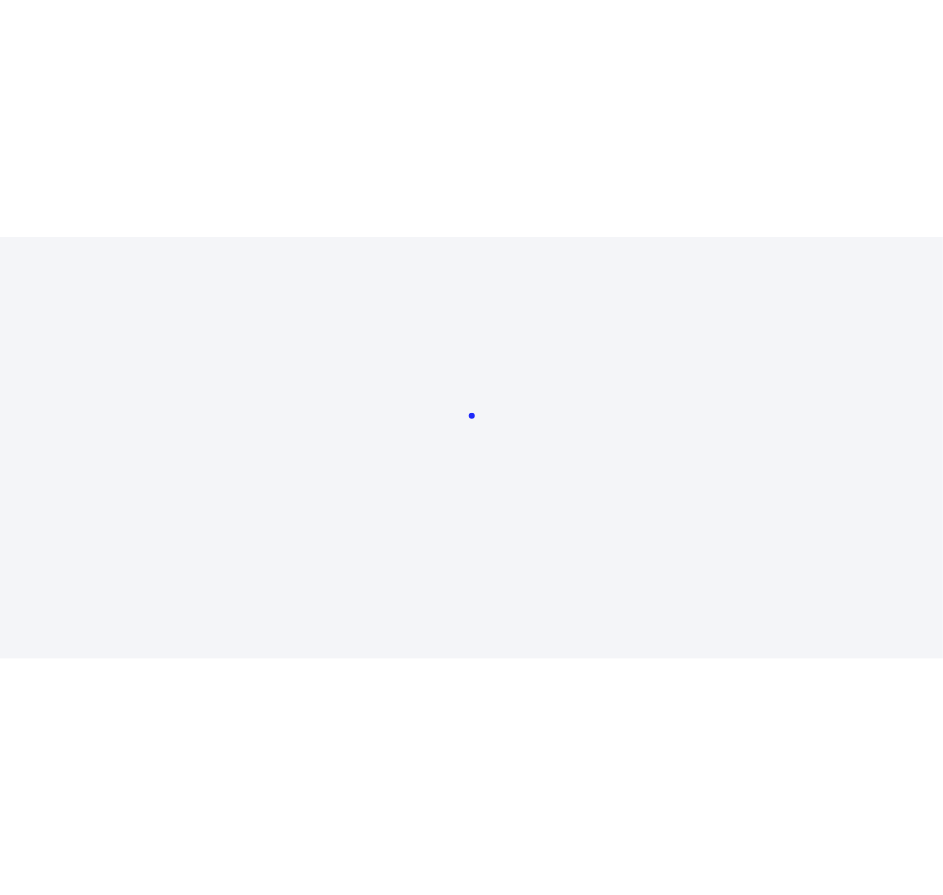 scroll, scrollTop: 0, scrollLeft: 0, axis: both 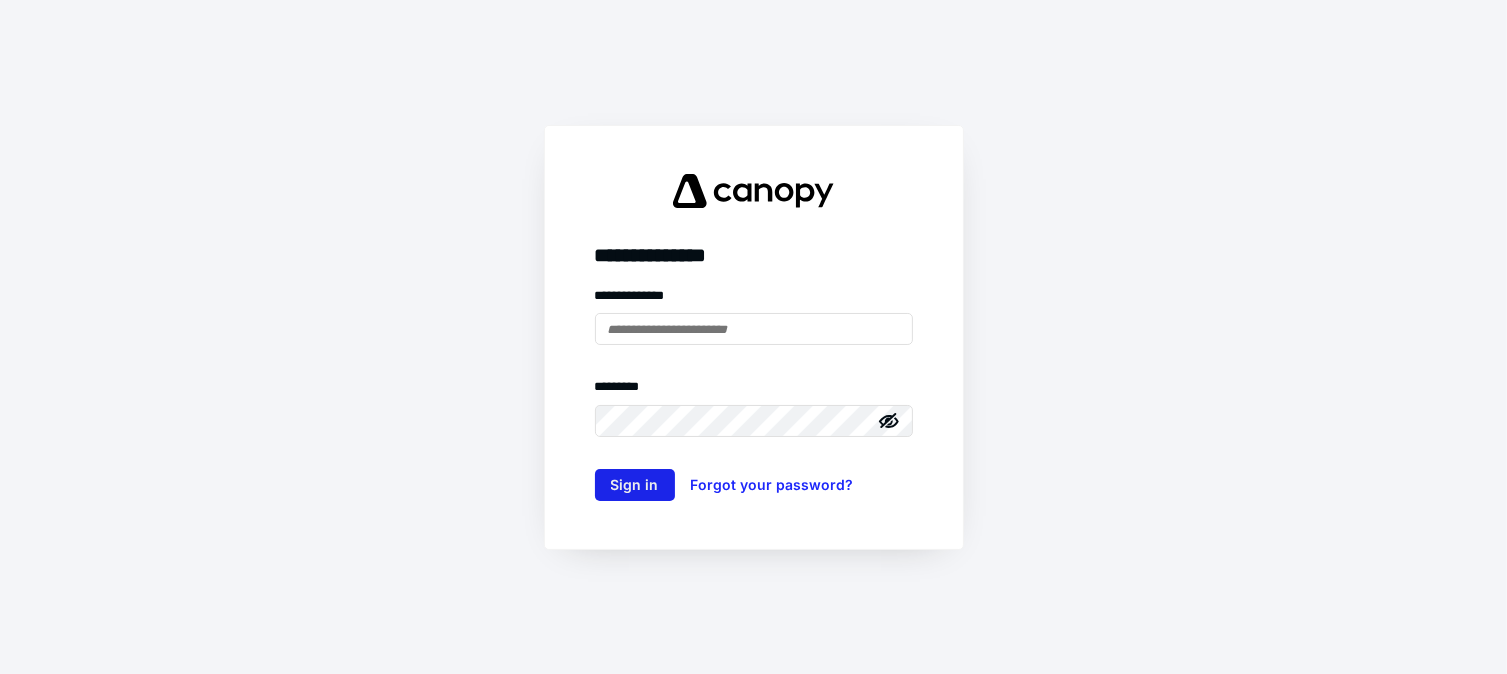 type on "**********" 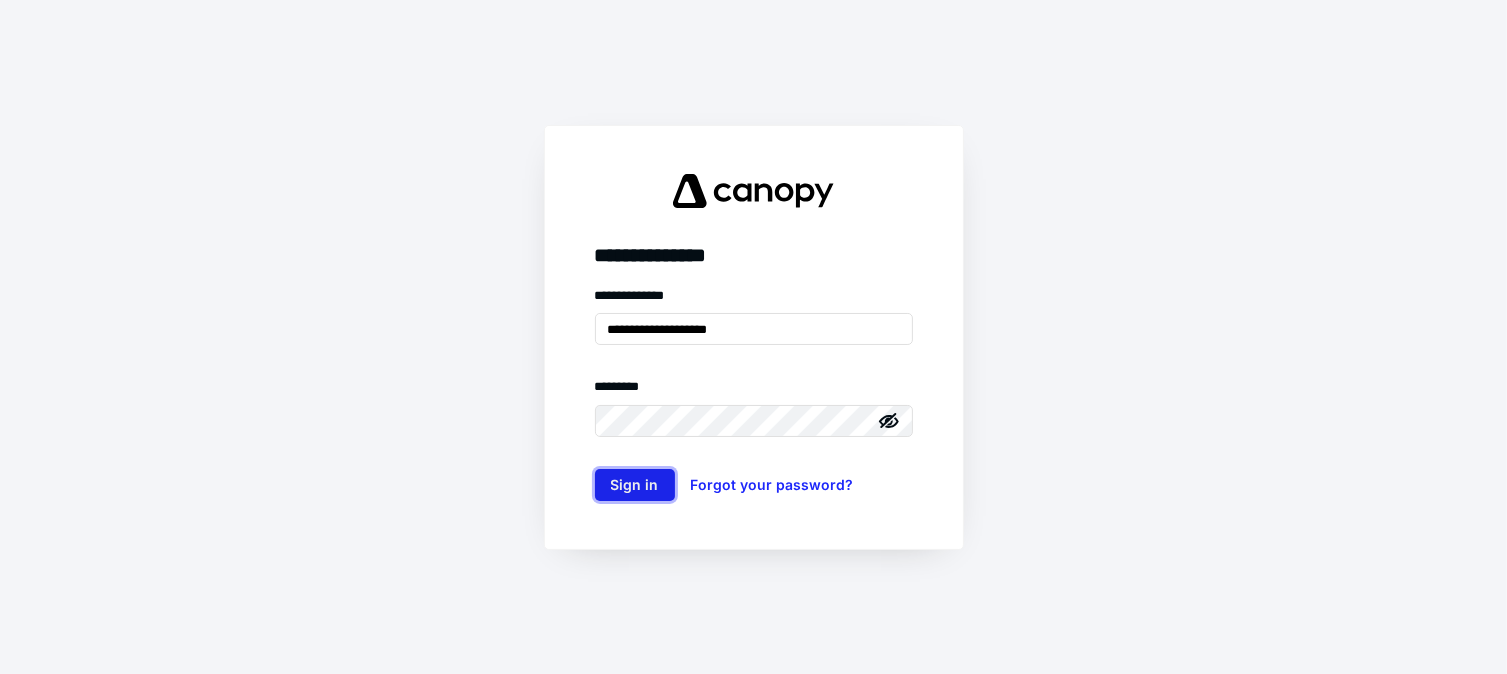 click on "Sign in" at bounding box center [635, 485] 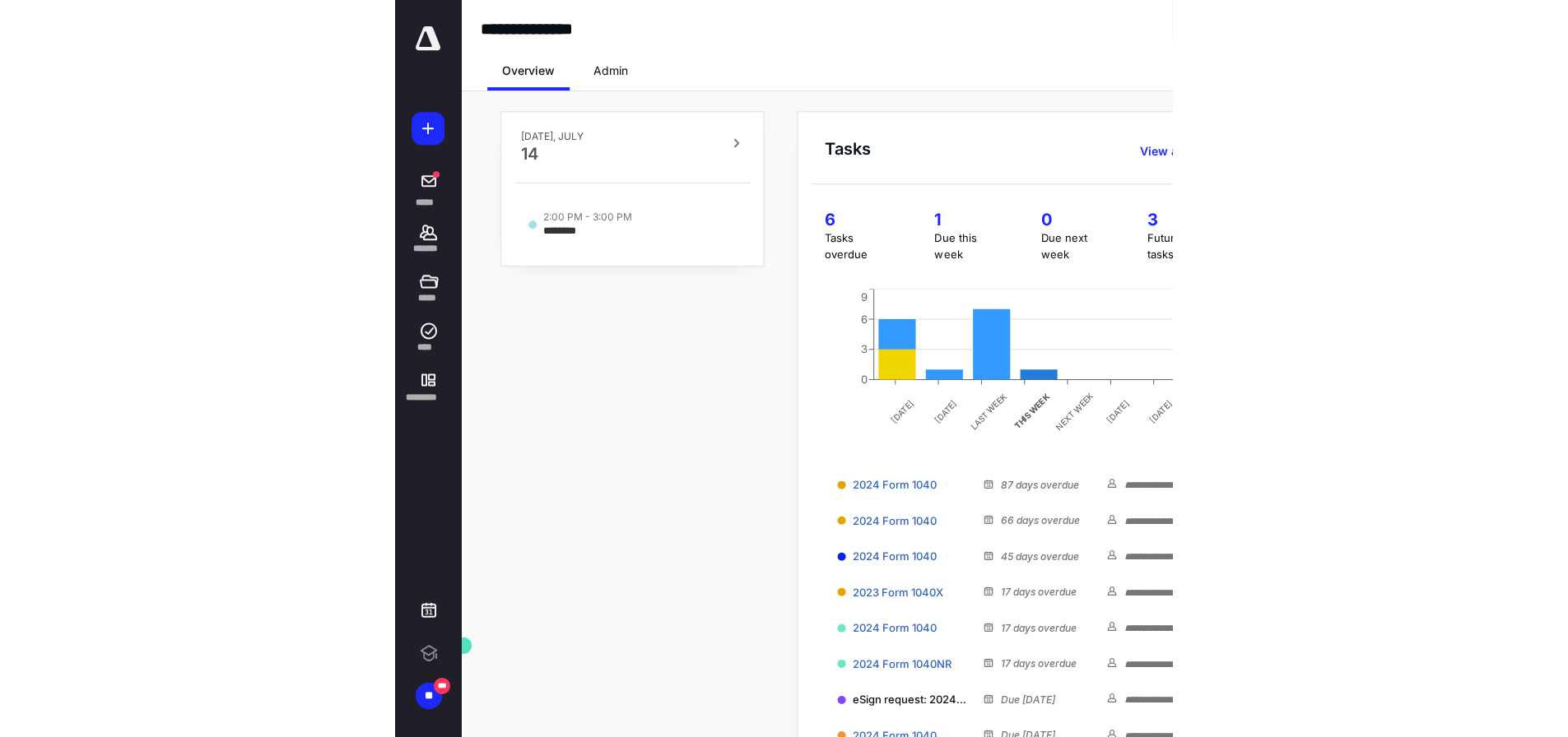 scroll, scrollTop: 0, scrollLeft: 0, axis: both 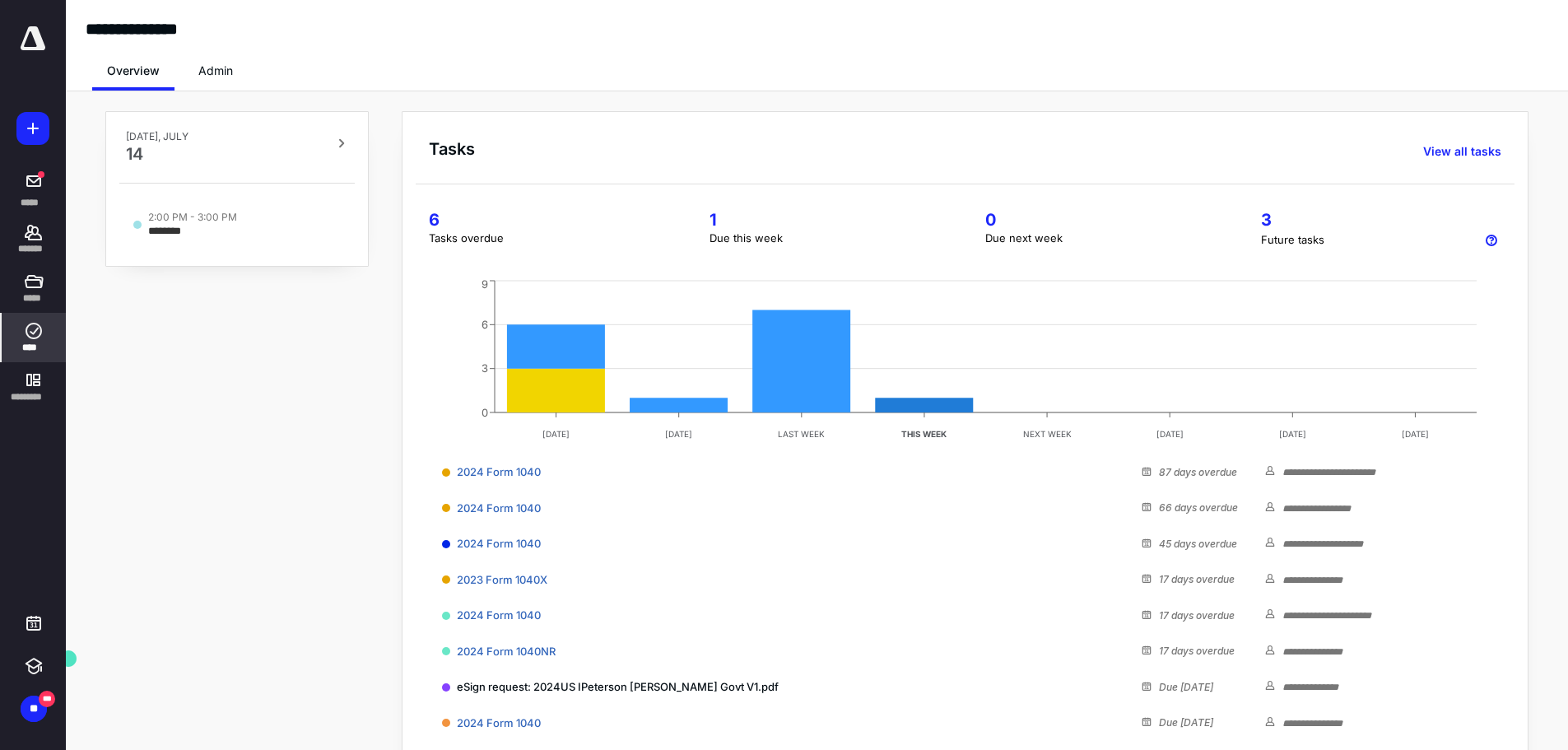 click on "****" at bounding box center (34, 347) 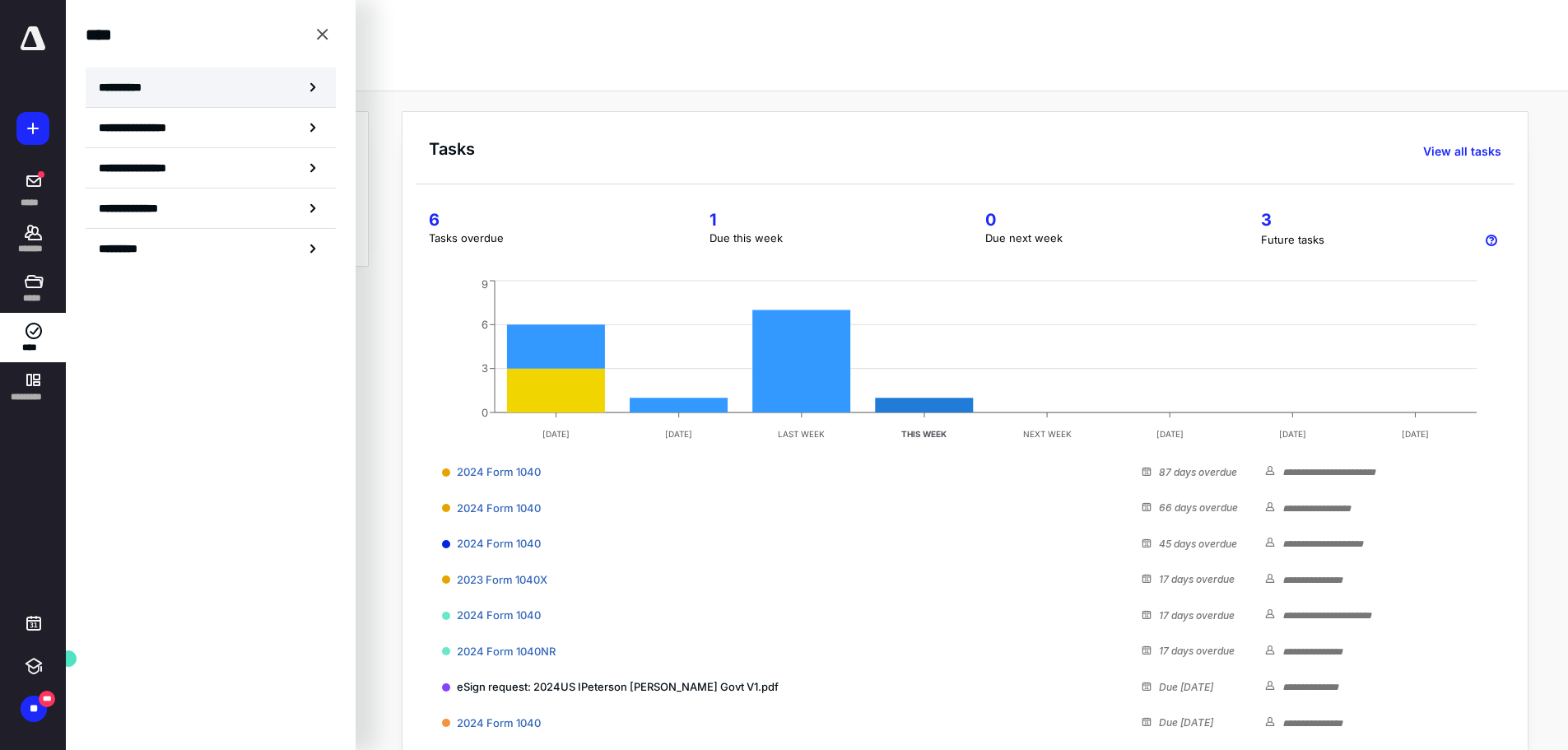 click on "**********" at bounding box center (211, 87) 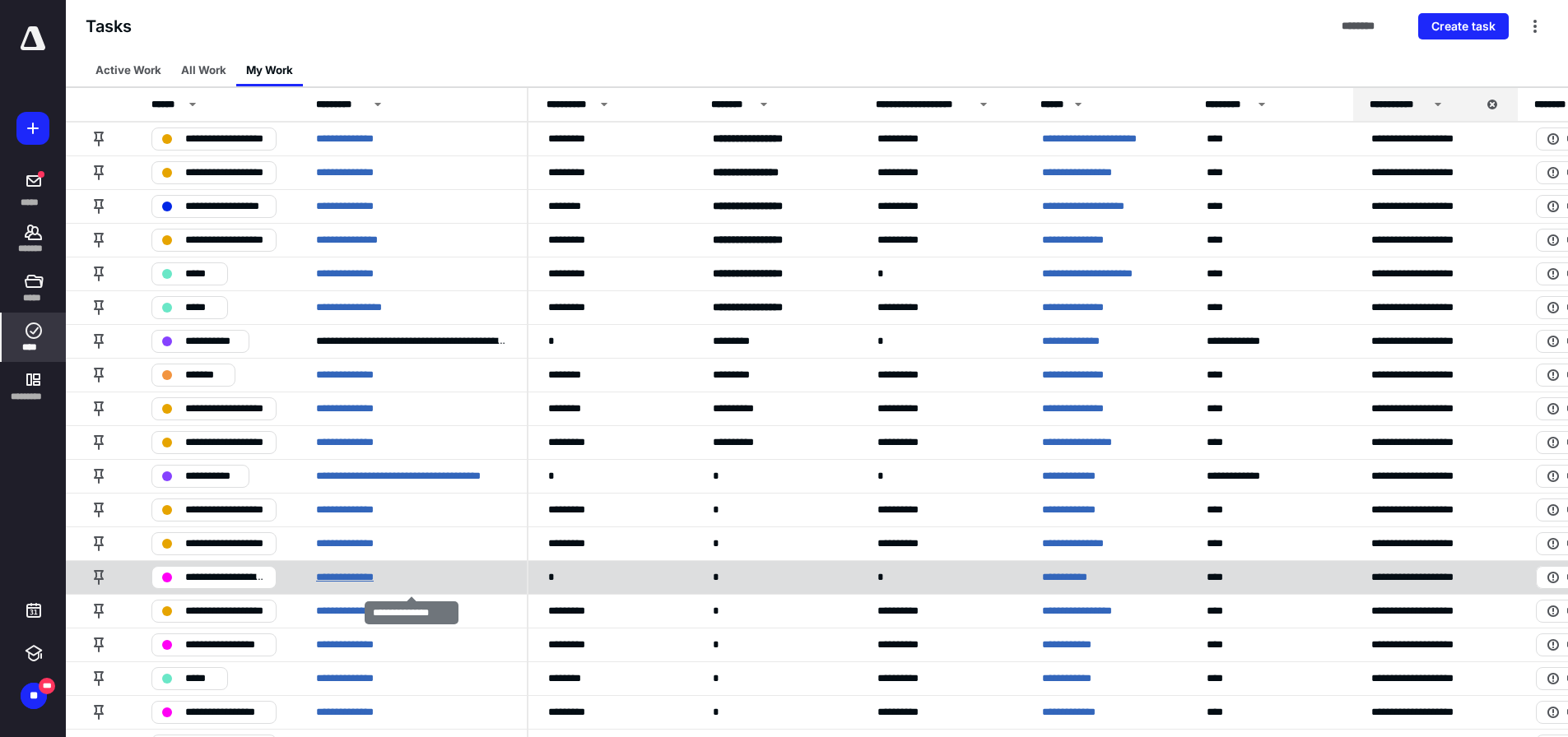 click on "**********" at bounding box center [357, 577] 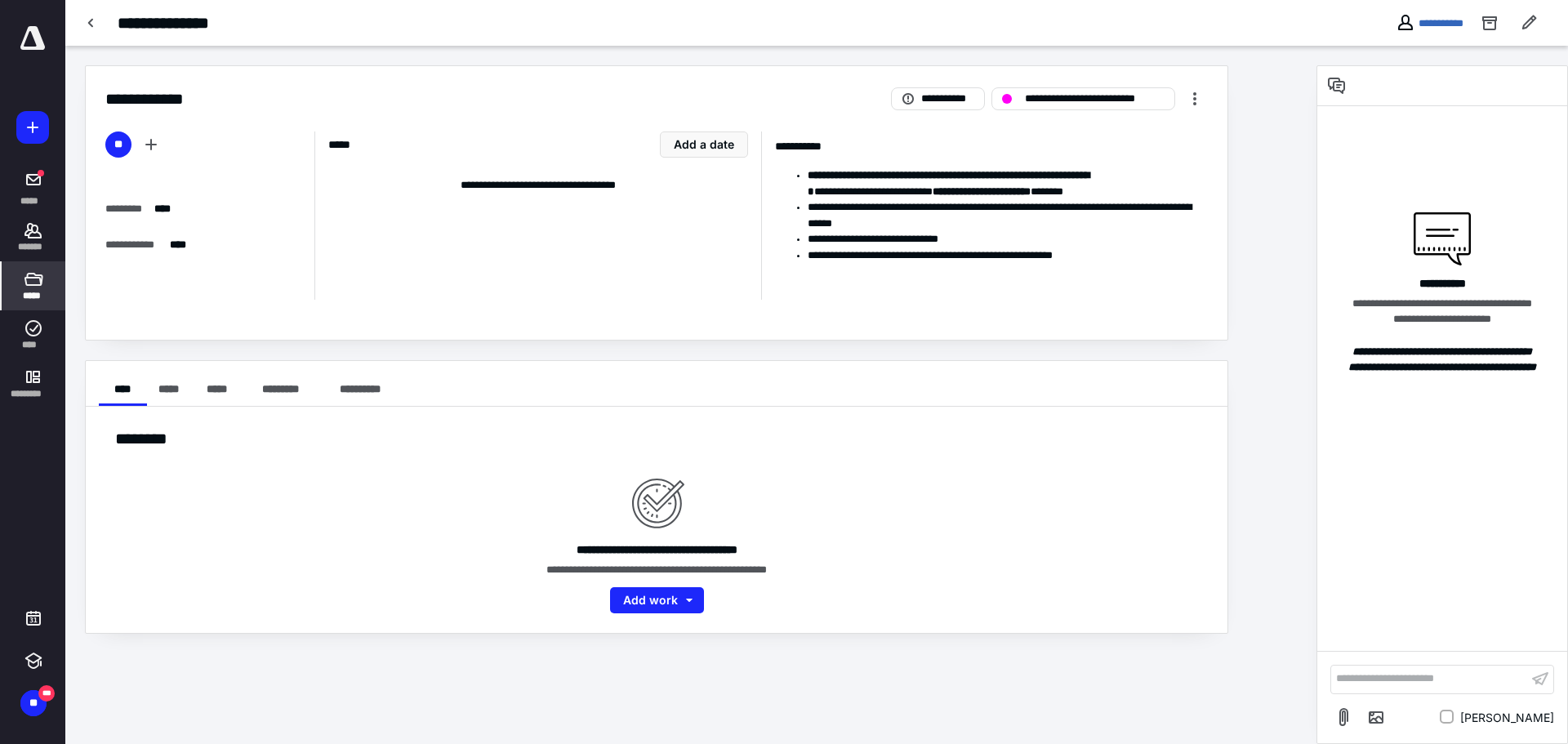 click 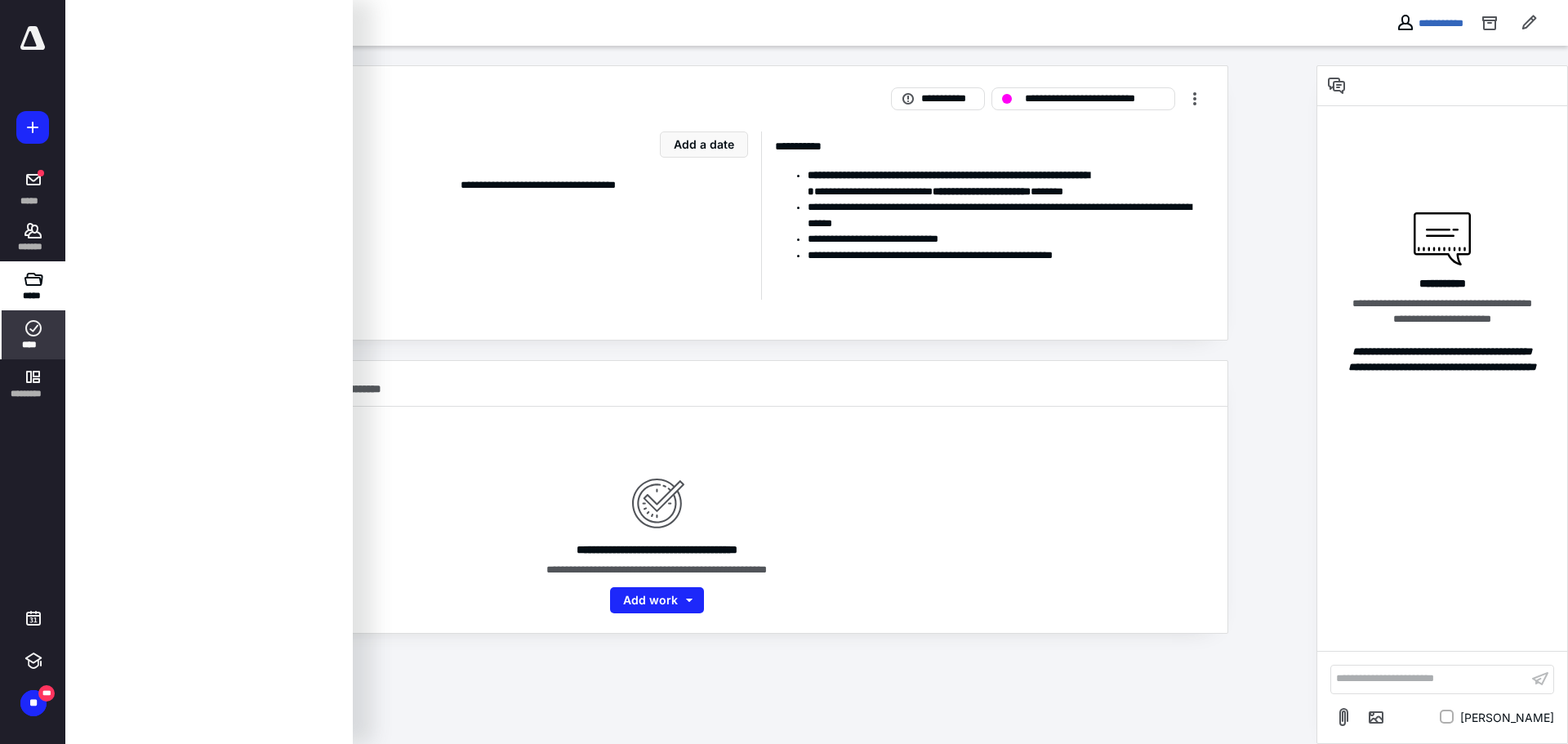 click on "****" at bounding box center (33, 345) 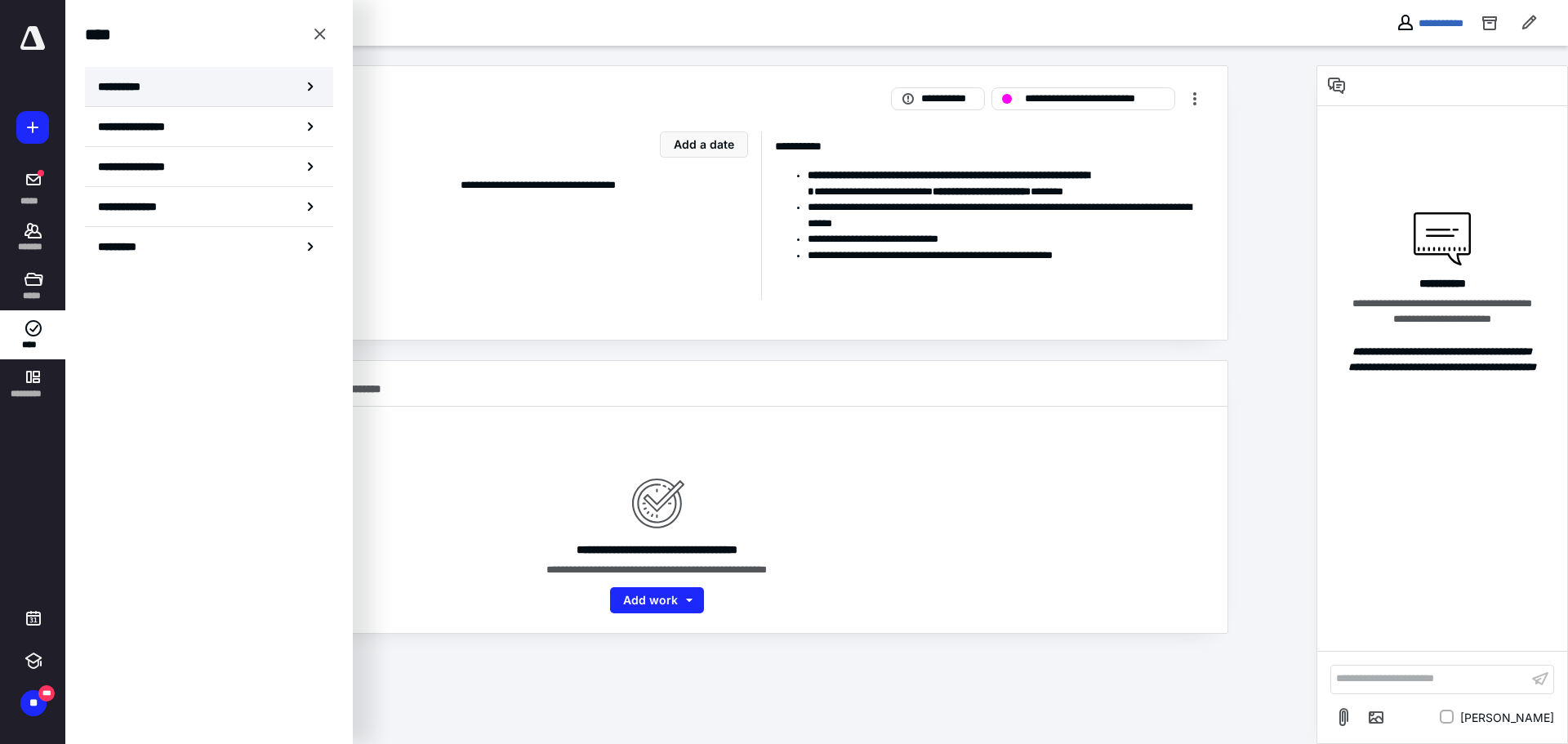 click on "**********" at bounding box center (125, 87) 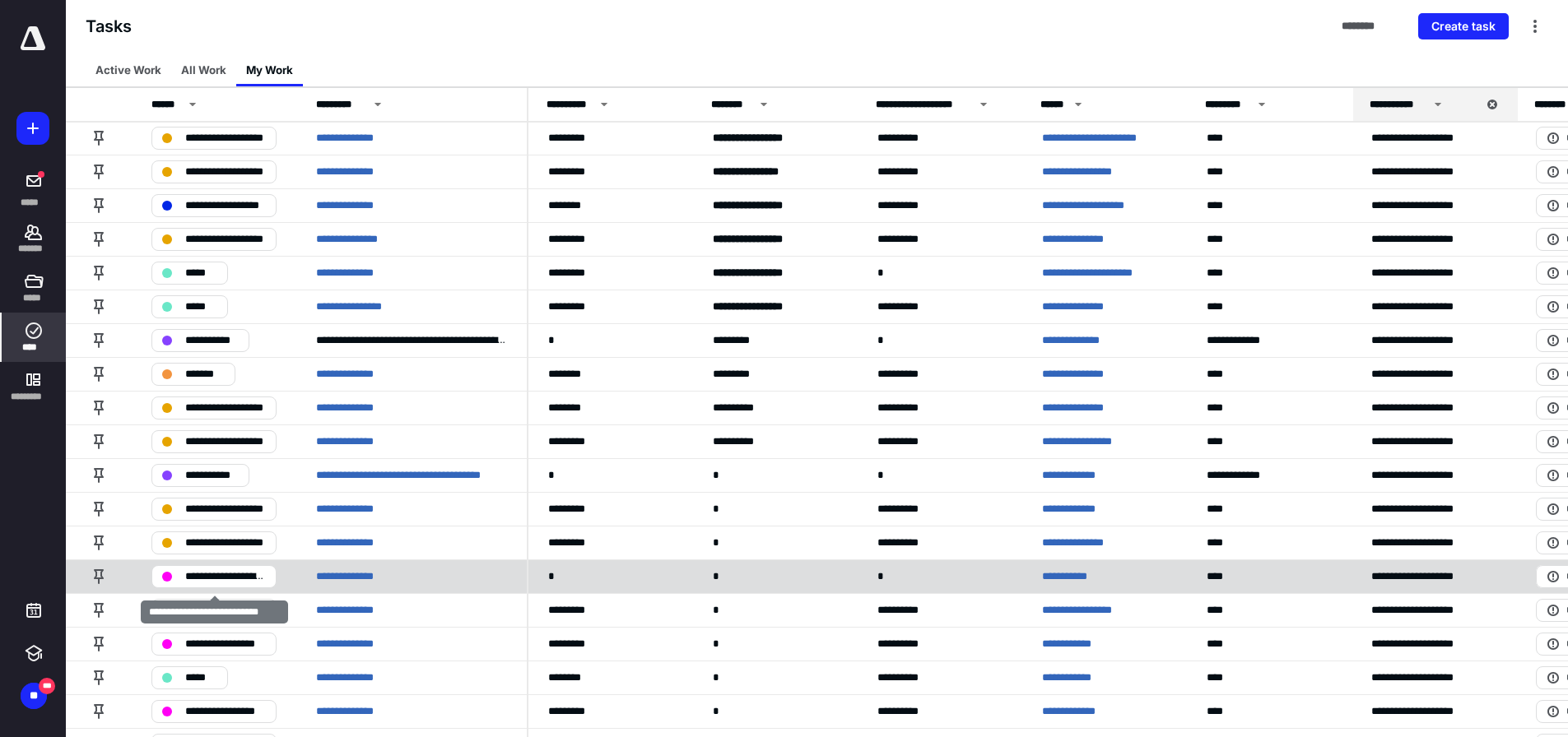scroll, scrollTop: 0, scrollLeft: 0, axis: both 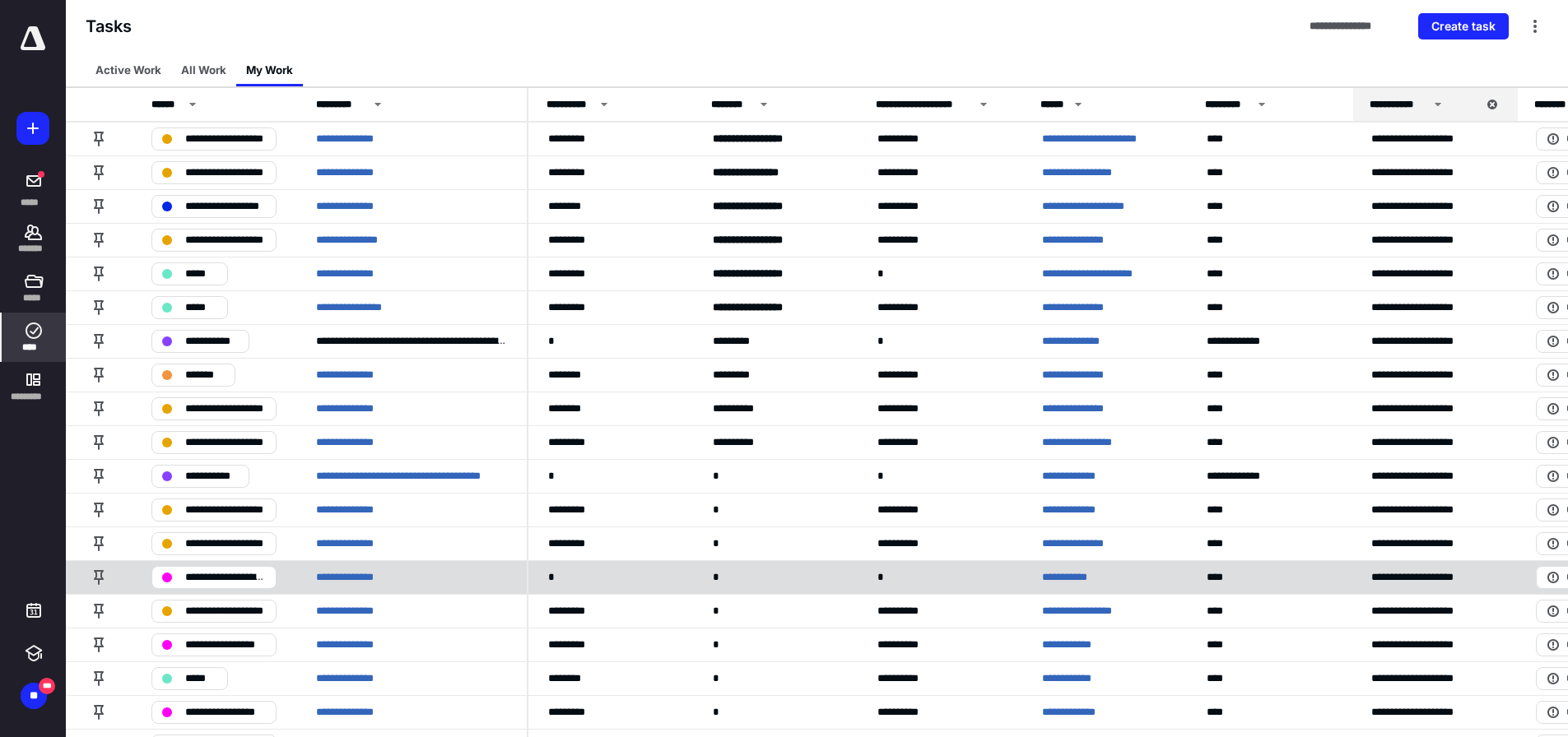 click on "**********" at bounding box center (226, 577) 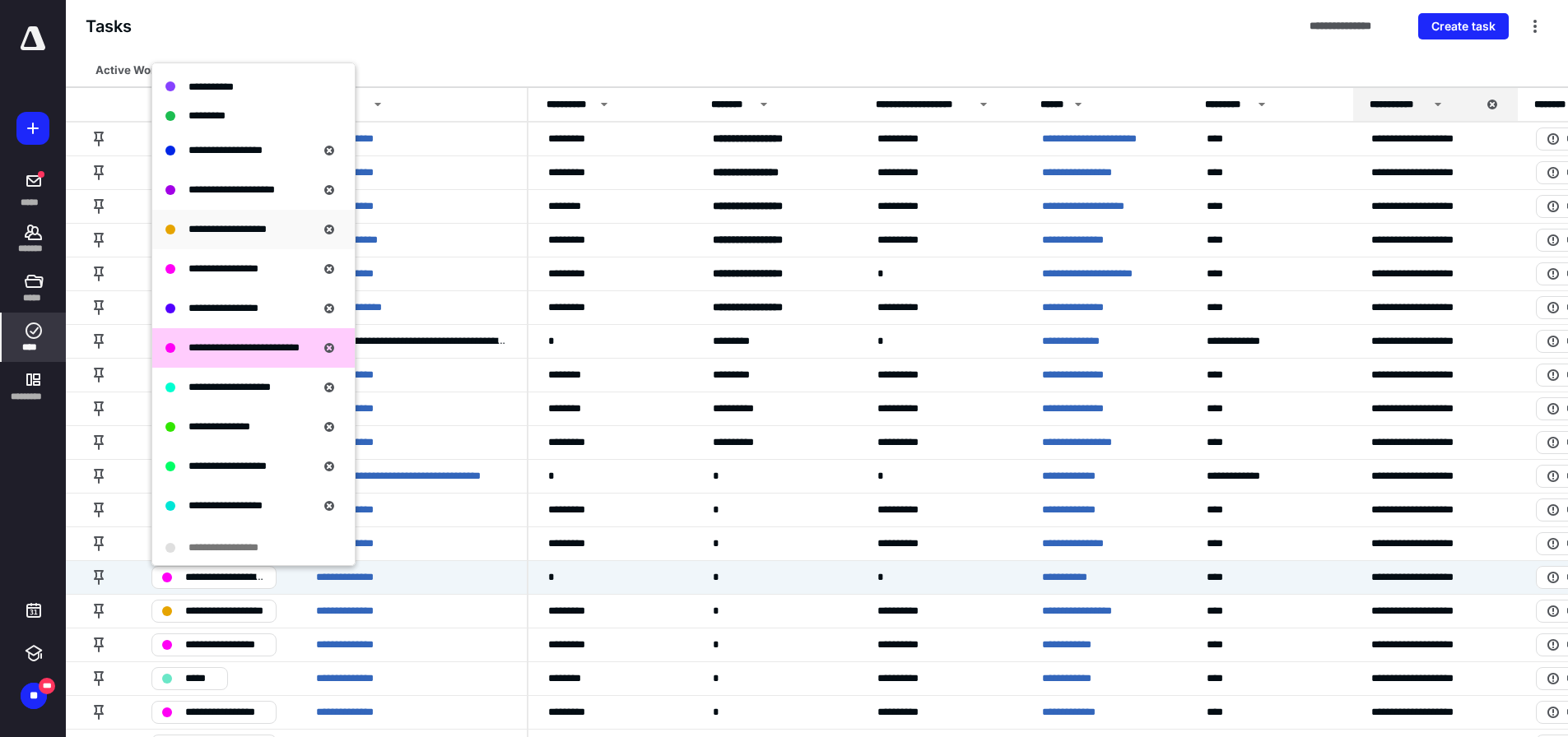 scroll, scrollTop: 237, scrollLeft: 0, axis: vertical 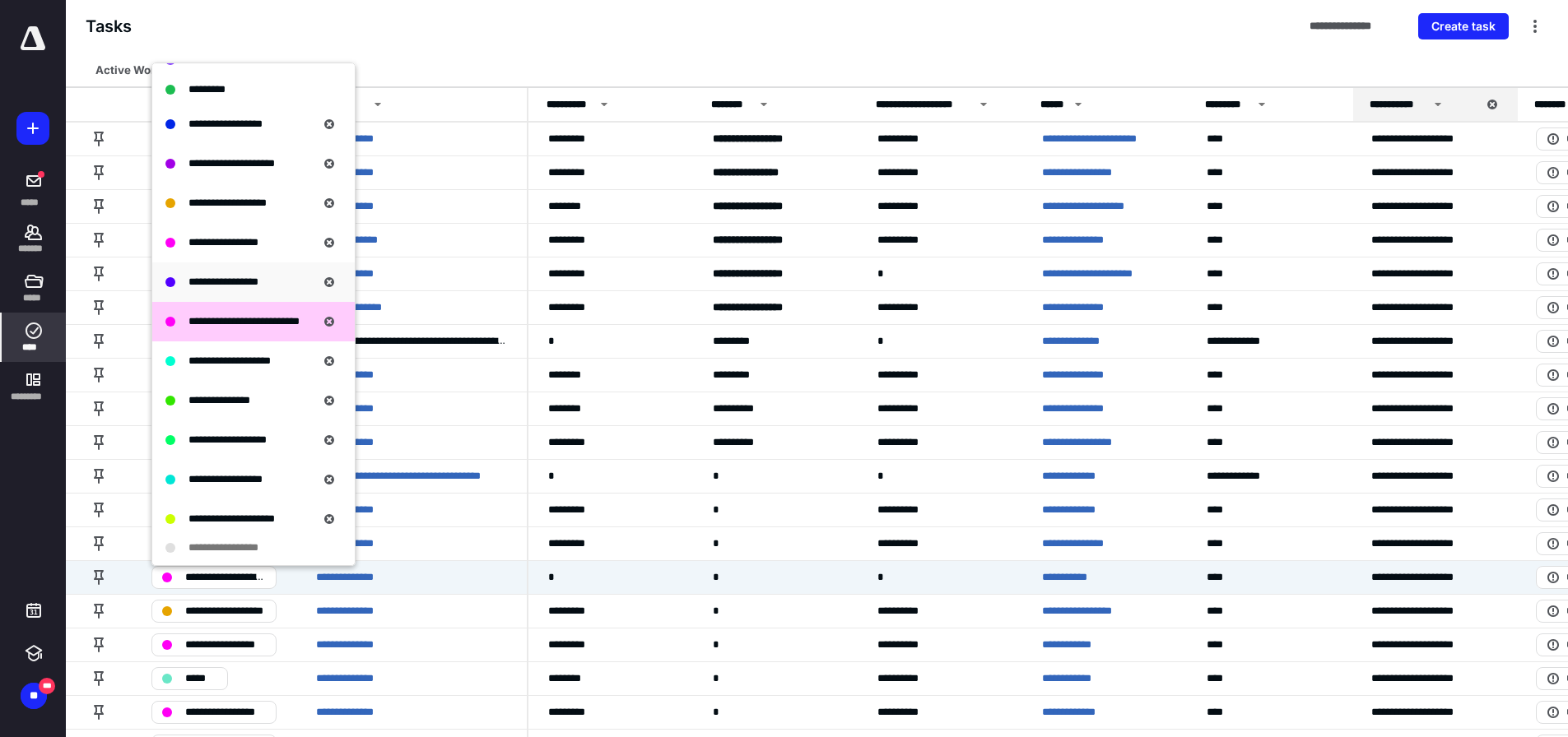 click on "**********" at bounding box center (254, 297) 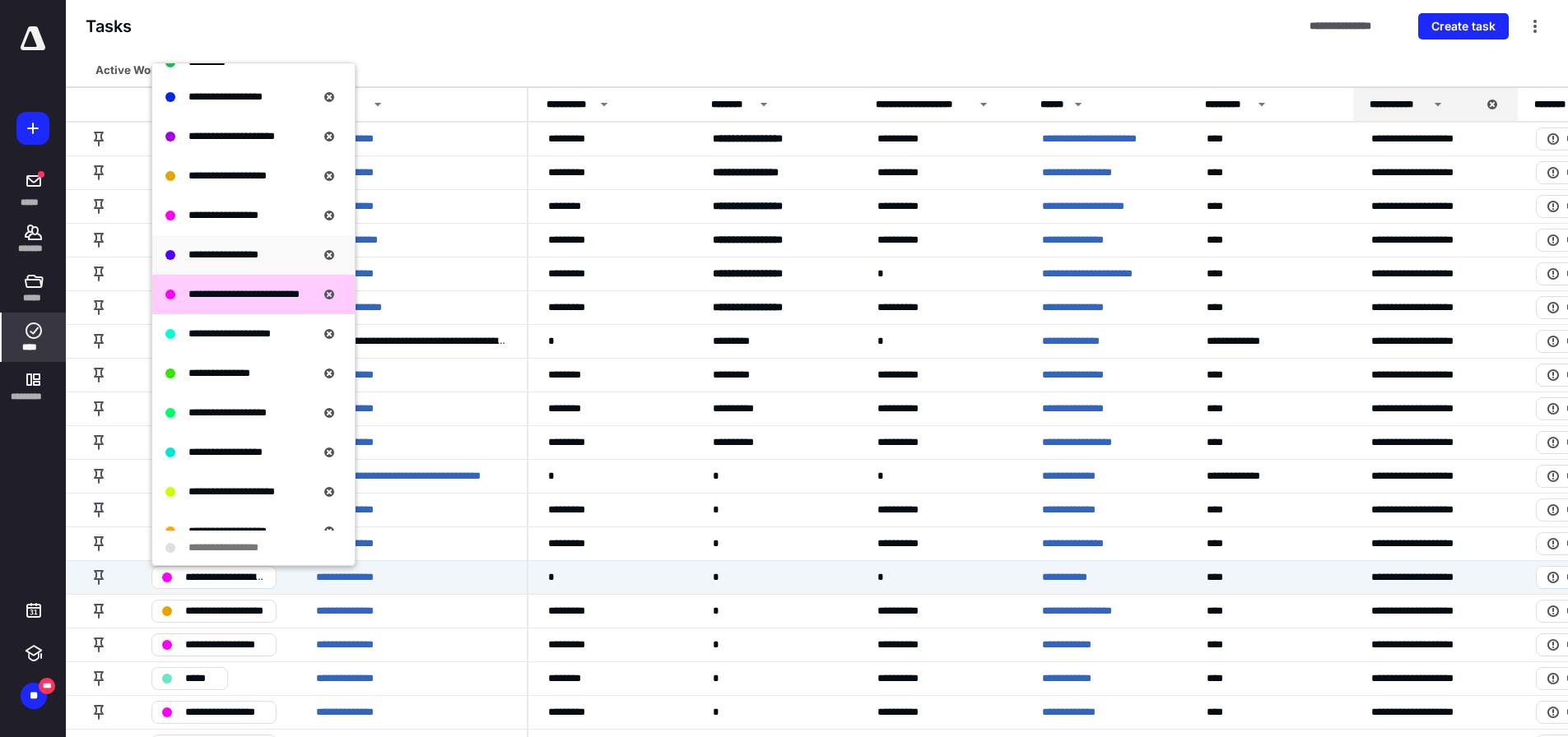 click on "**********" at bounding box center (254, 255) 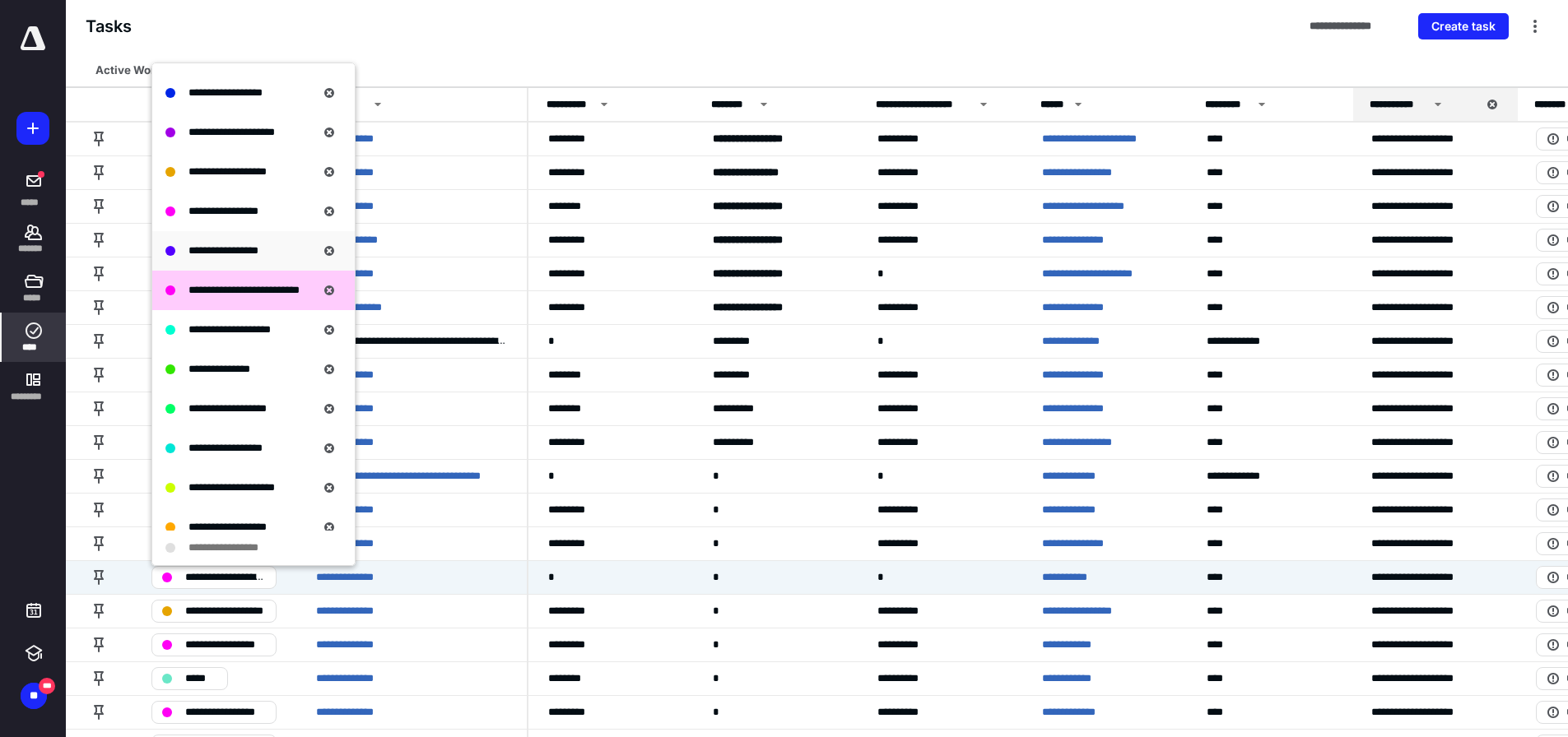 scroll, scrollTop: 298, scrollLeft: 0, axis: vertical 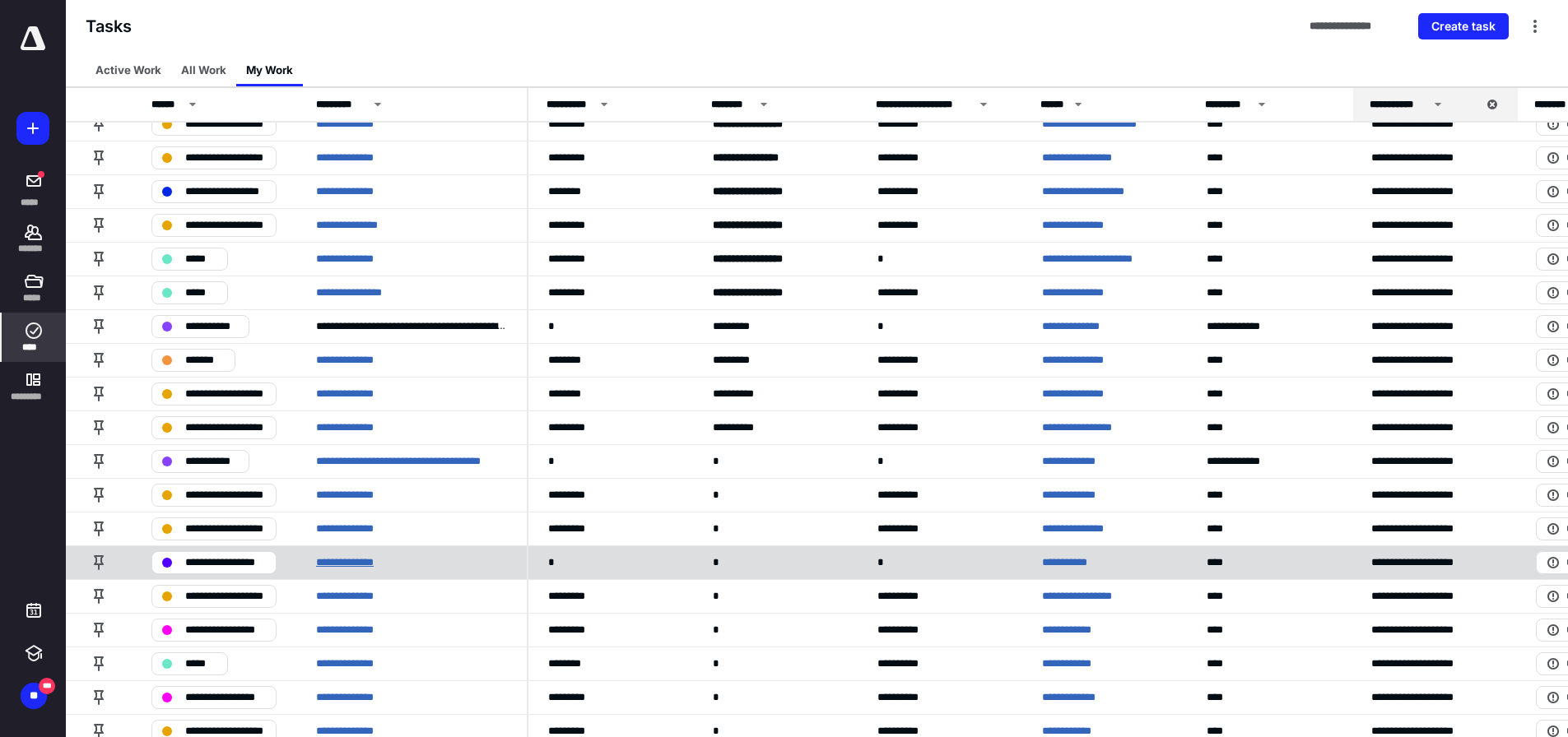 click on "**********" at bounding box center (357, 563) 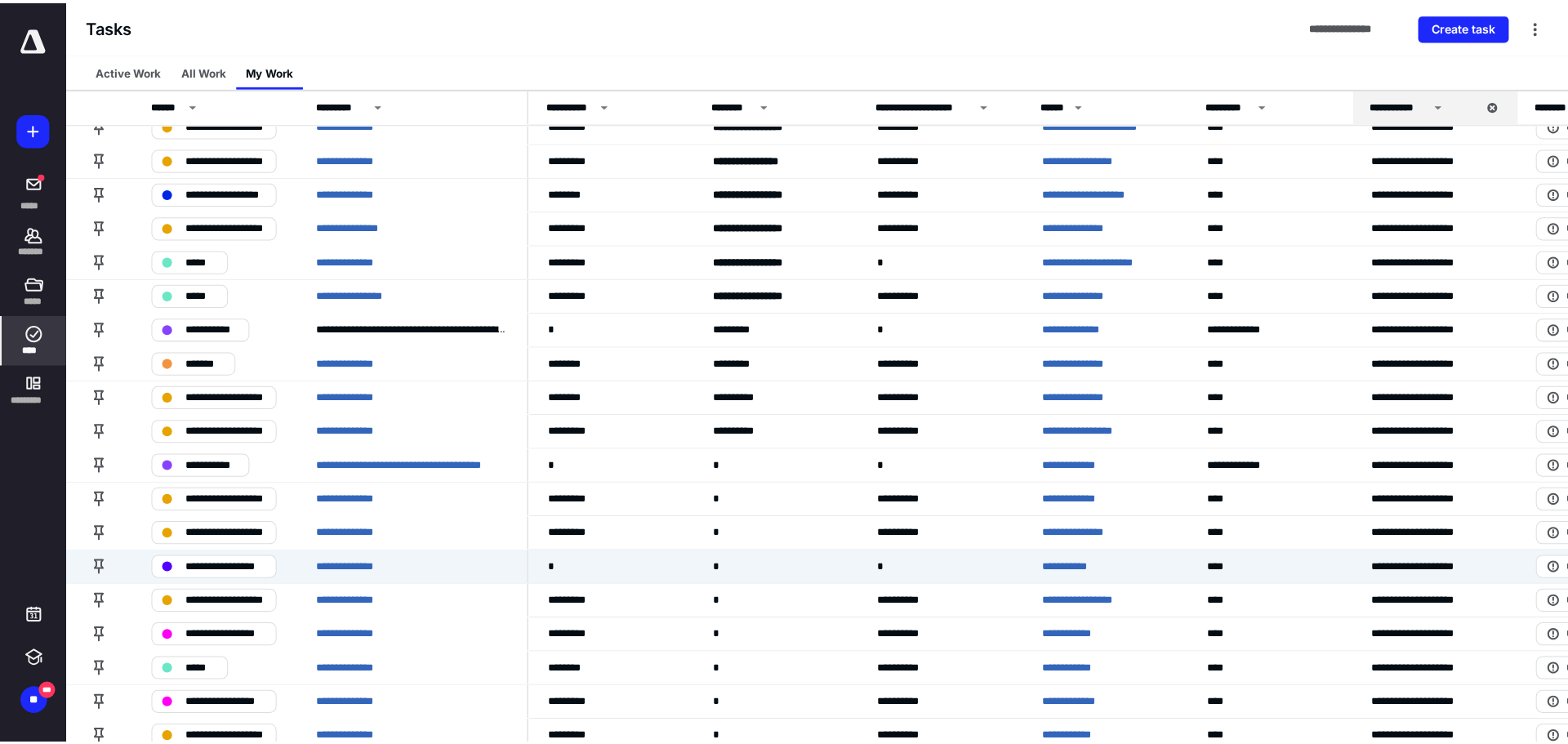scroll, scrollTop: 0, scrollLeft: 0, axis: both 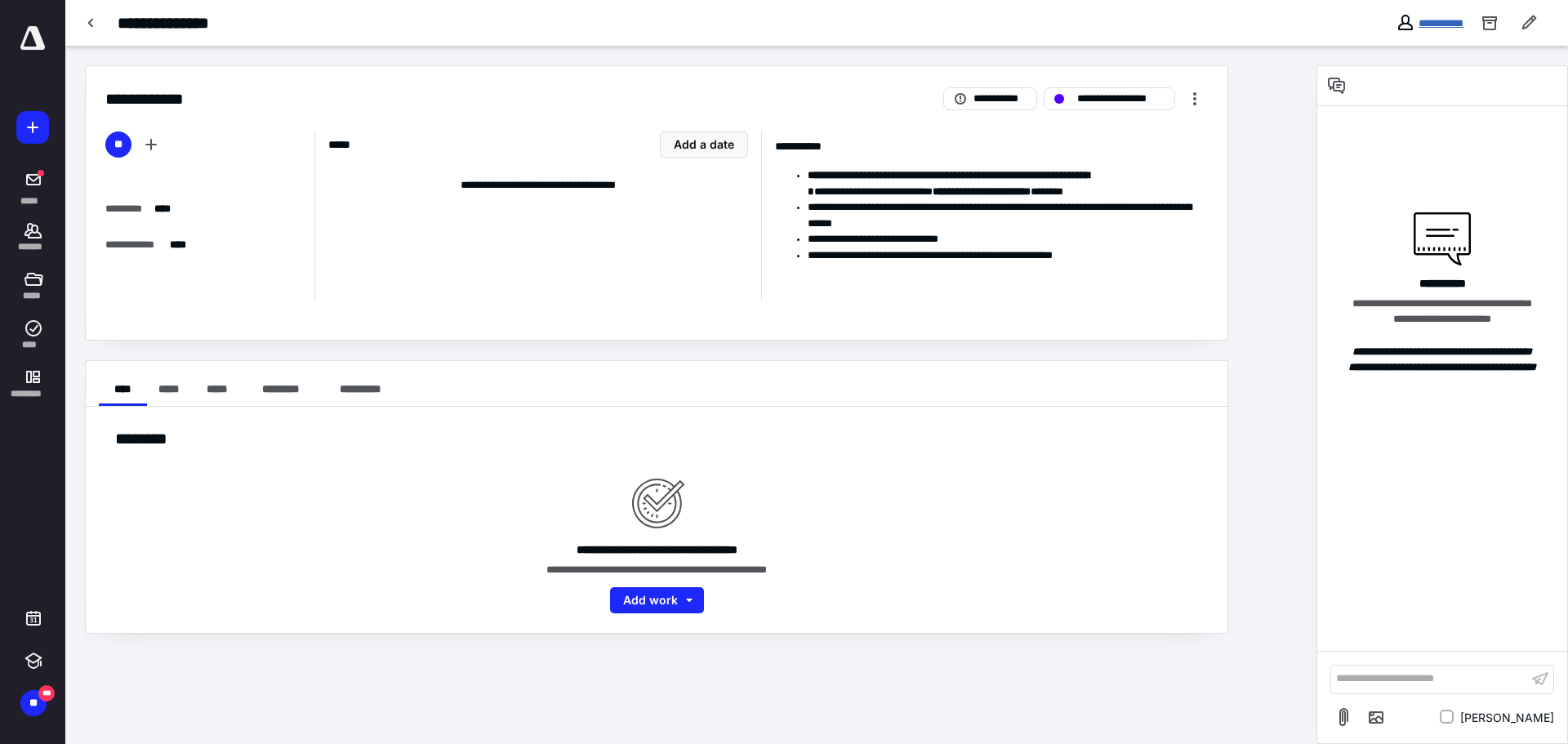 click on "**********" at bounding box center [1441, 23] 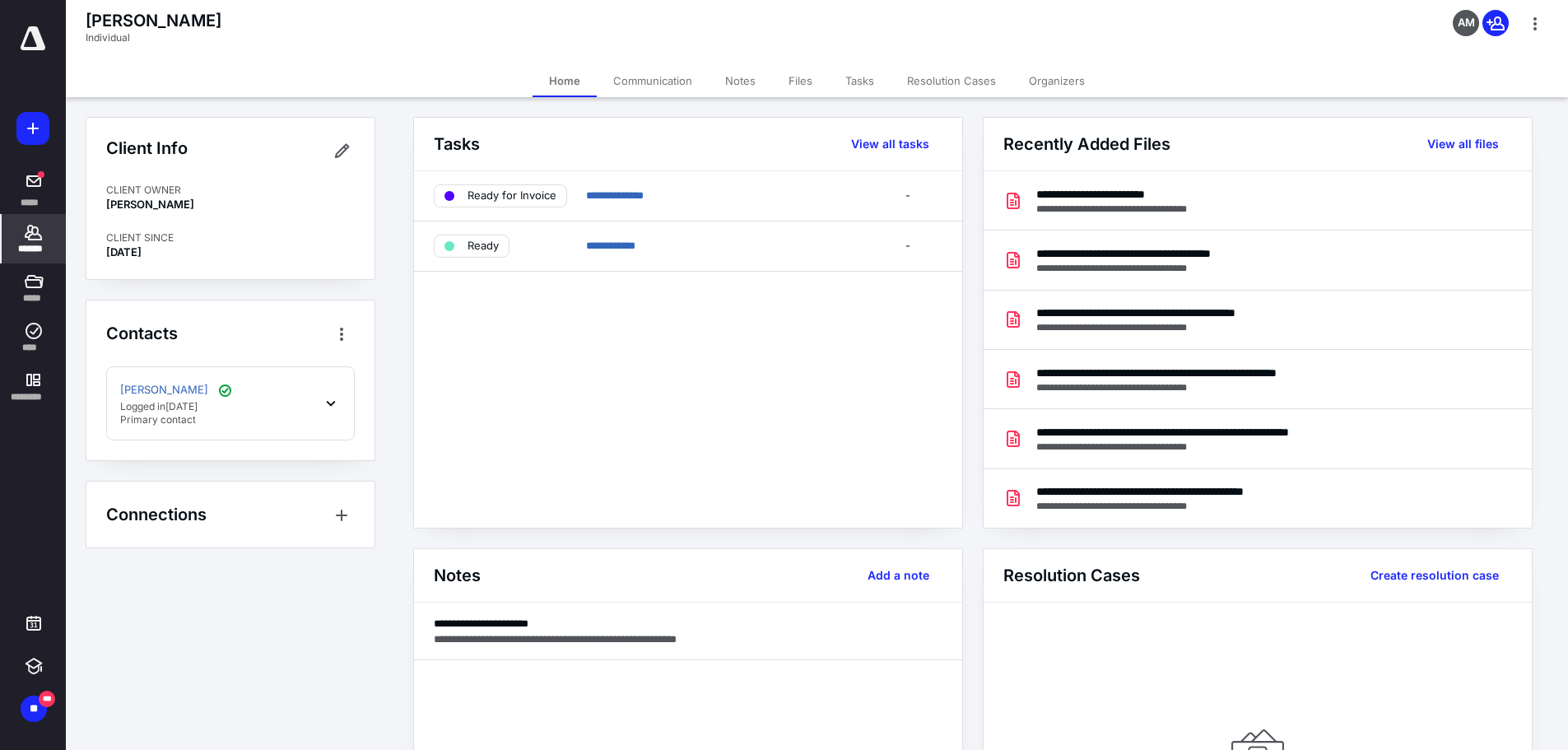 click on "Files" at bounding box center (800, 81) 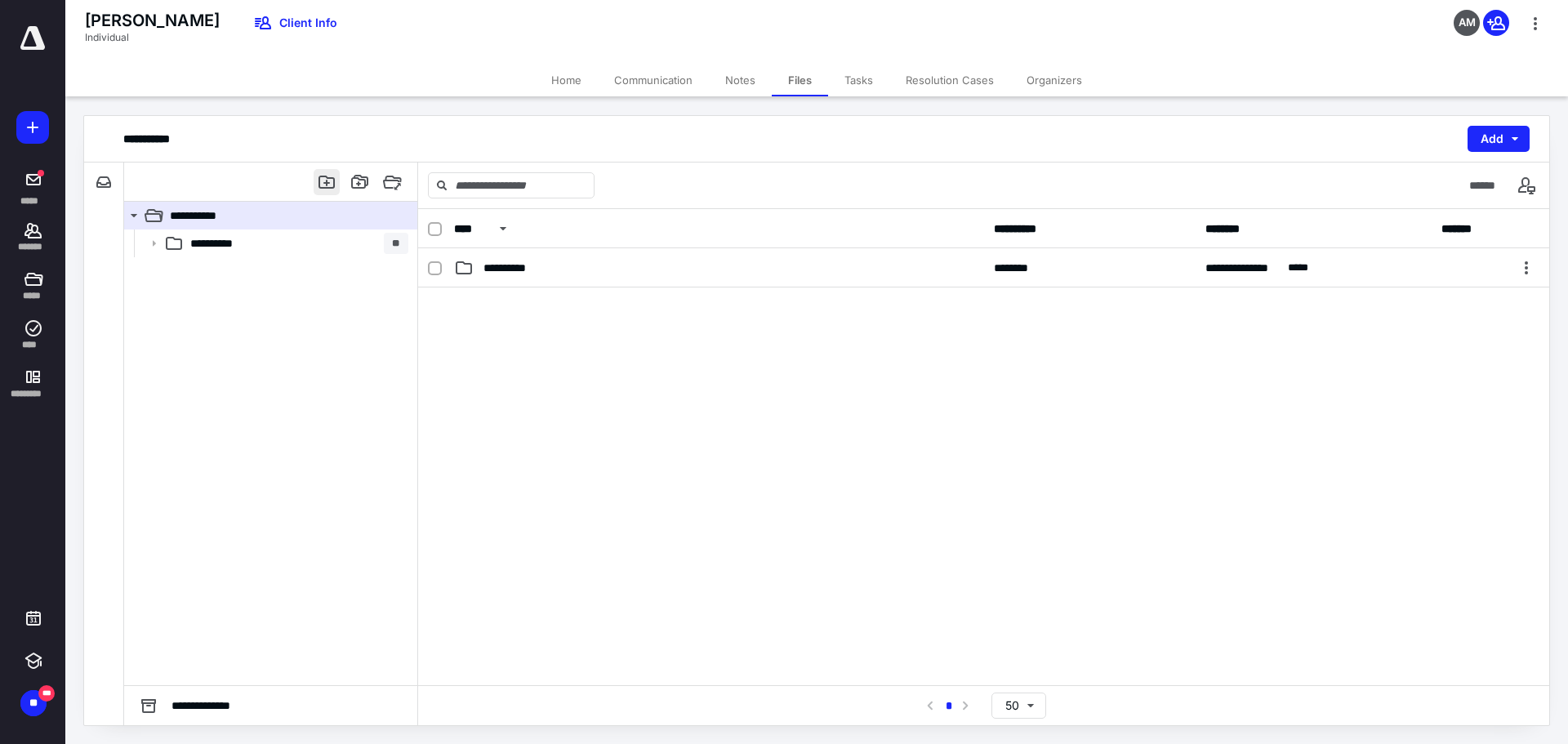click at bounding box center (327, 182) 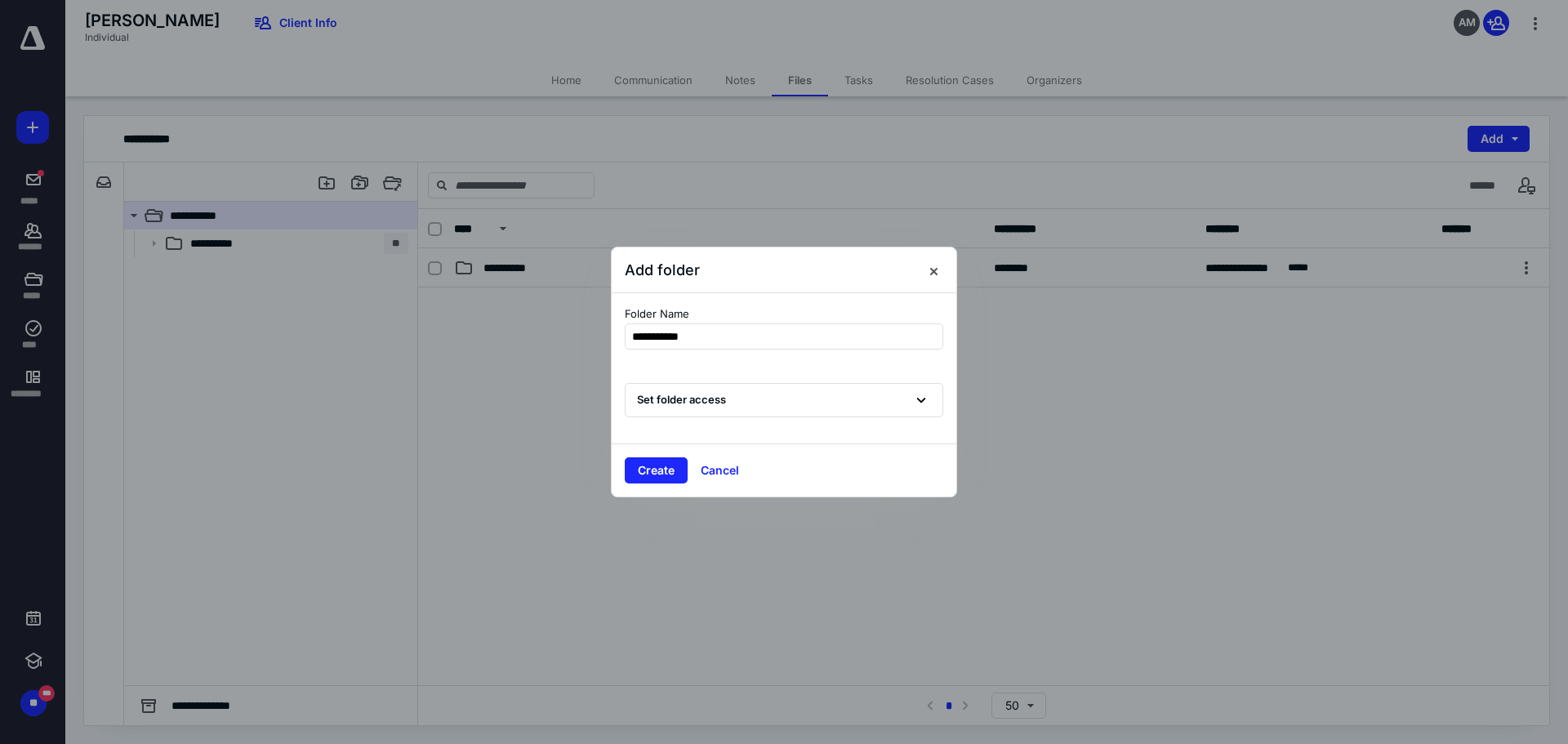 type on "**********" 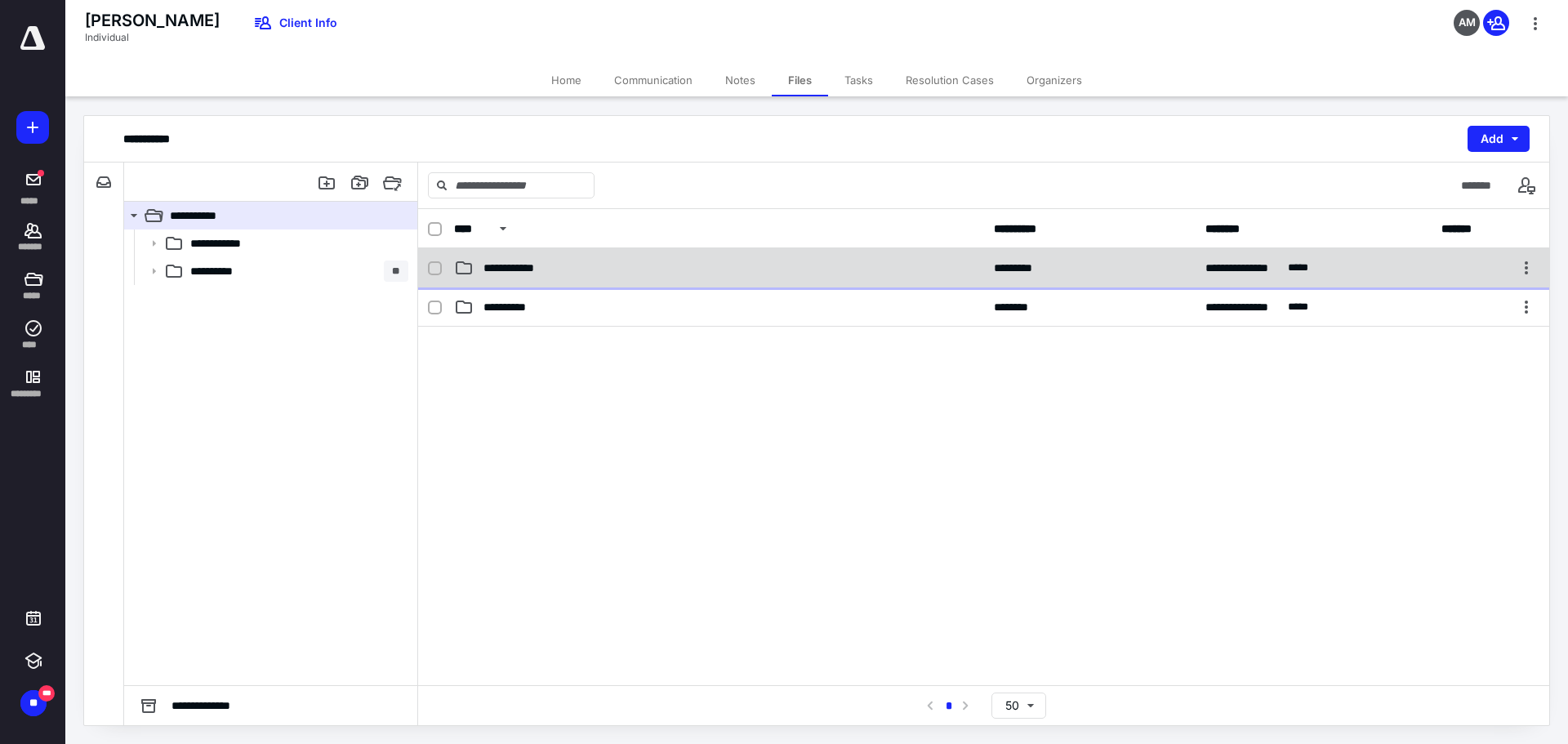 click on "**********" at bounding box center [719, 268] 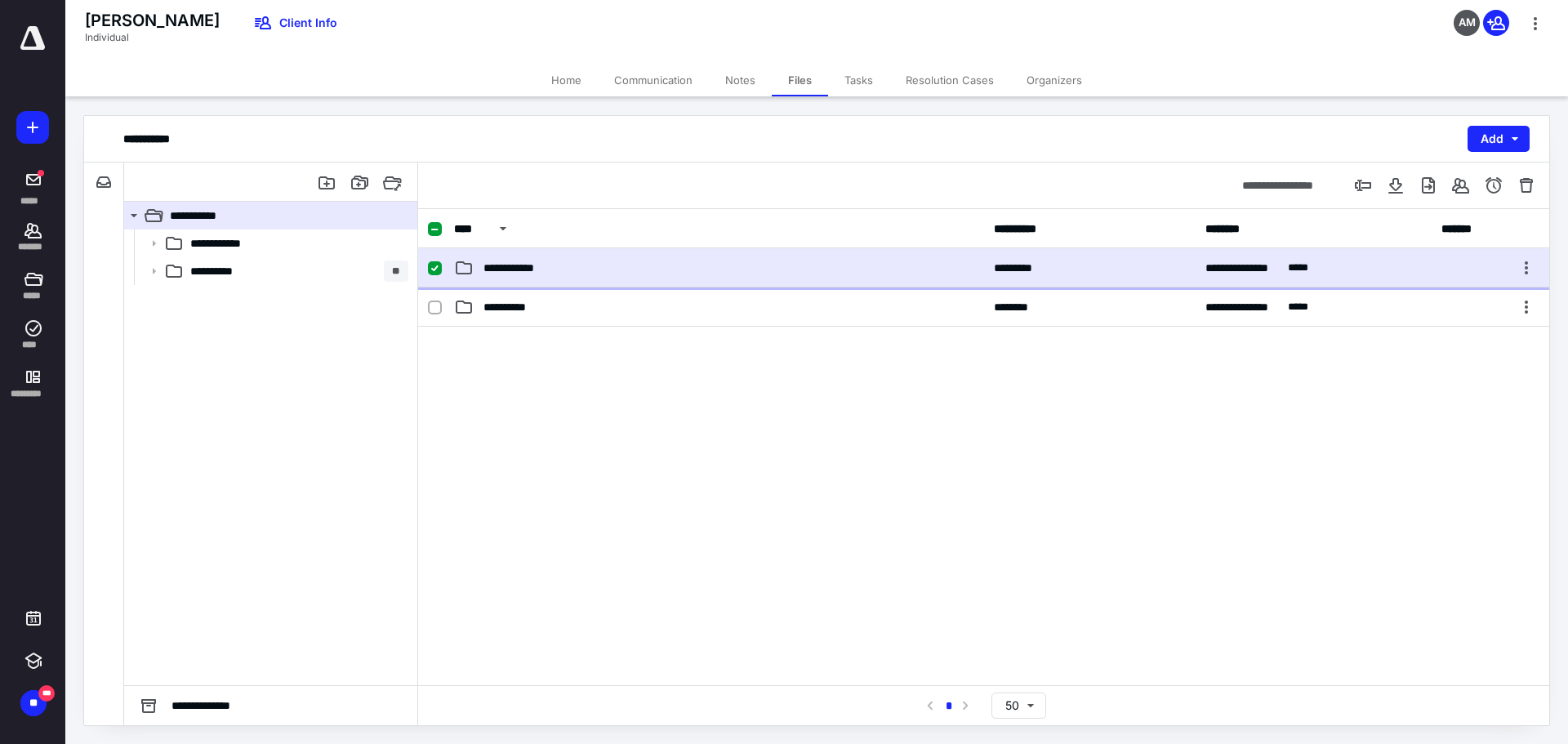 click on "**********" at bounding box center [719, 268] 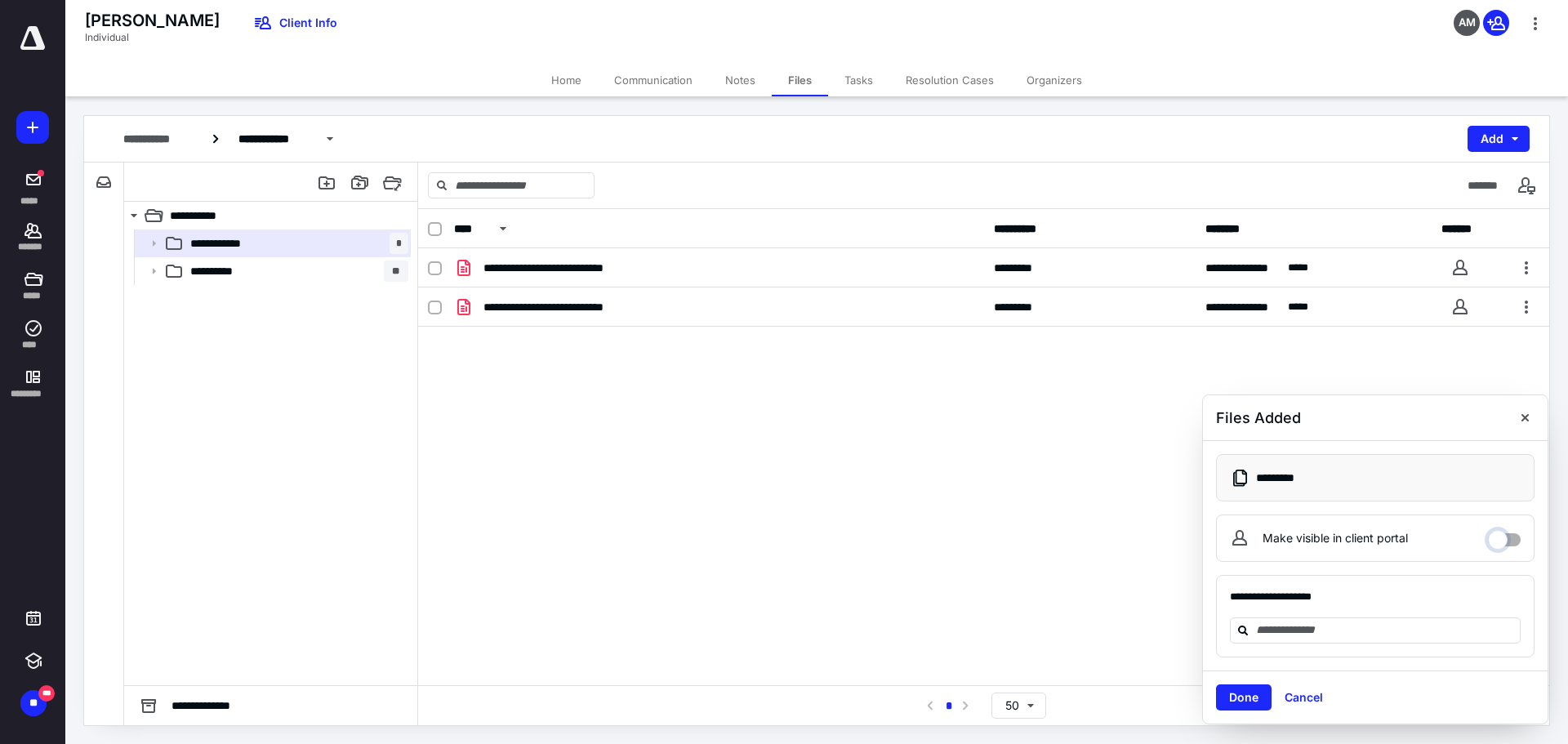 click on "Make visible in client portal" at bounding box center (1504, 536) 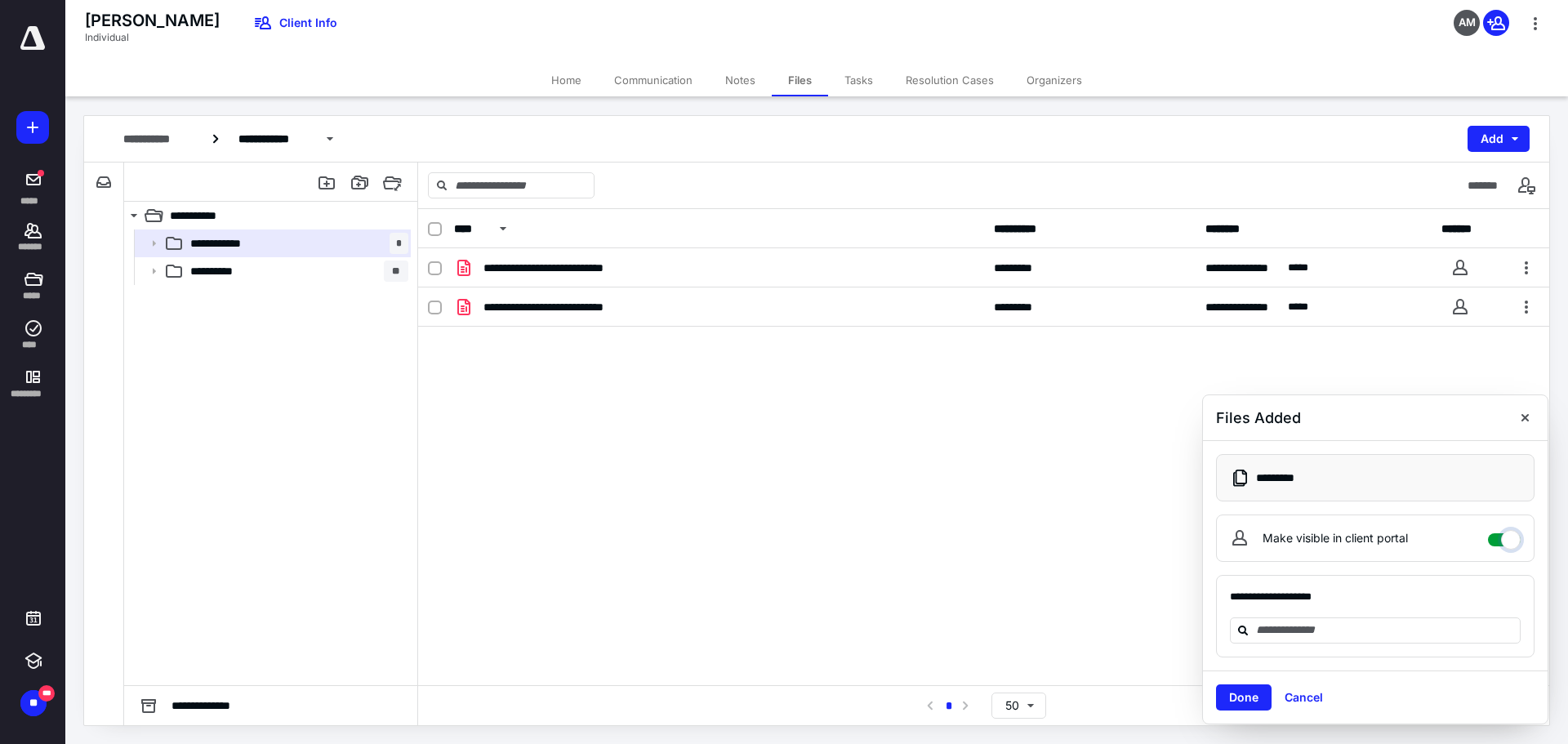 checkbox on "****" 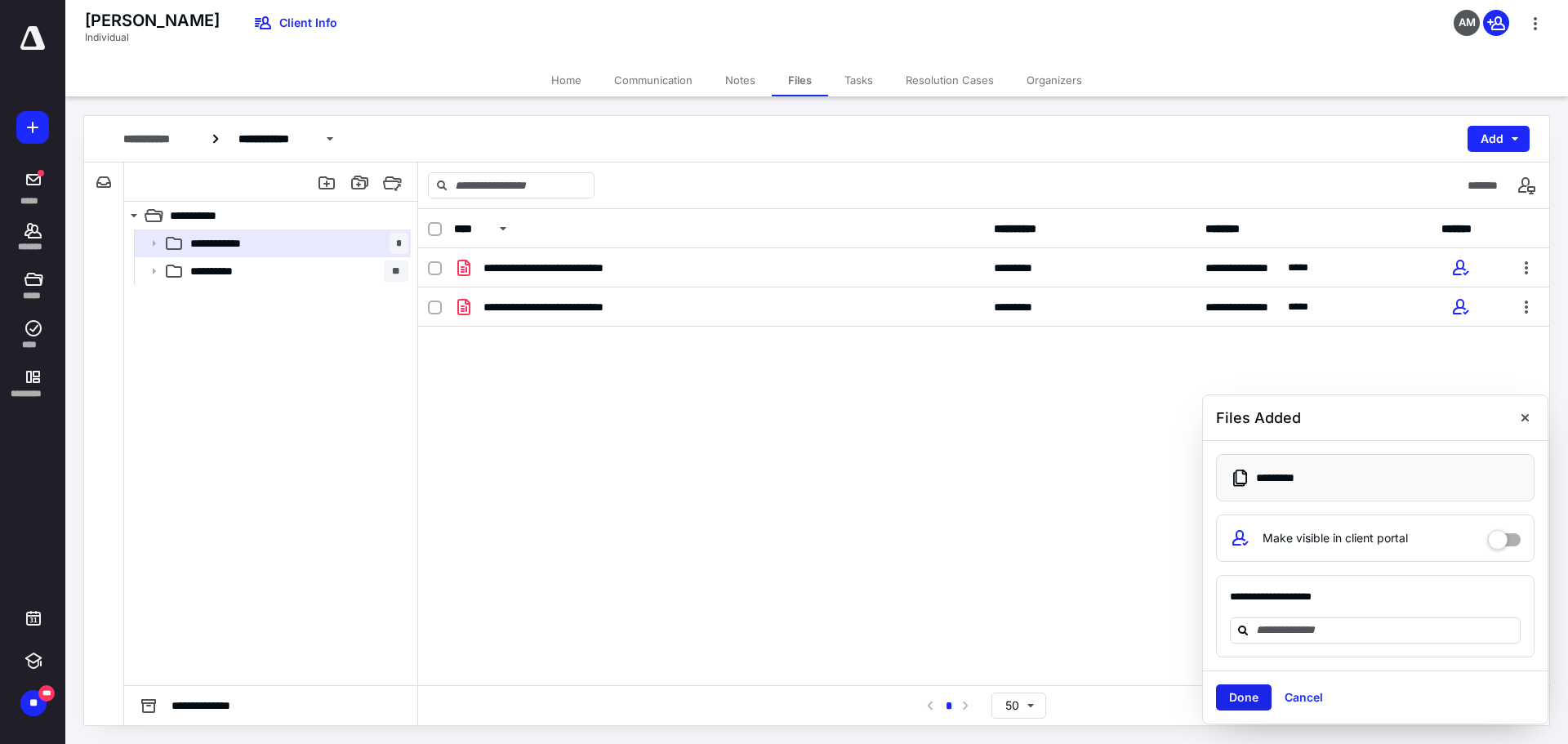 click on "Done" at bounding box center [1244, 697] 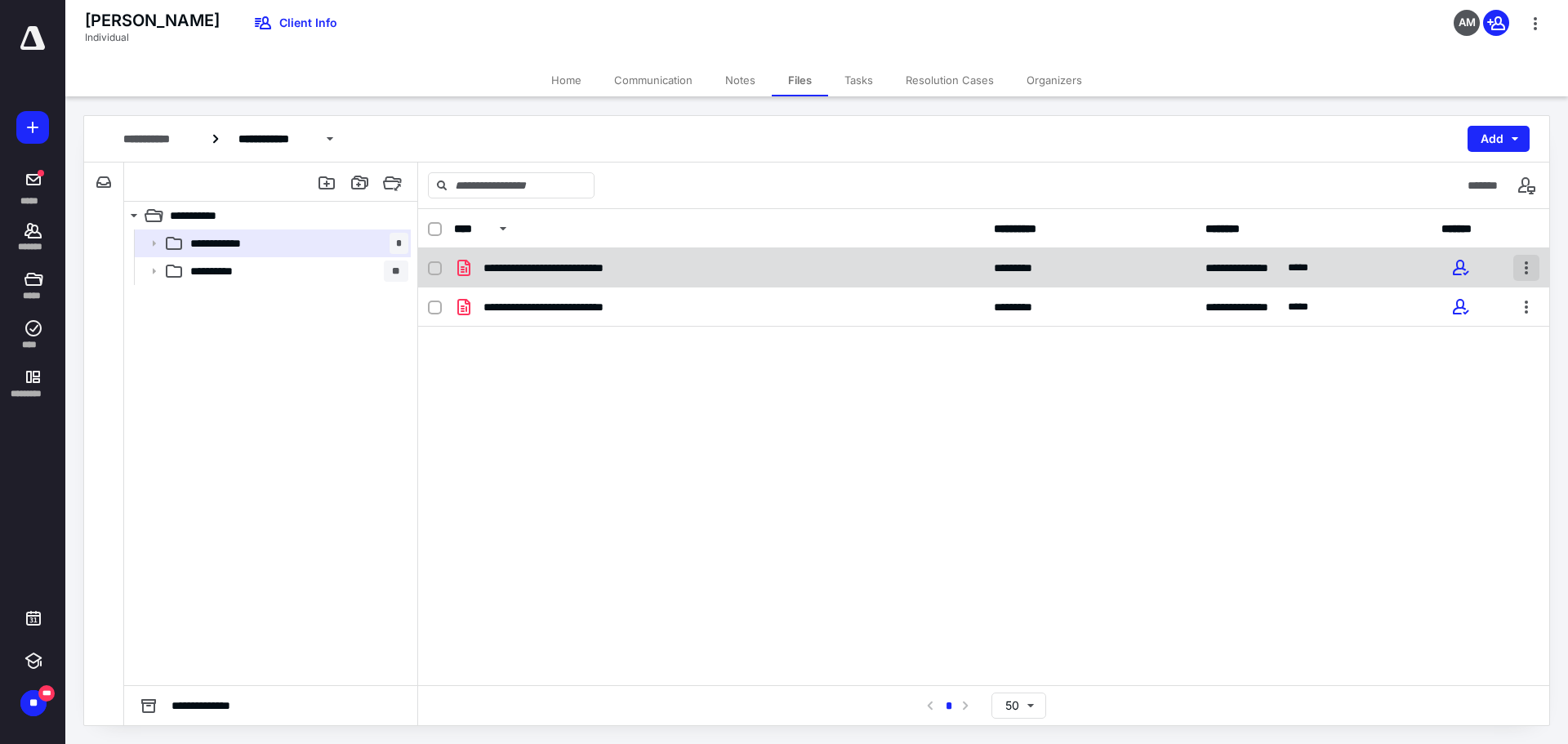 click at bounding box center [1526, 268] 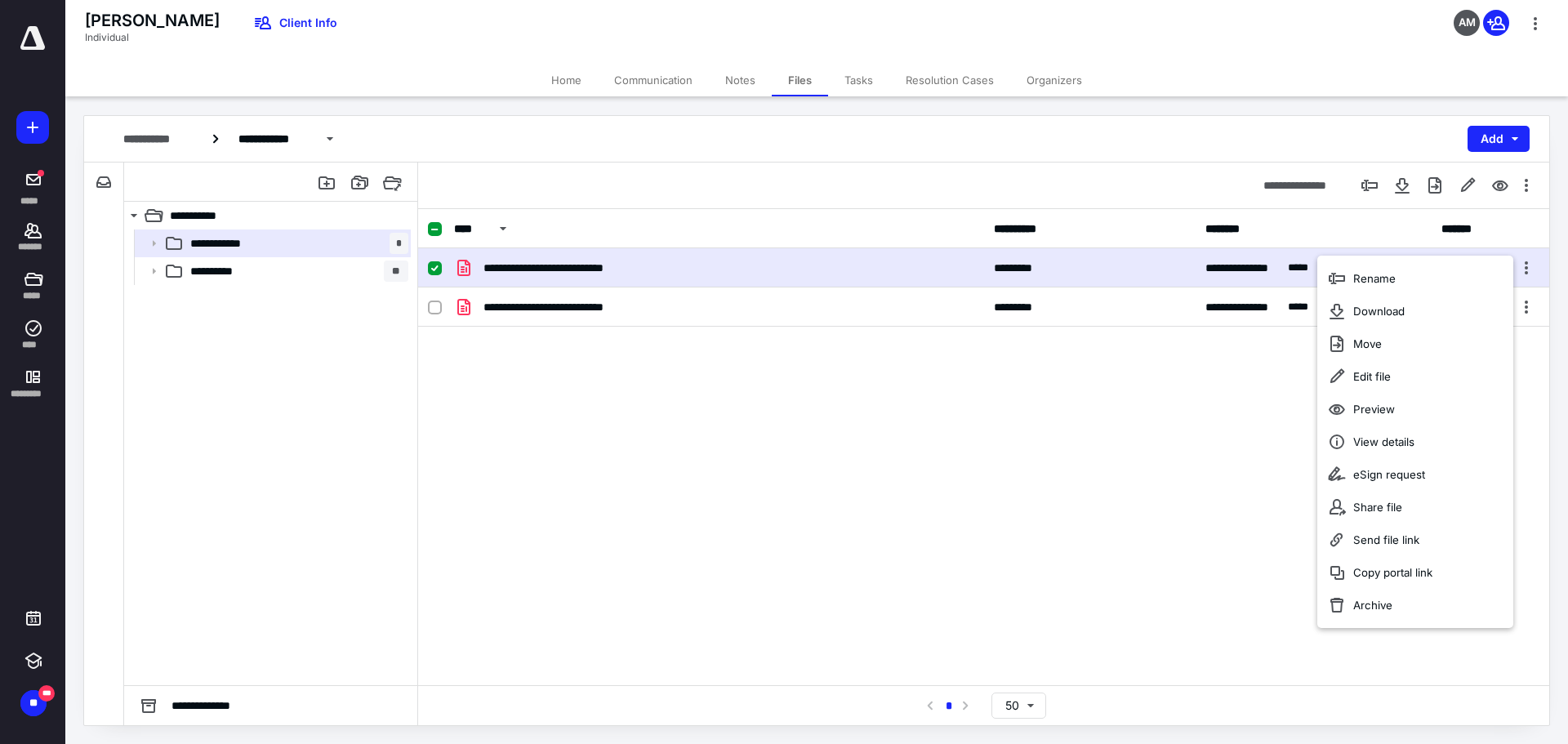 click on "**********" at bounding box center [983, 447] 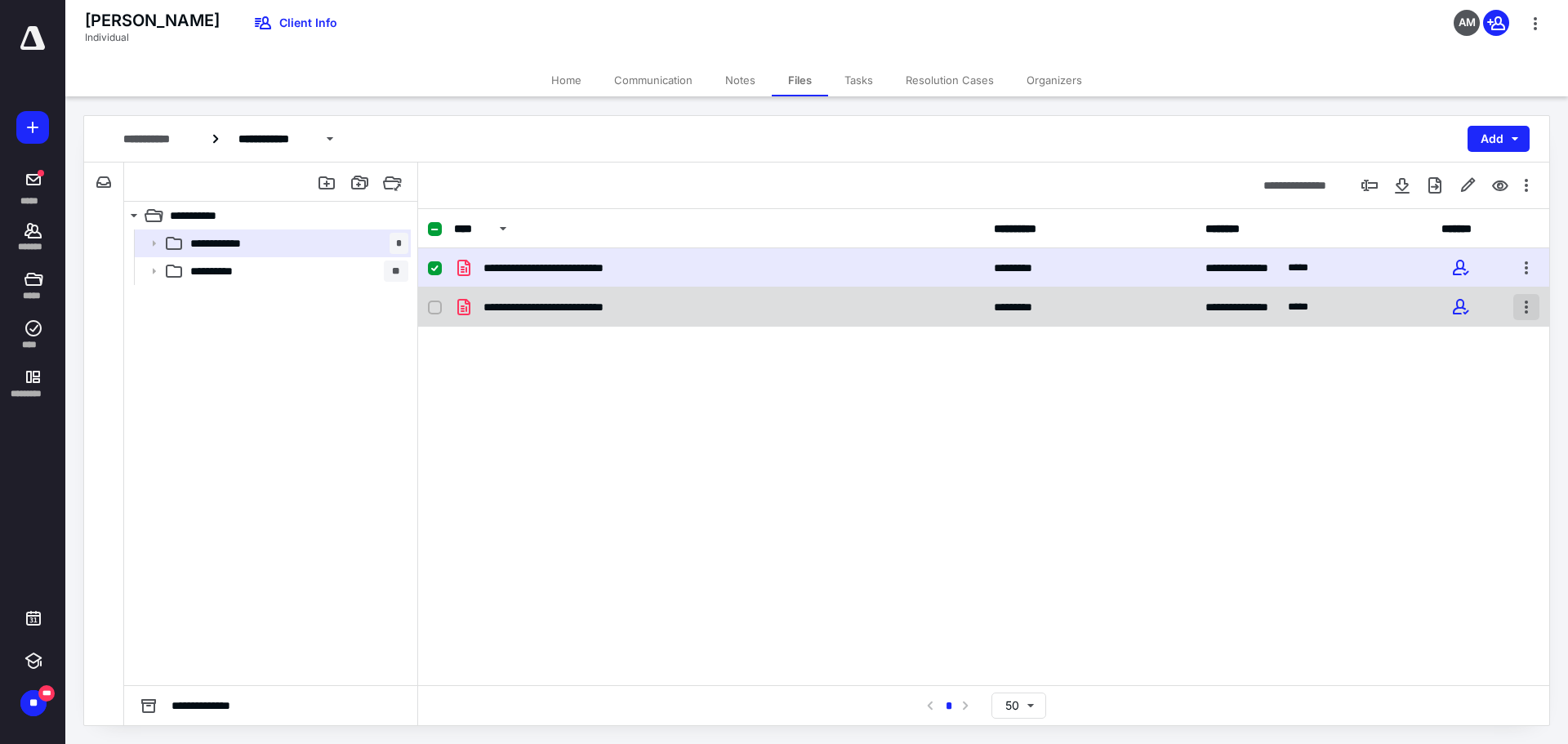 click at bounding box center (1526, 307) 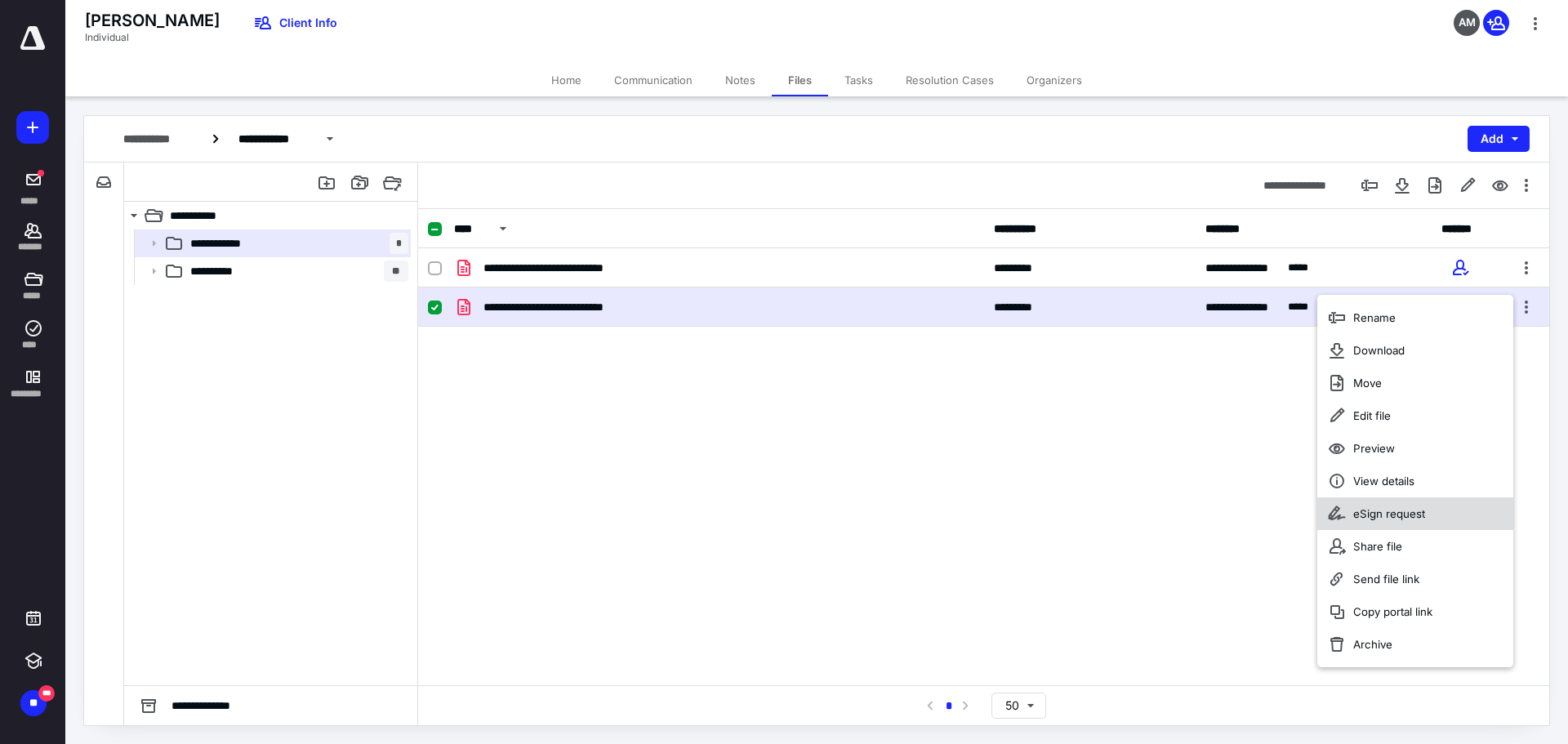 click on "eSign request" at bounding box center [1415, 514] 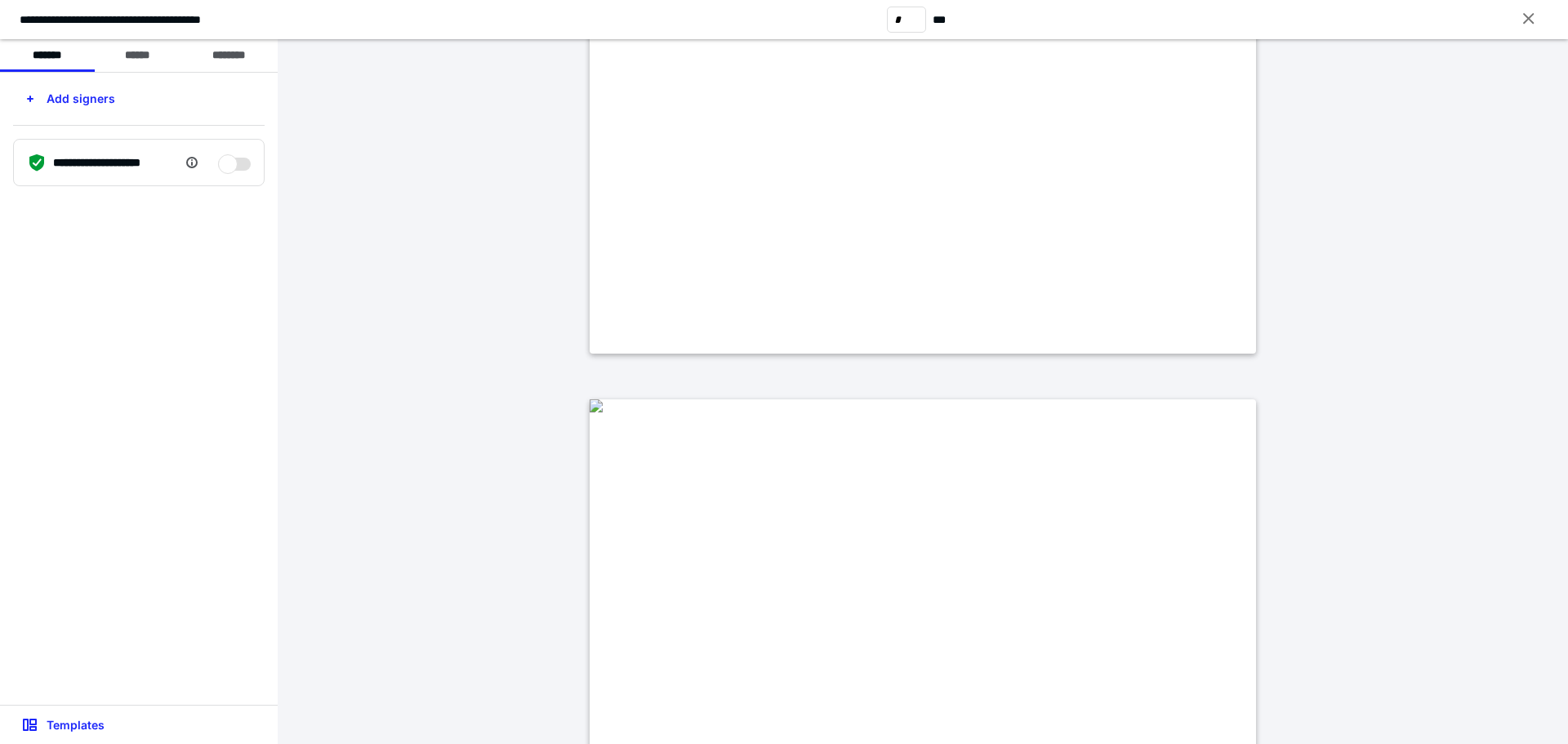 type on "*" 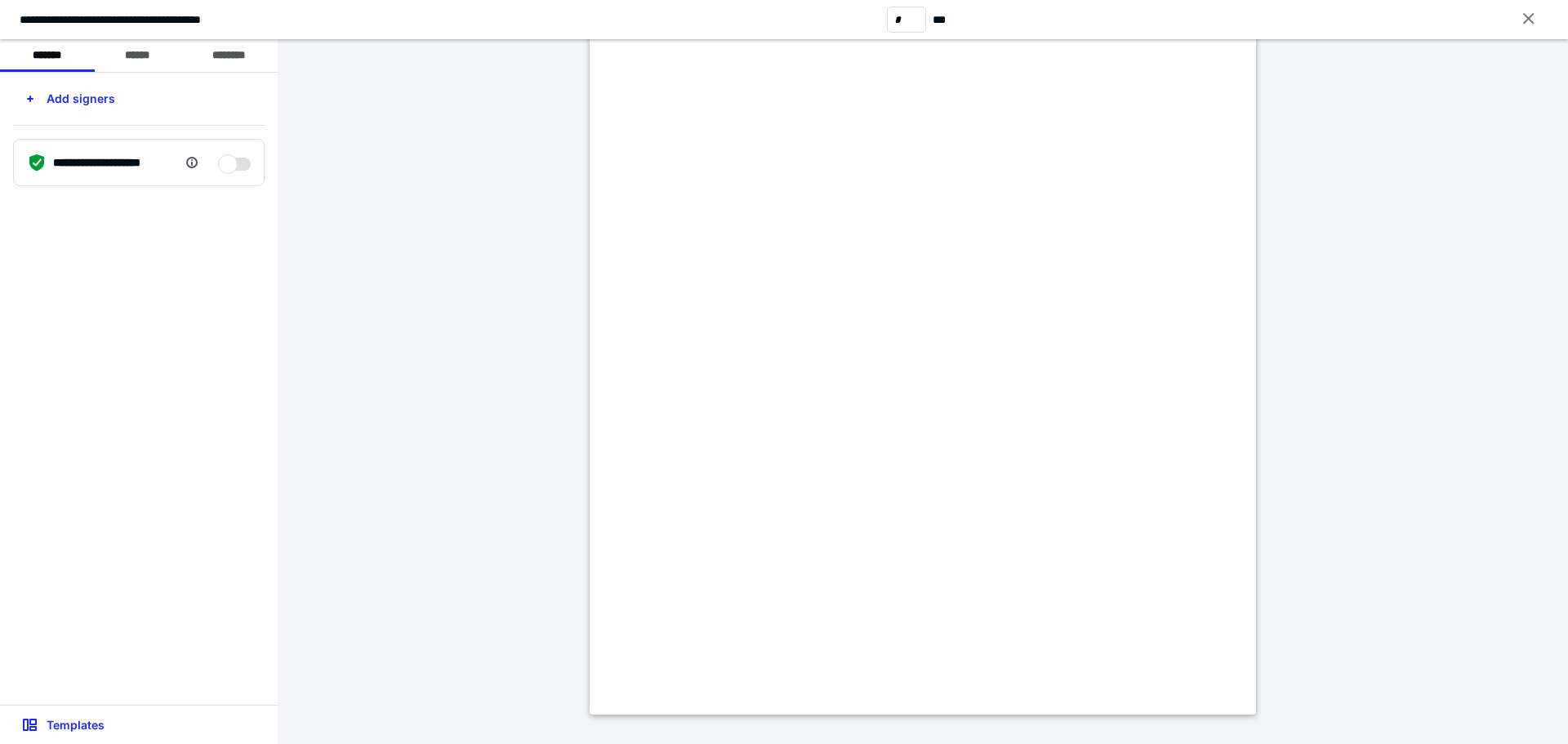 scroll, scrollTop: 1142, scrollLeft: 0, axis: vertical 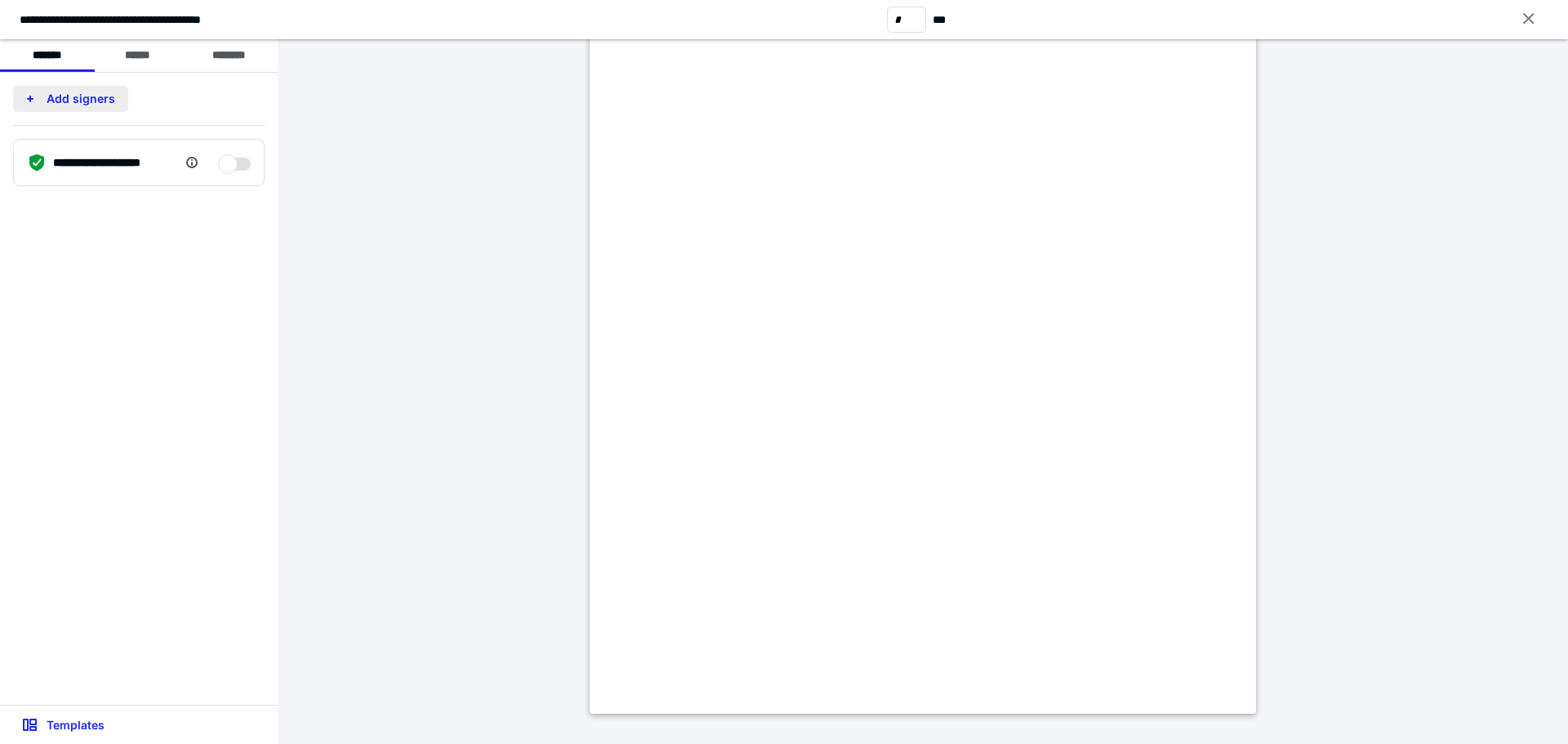 click on "Add signers" at bounding box center [70, 99] 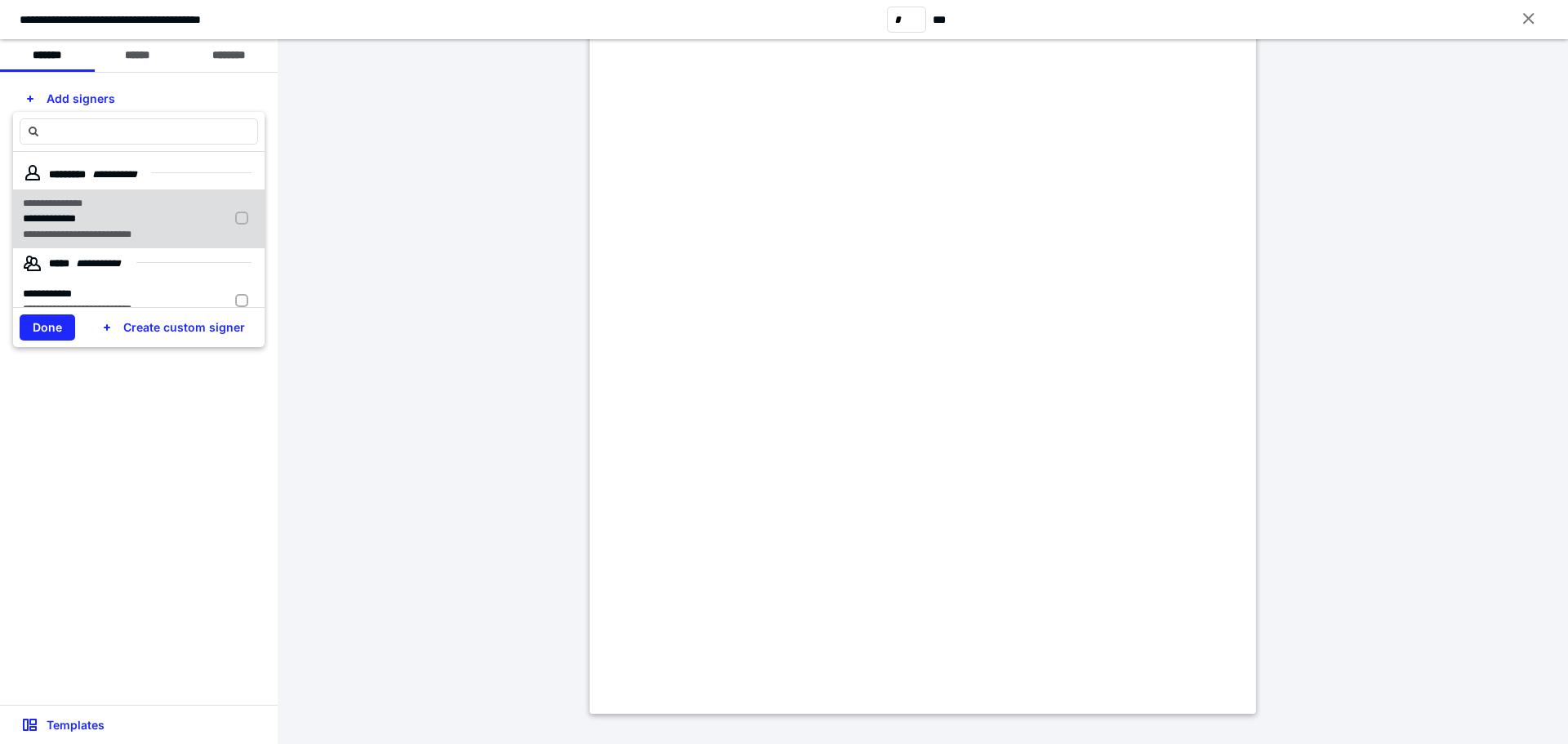 click on "**********" at bounding box center [96, 203] 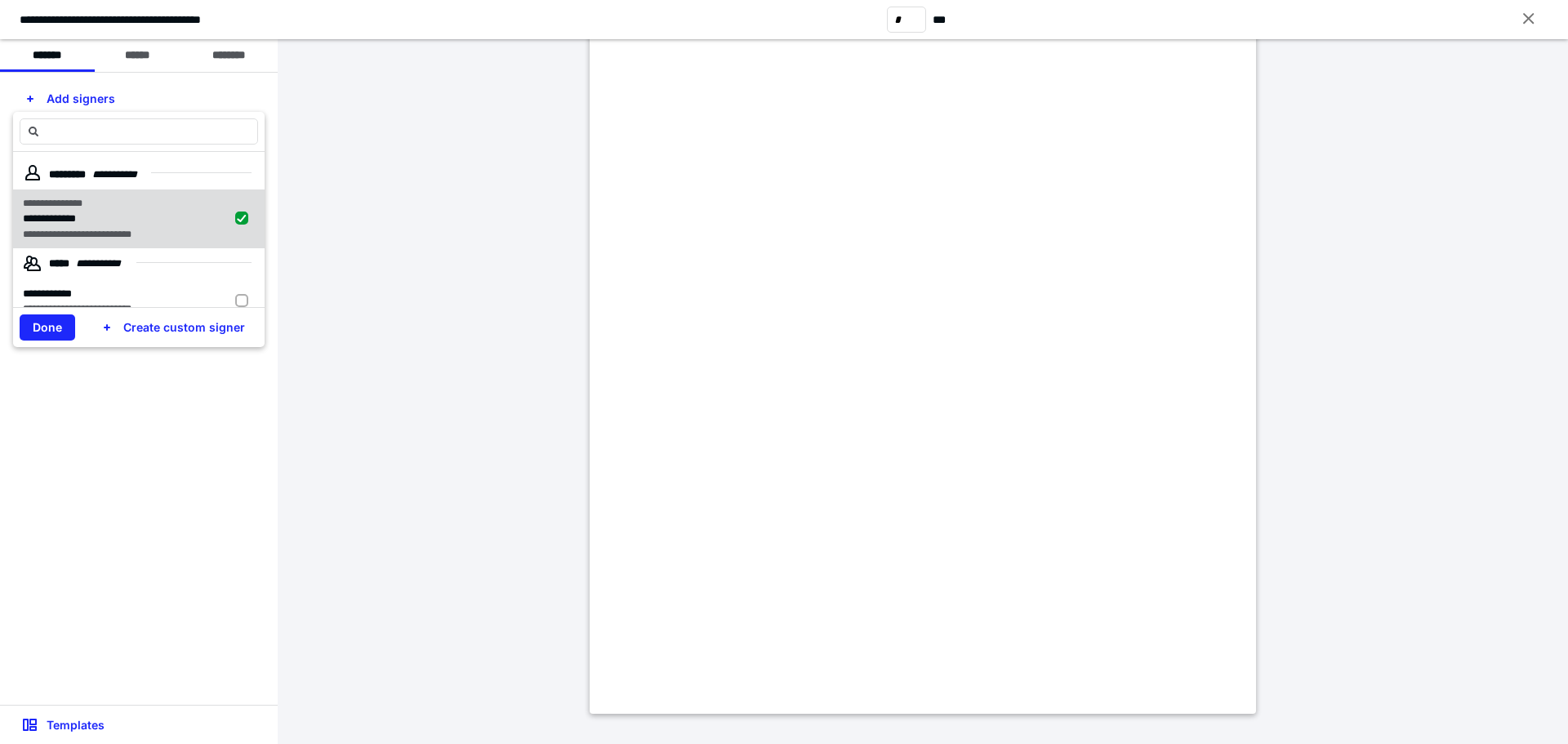 checkbox on "true" 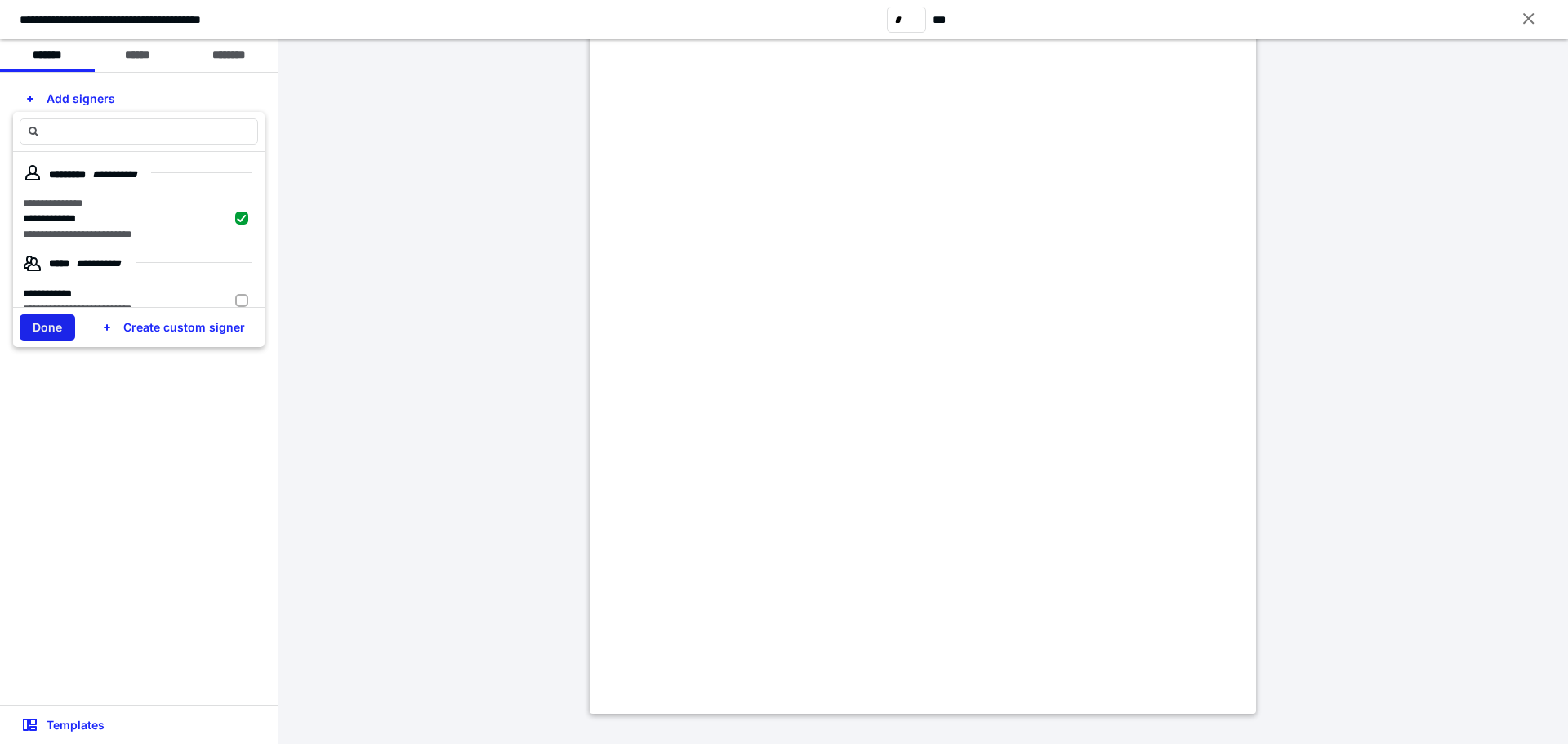 click on "Done" at bounding box center (47, 327) 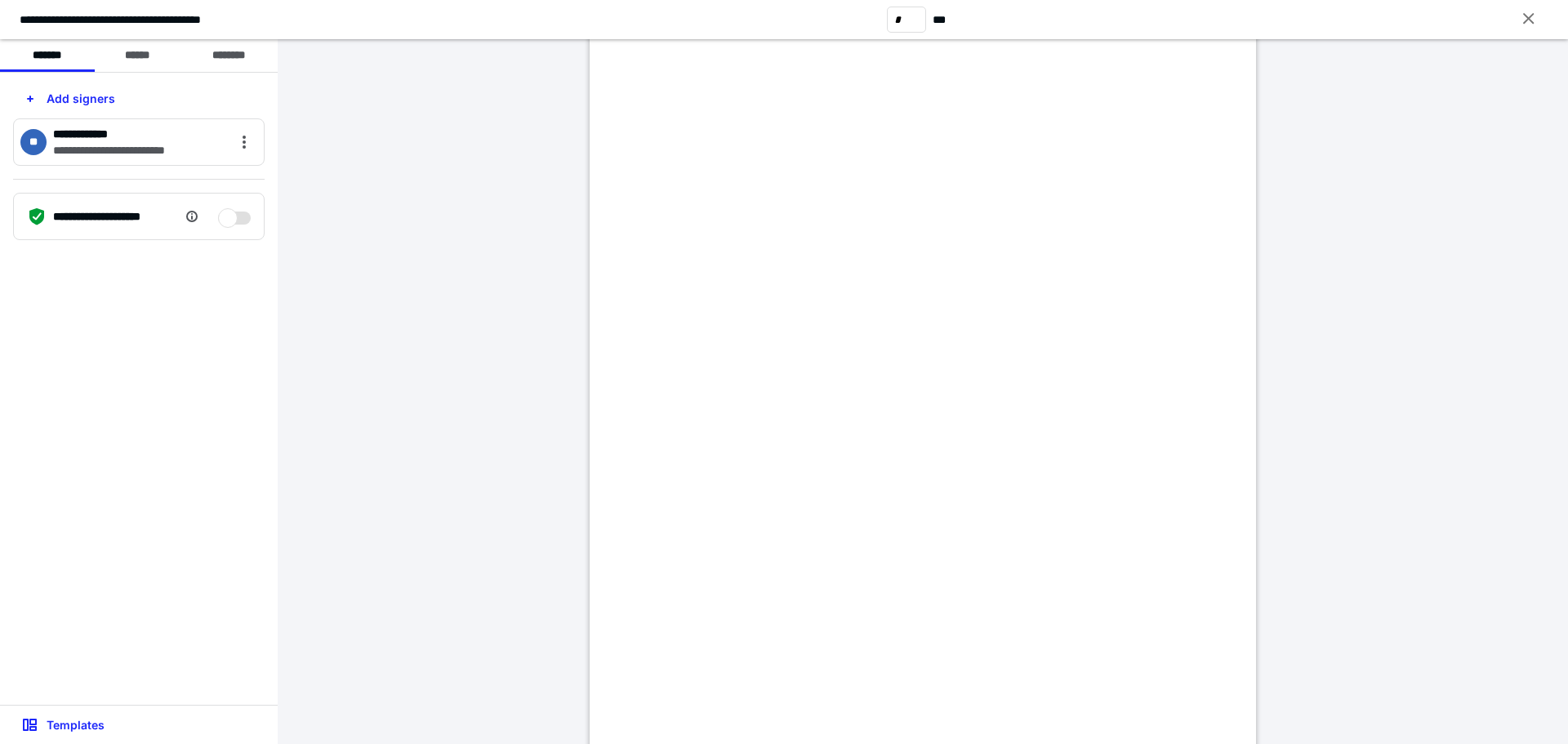 scroll, scrollTop: 1064, scrollLeft: 0, axis: vertical 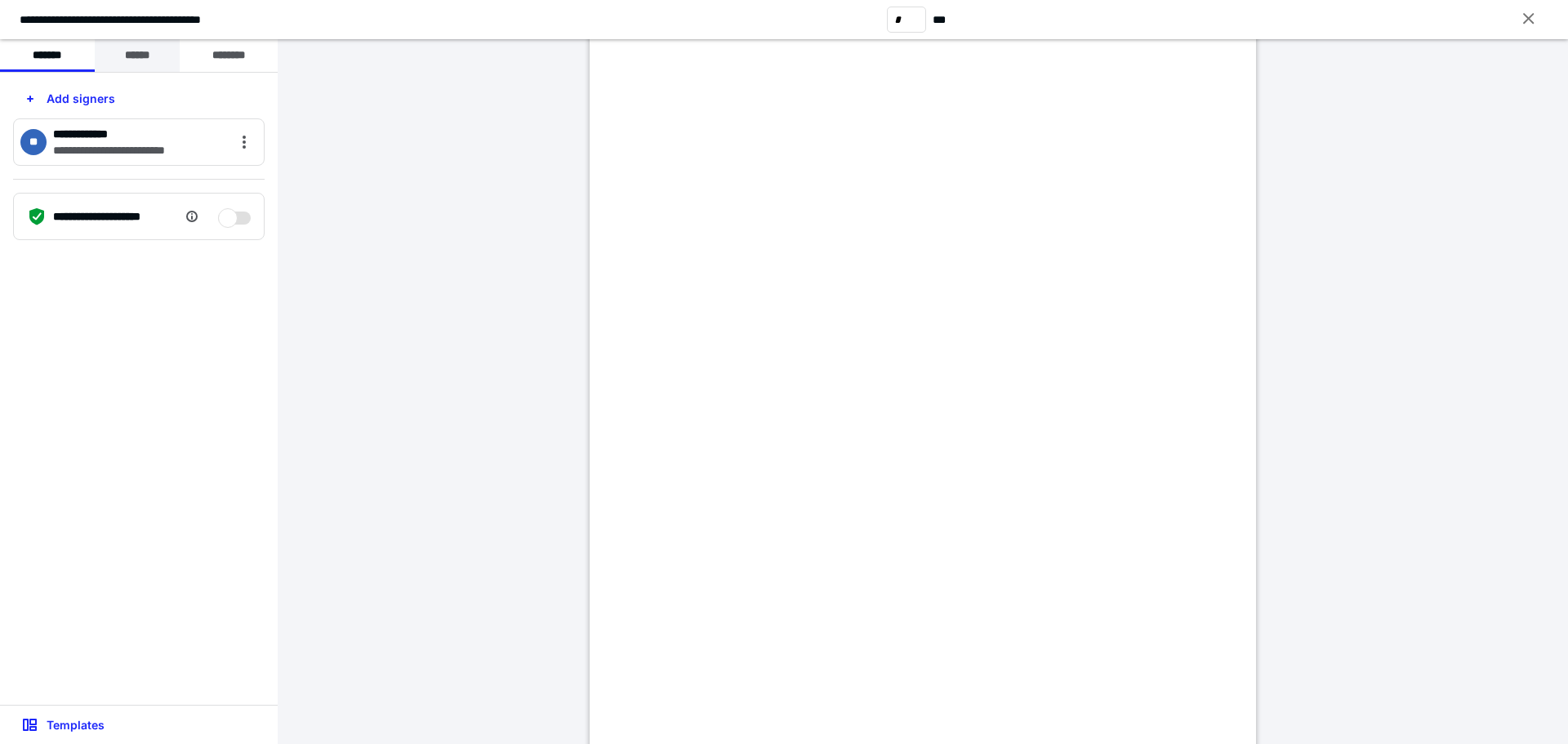 click on "******" at bounding box center (137, 56) 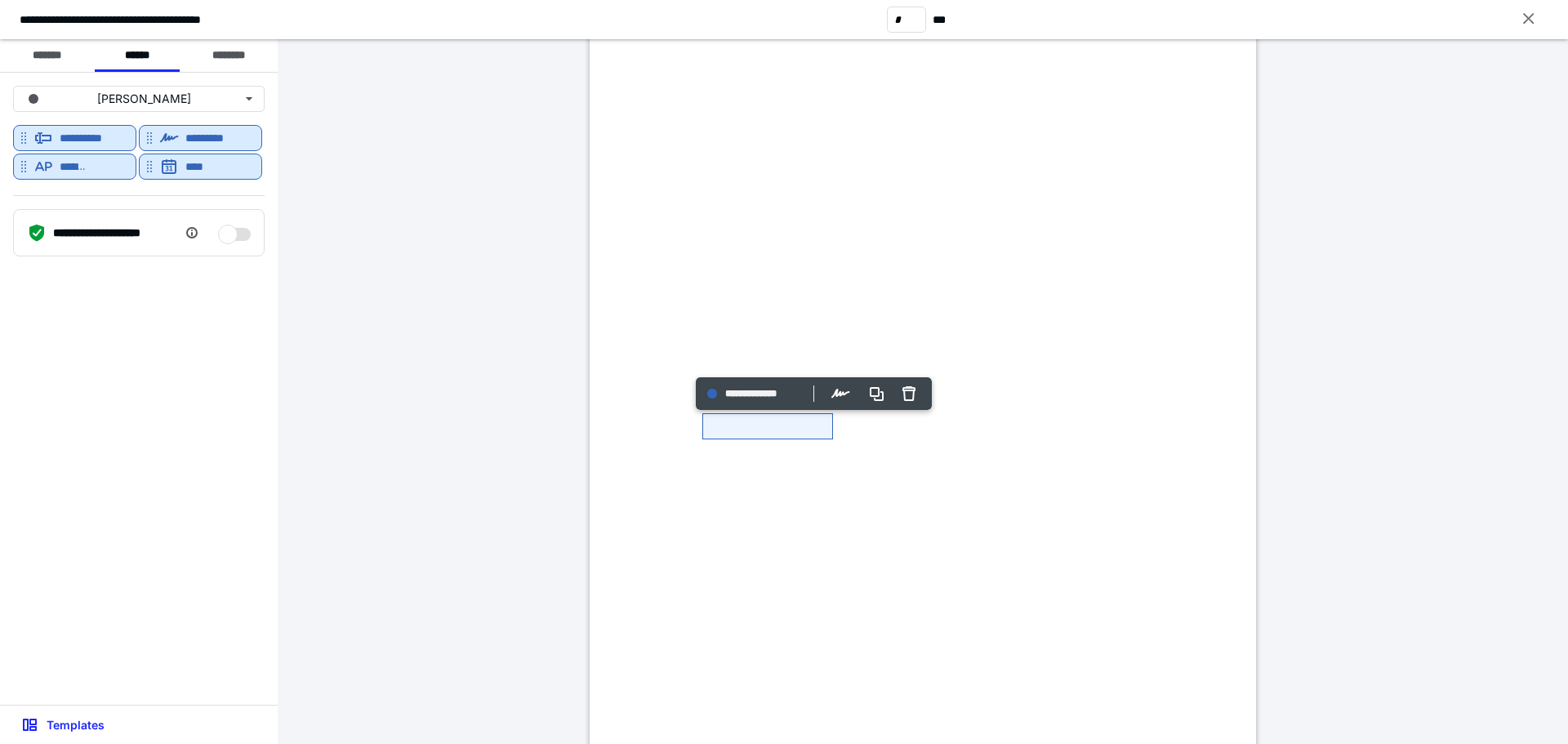 click at bounding box center [596, -65] 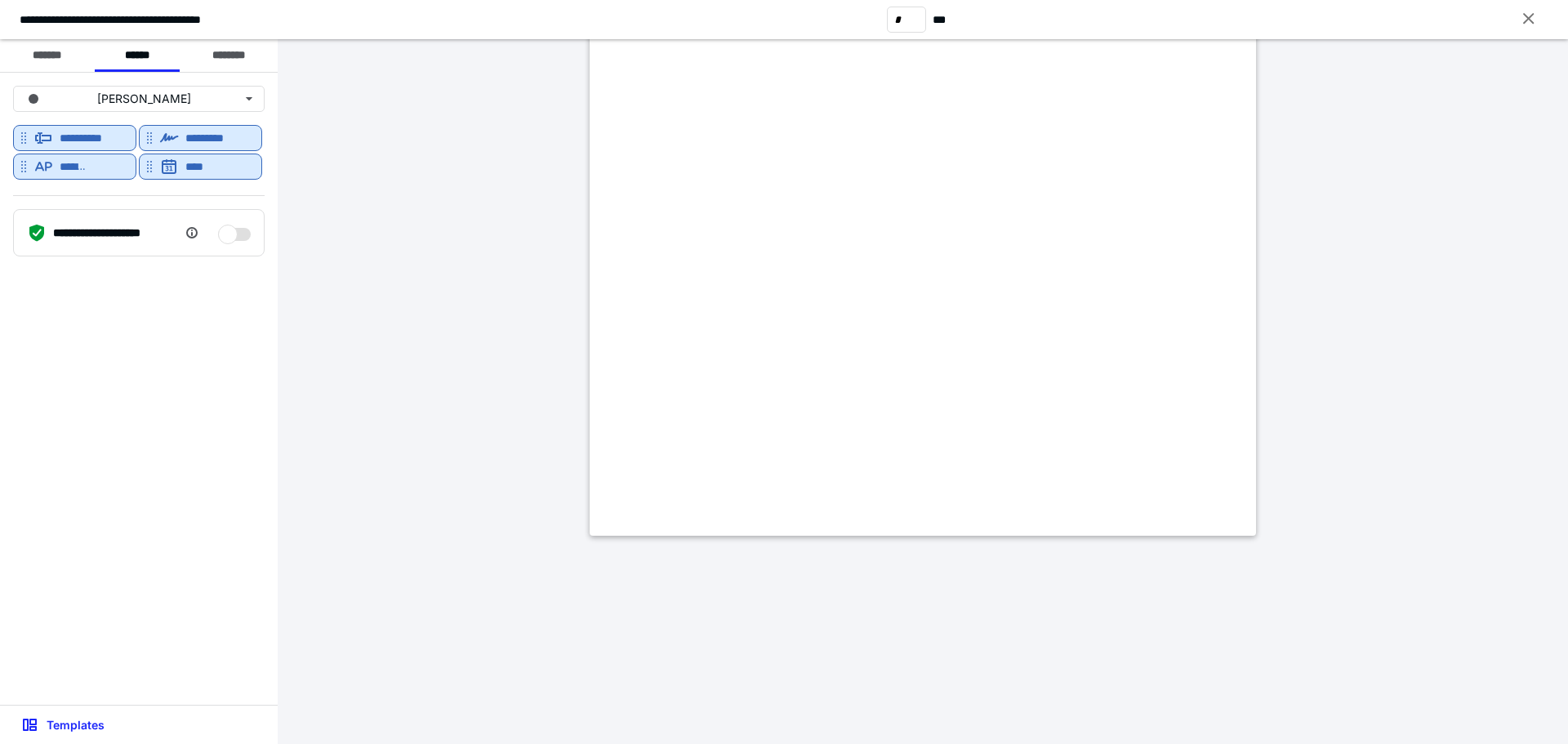 scroll, scrollTop: 6770, scrollLeft: 0, axis: vertical 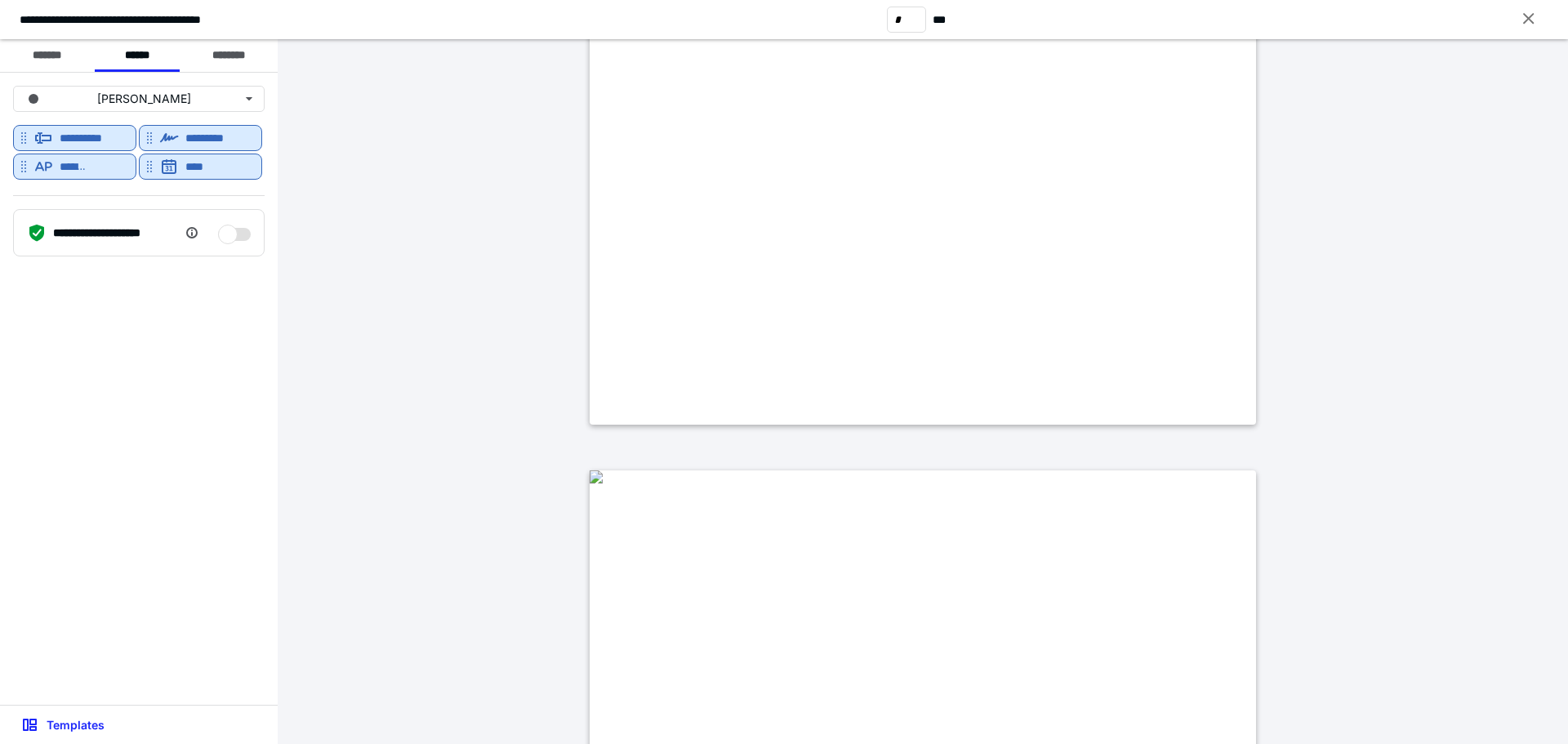type on "*" 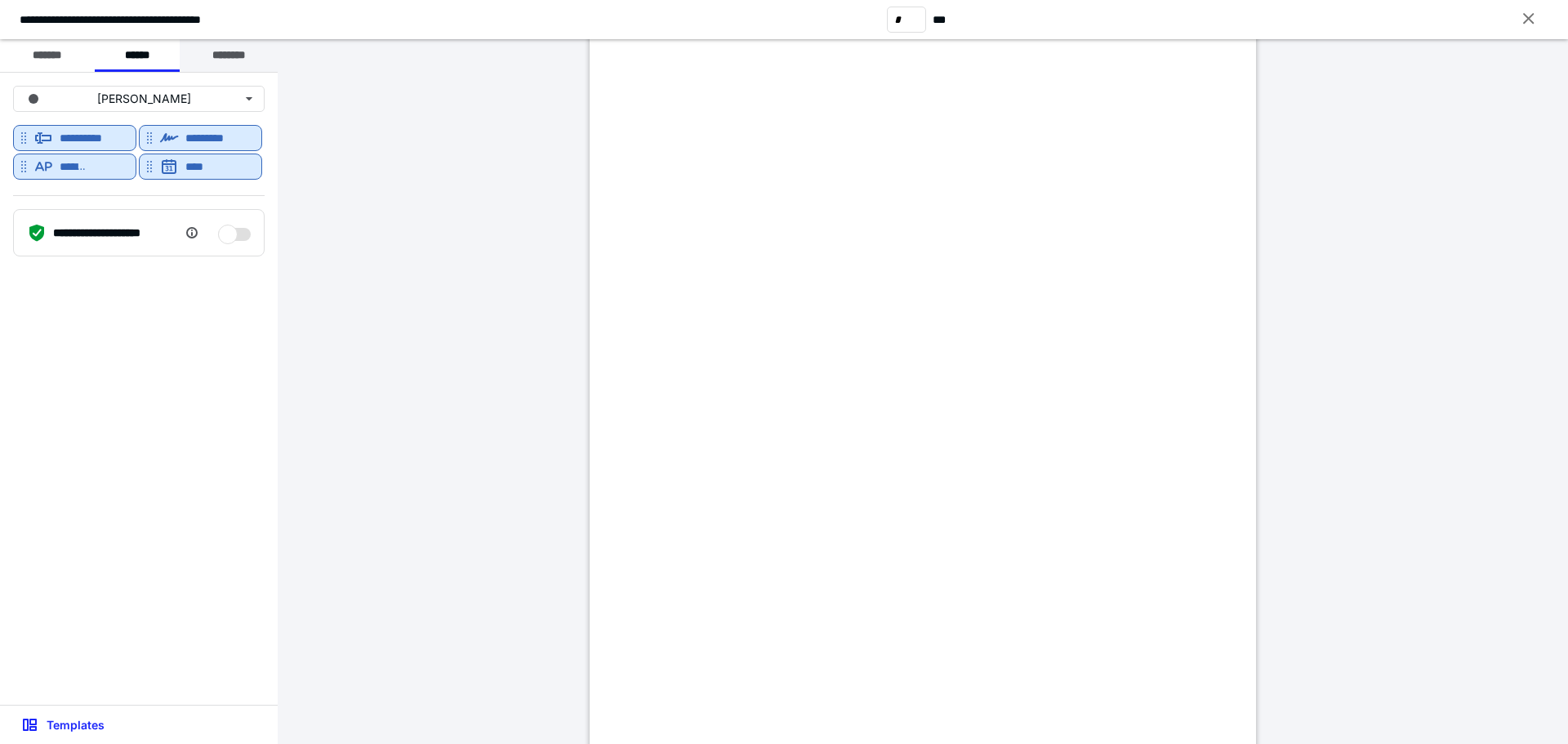 scroll, scrollTop: 5545, scrollLeft: 0, axis: vertical 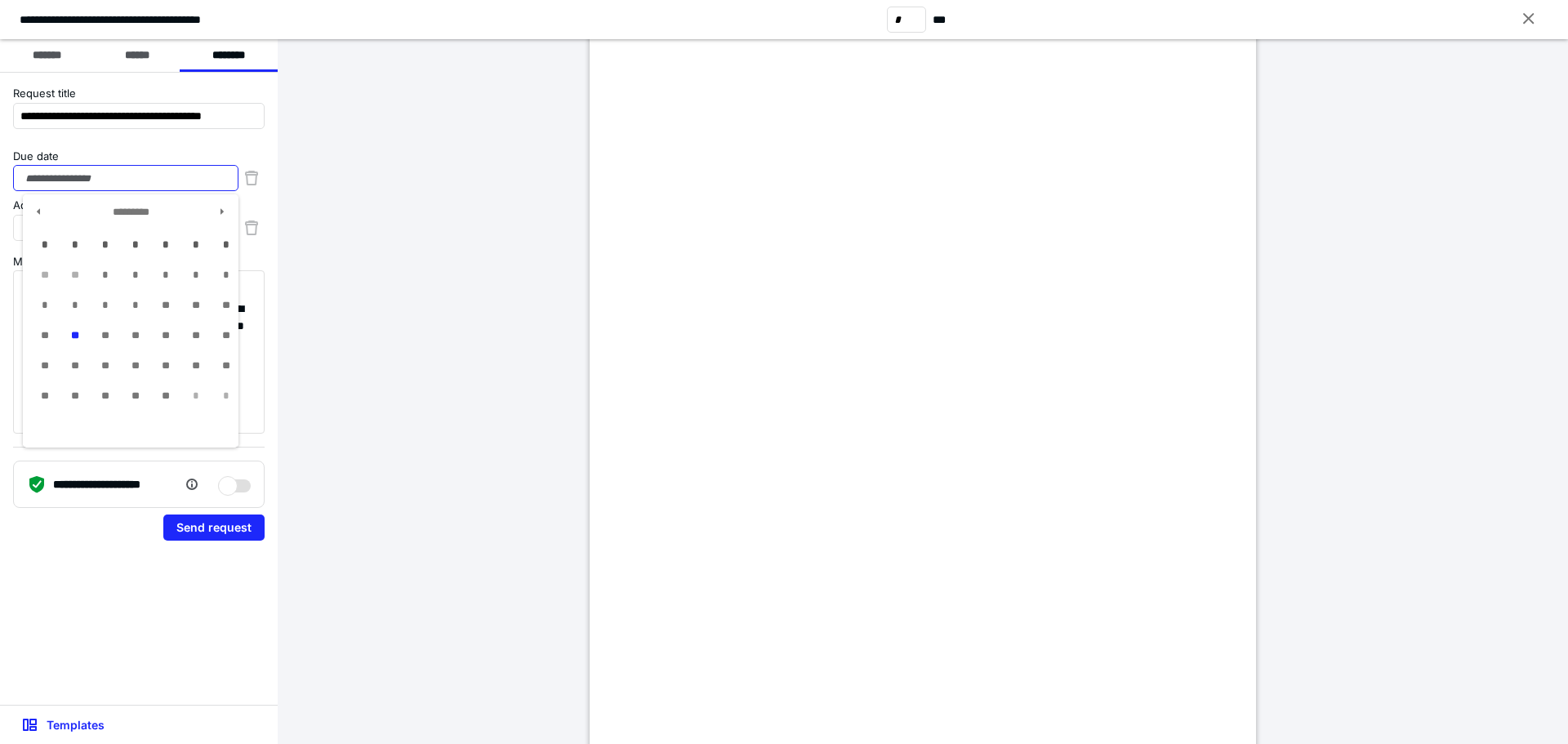 click on "Due date" at bounding box center [126, 178] 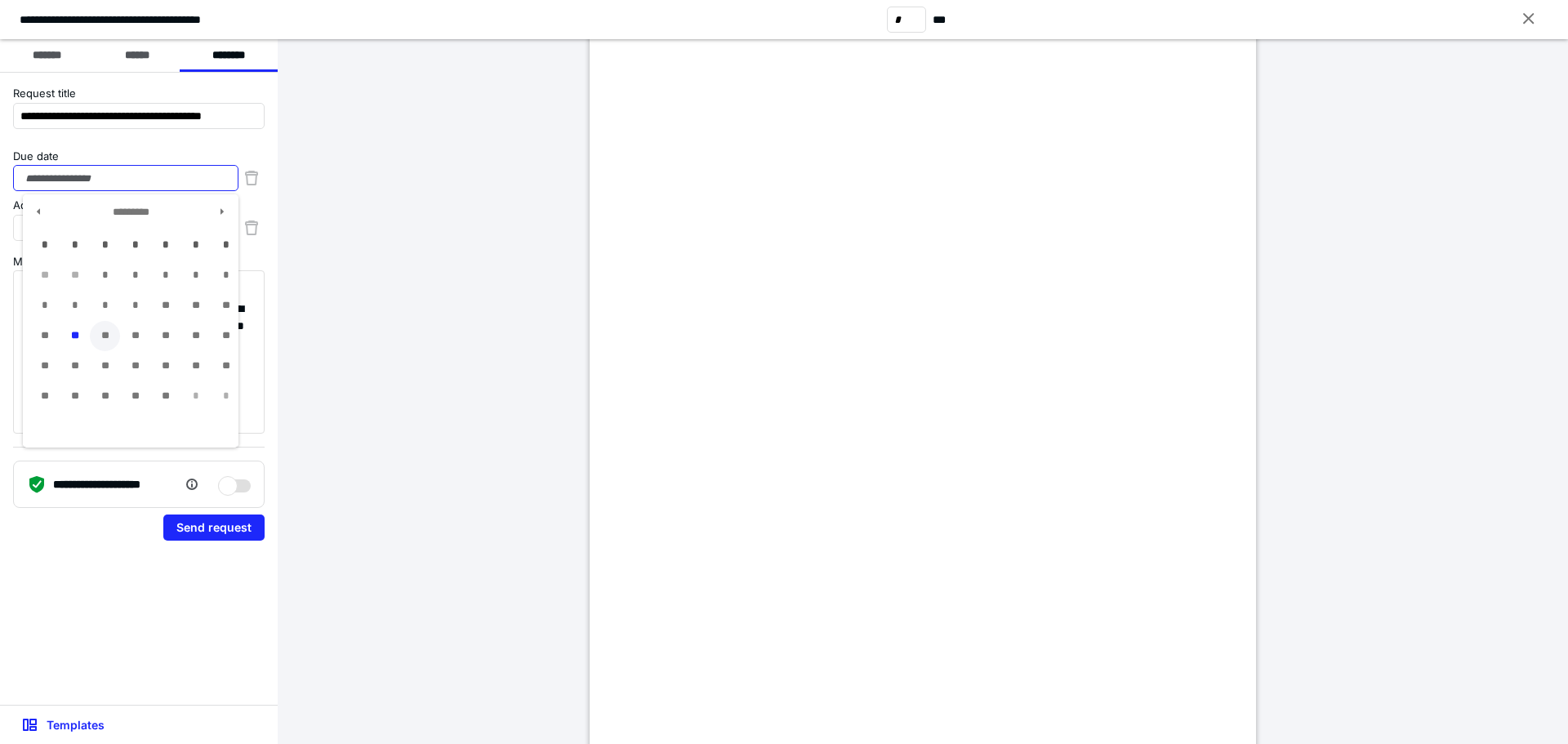 click on "**" at bounding box center (105, 336) 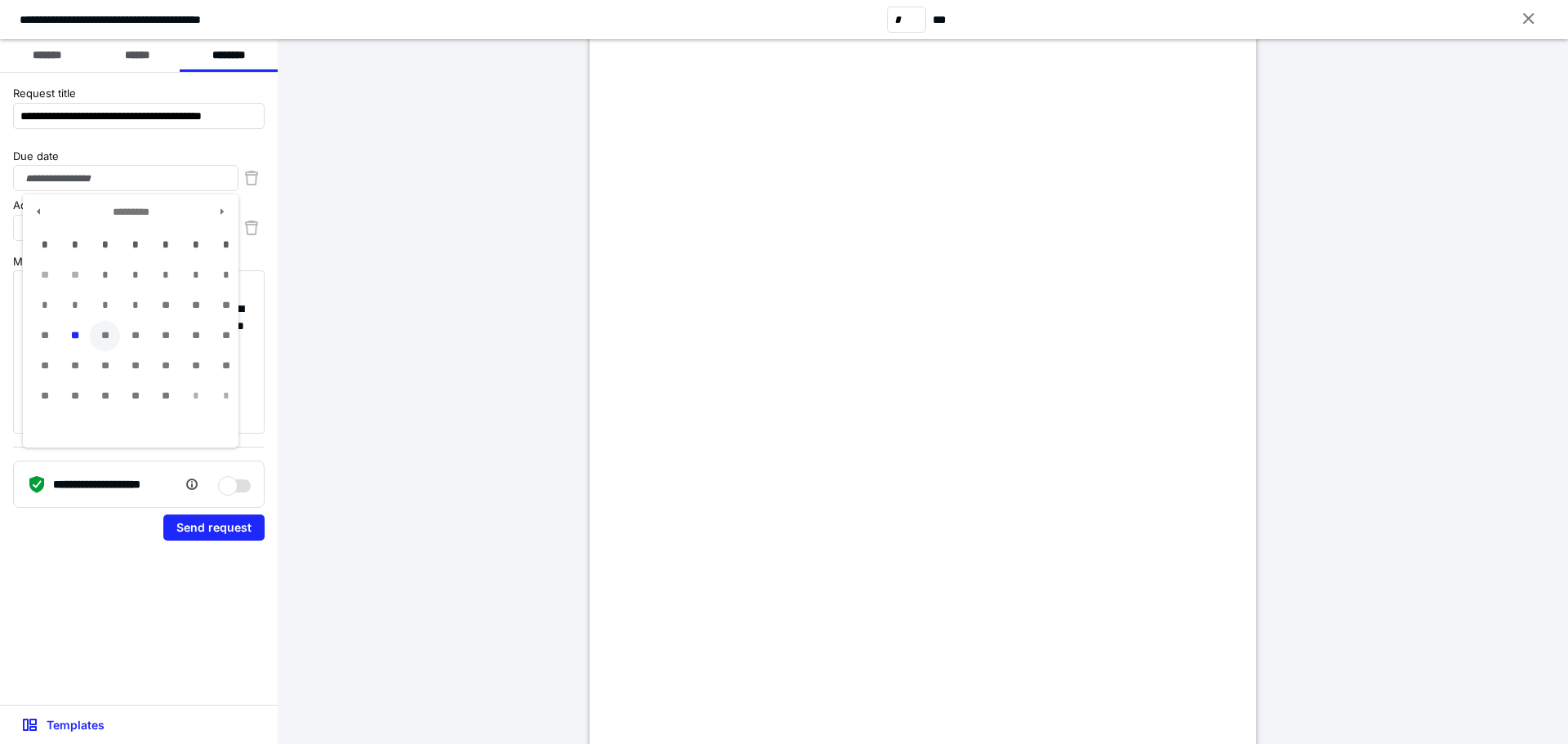 type on "**********" 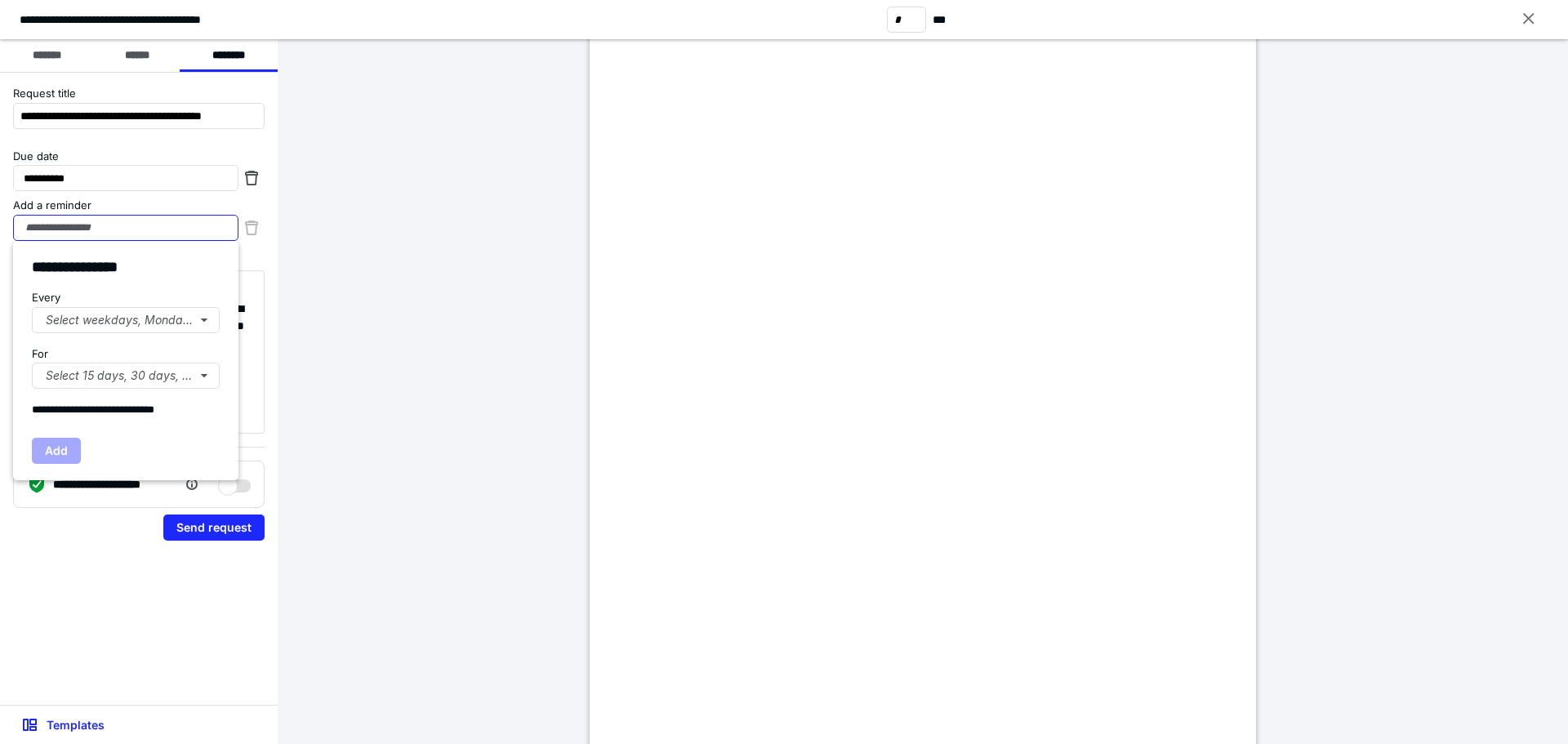 click on "Add a reminder" at bounding box center [126, 228] 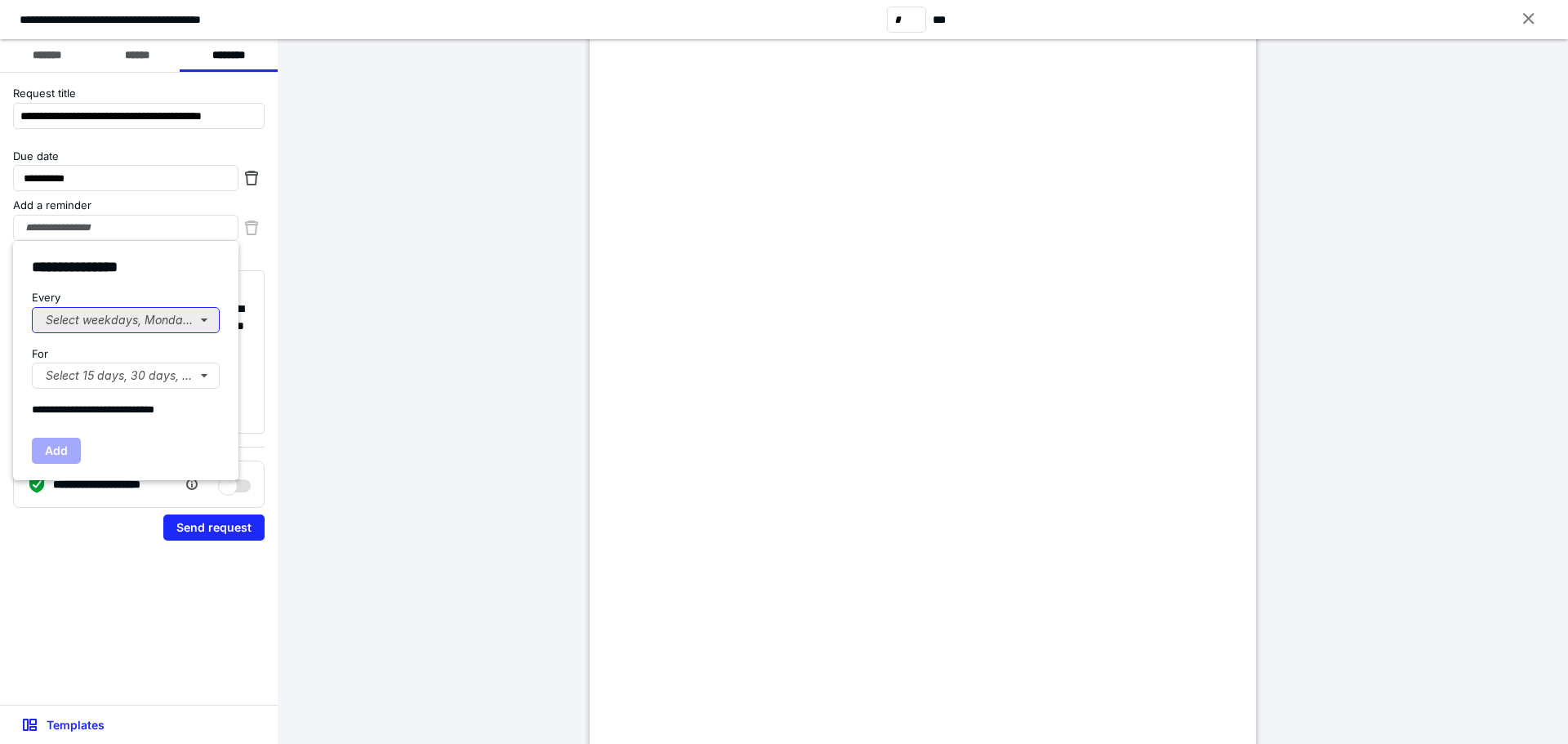 click on "Select weekdays, Mondays, or Tues..." at bounding box center (126, 320) 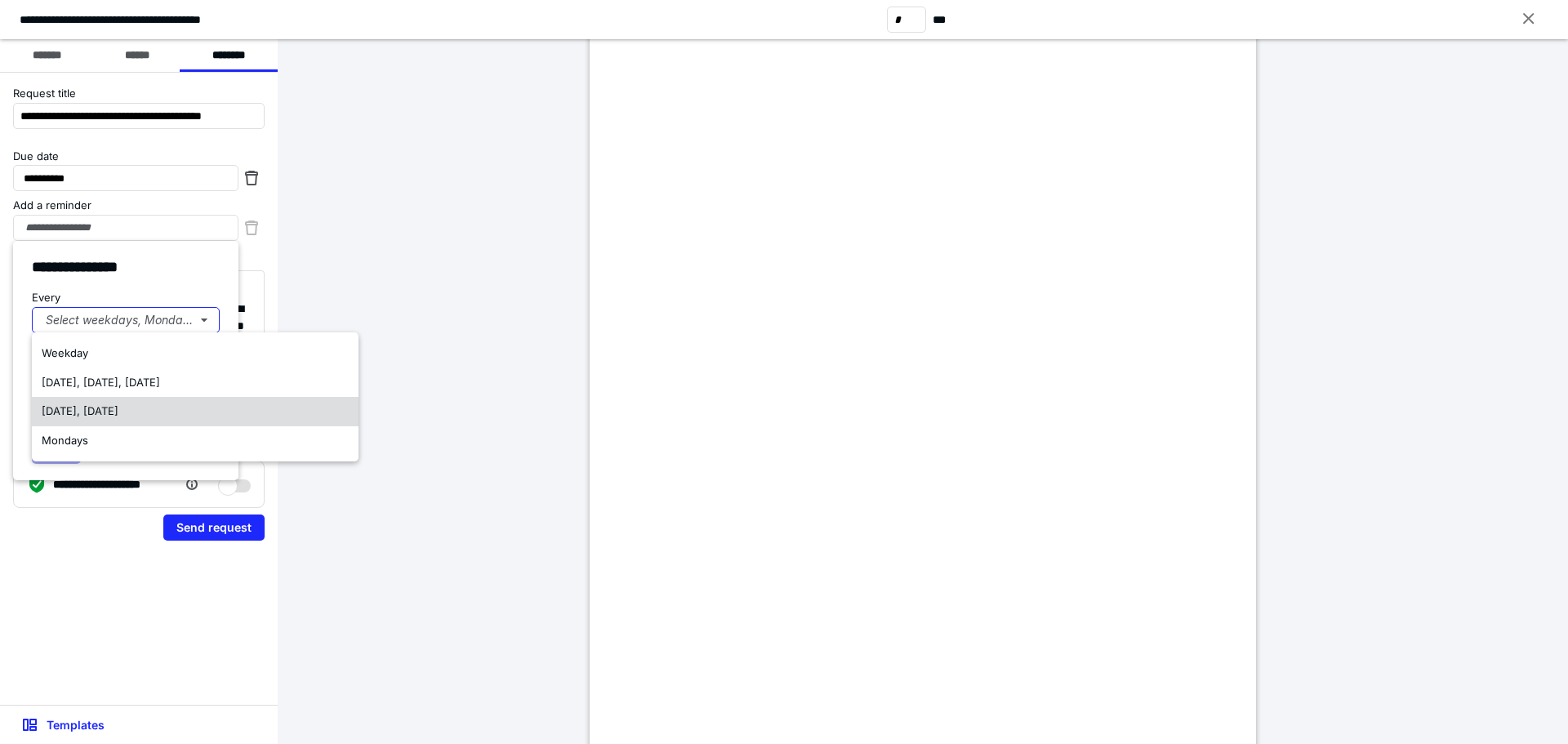 click on "Tuesday, Thursday" at bounding box center (80, 411) 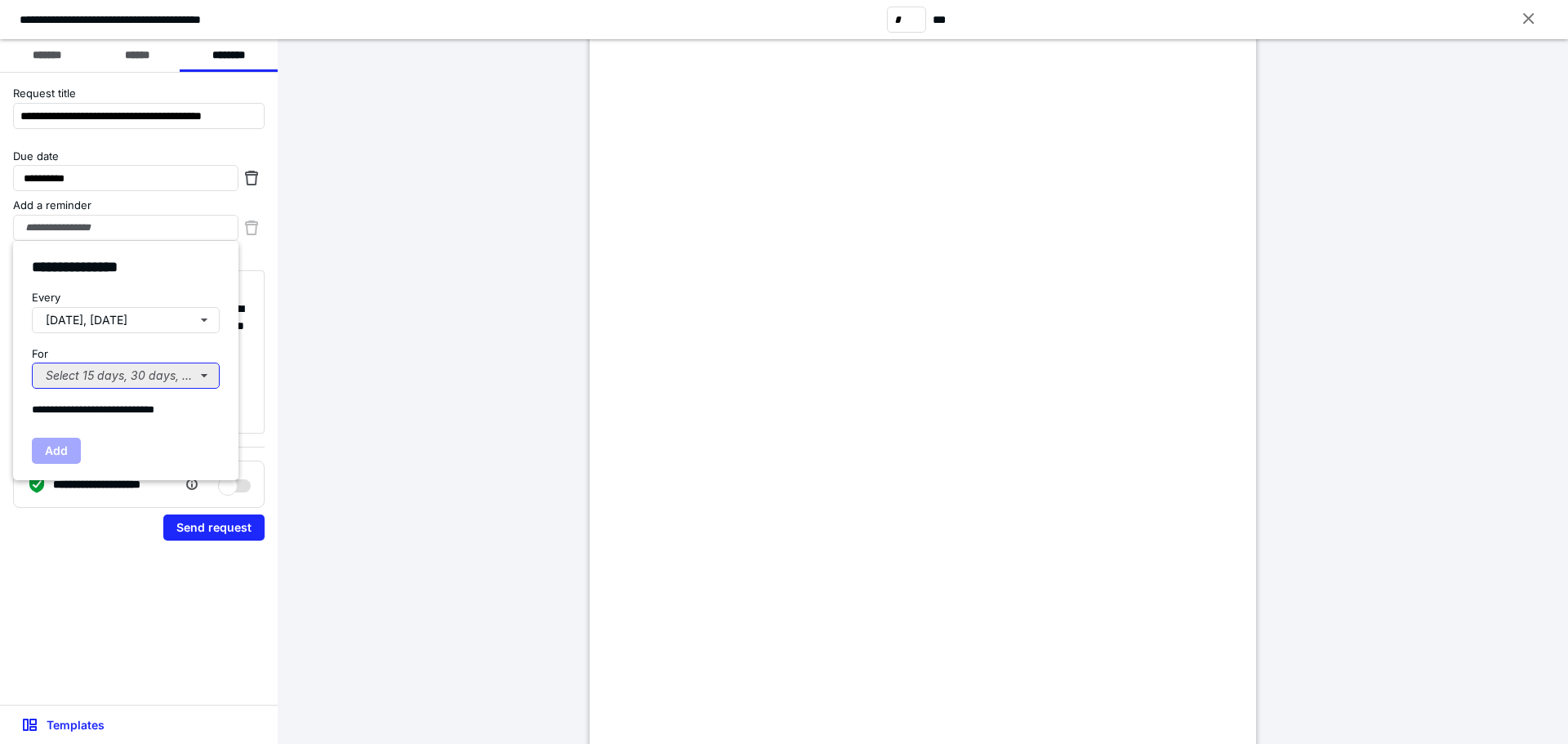 click on "Select 15 days, 30 days, or 45 days..." at bounding box center [126, 376] 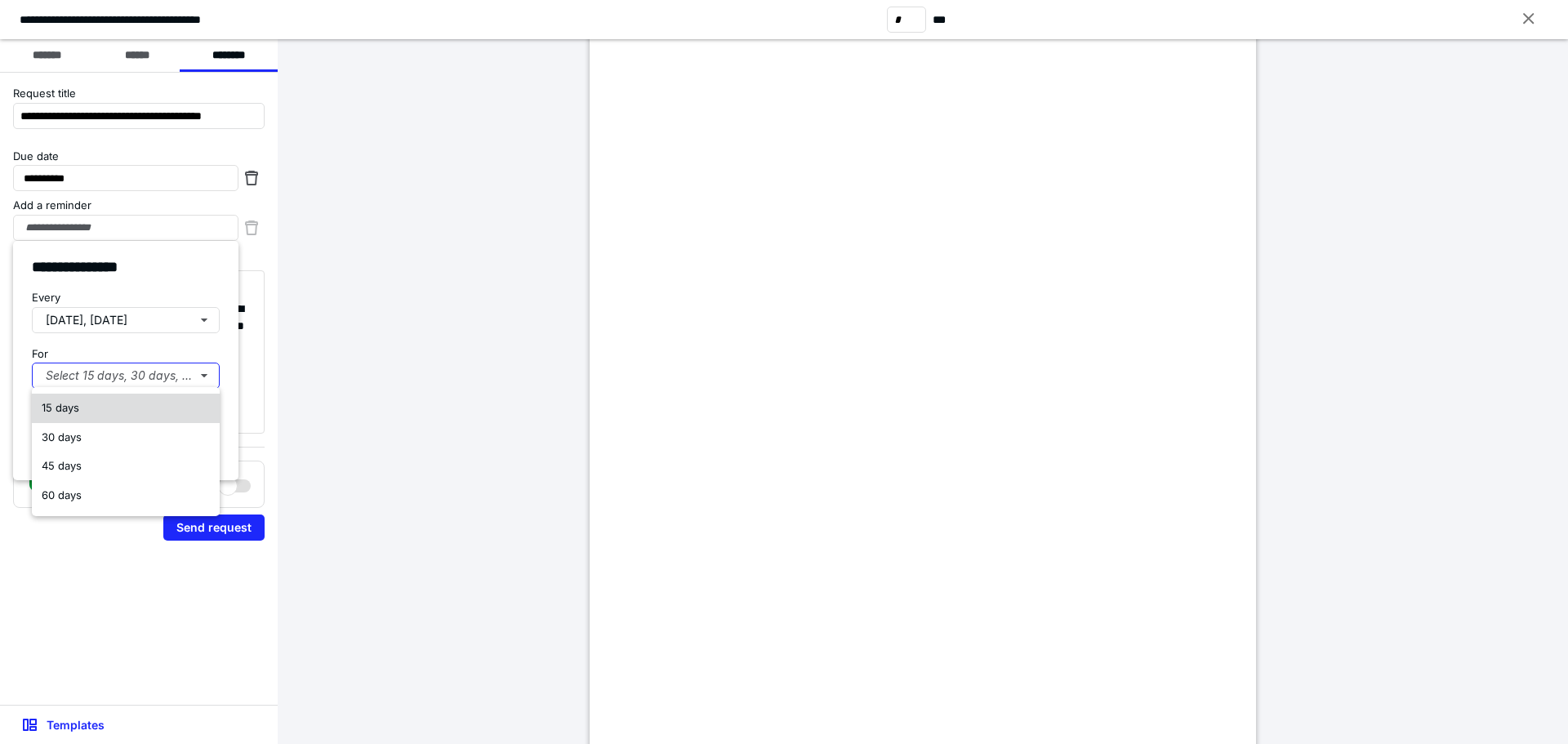 click on "15 days" at bounding box center [60, 408] 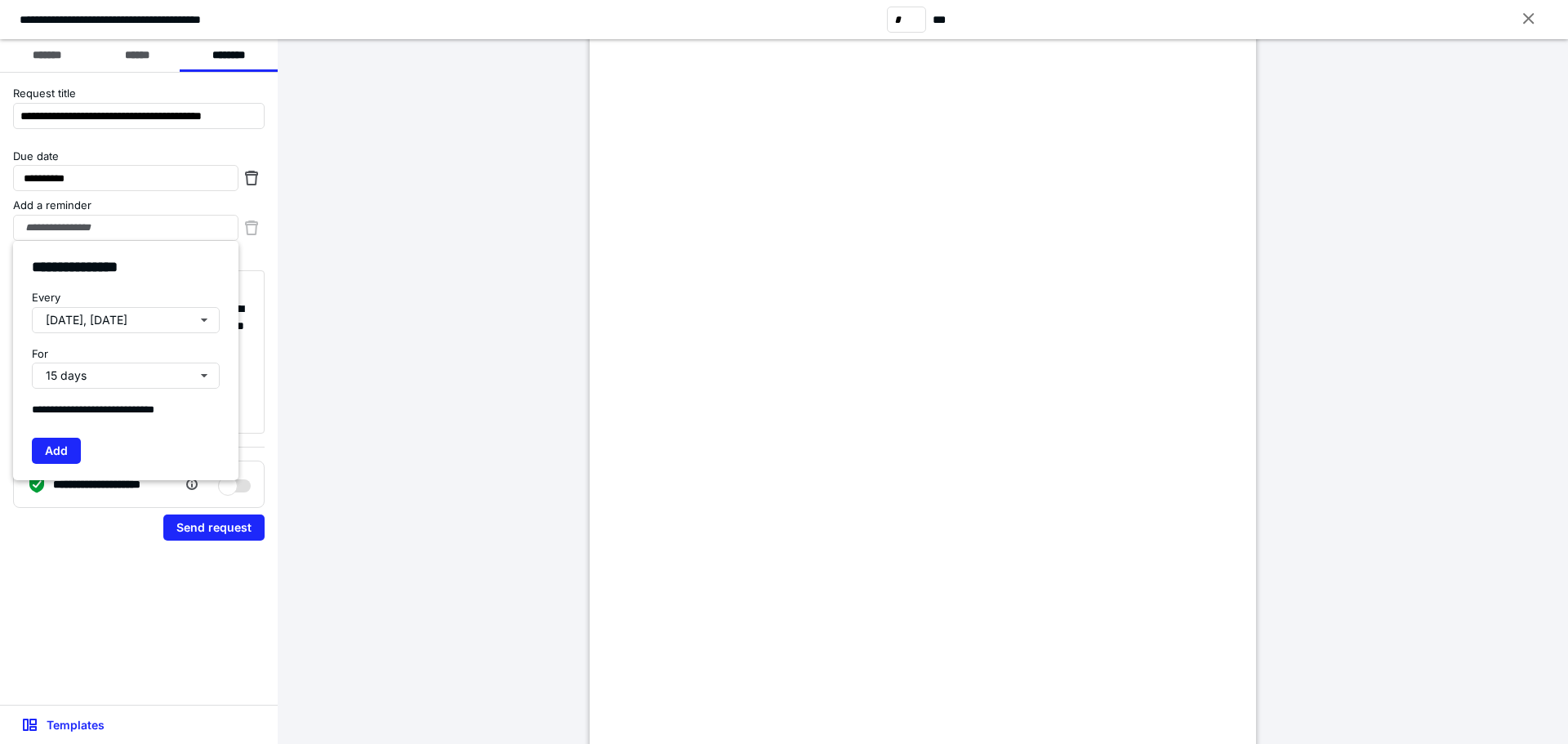 click on "**********" at bounding box center [126, 420] 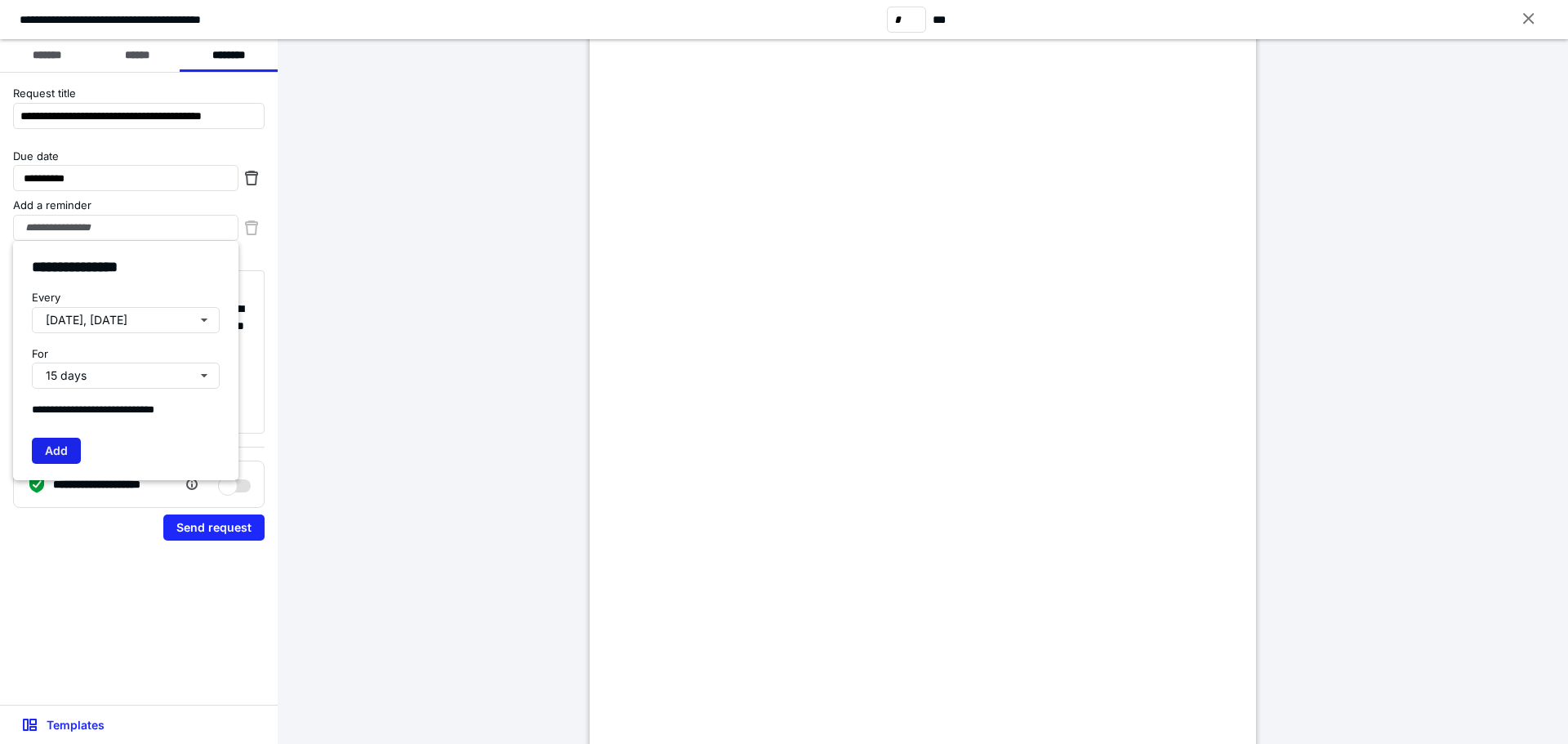click on "Add" at bounding box center (56, 451) 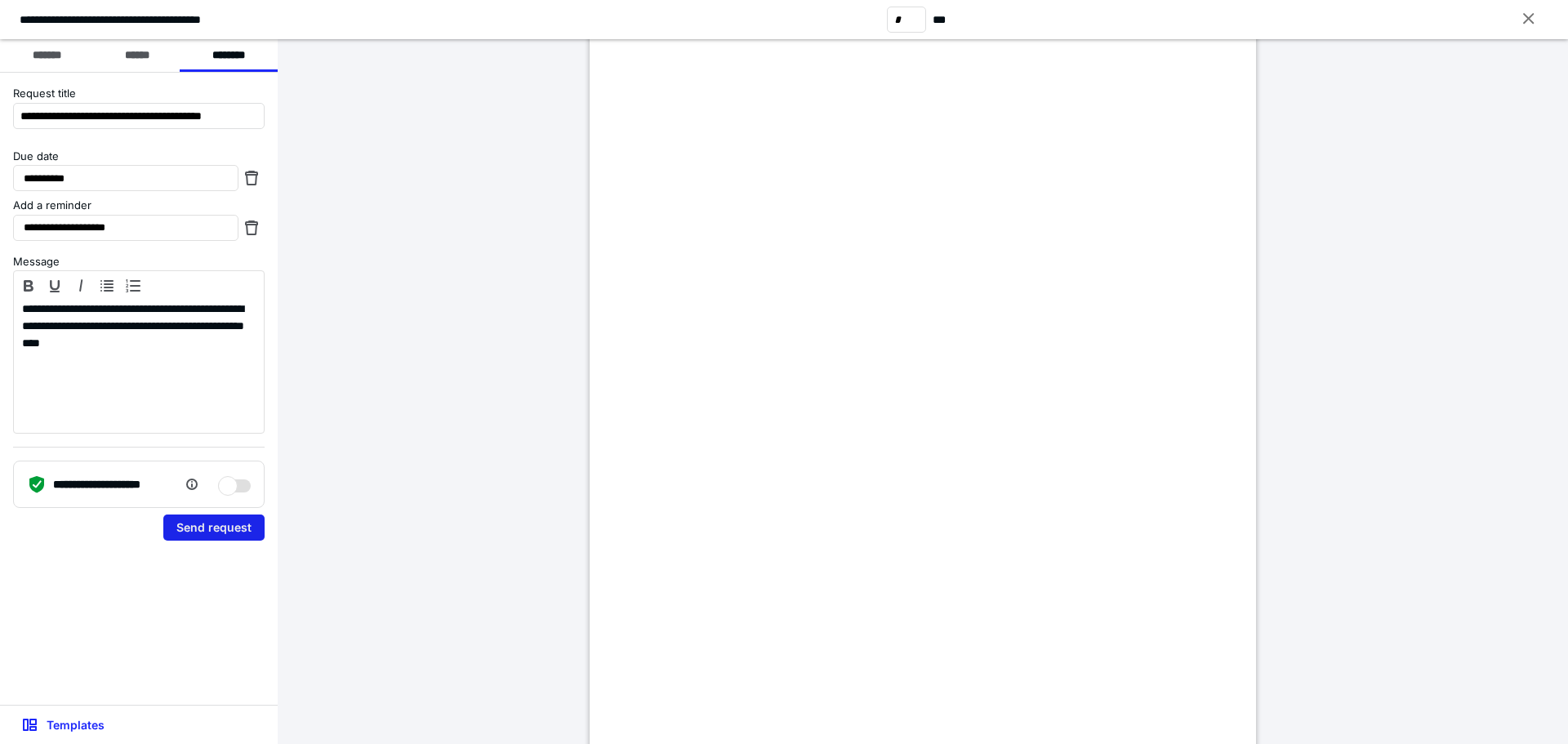 click on "Send request" at bounding box center (214, 528) 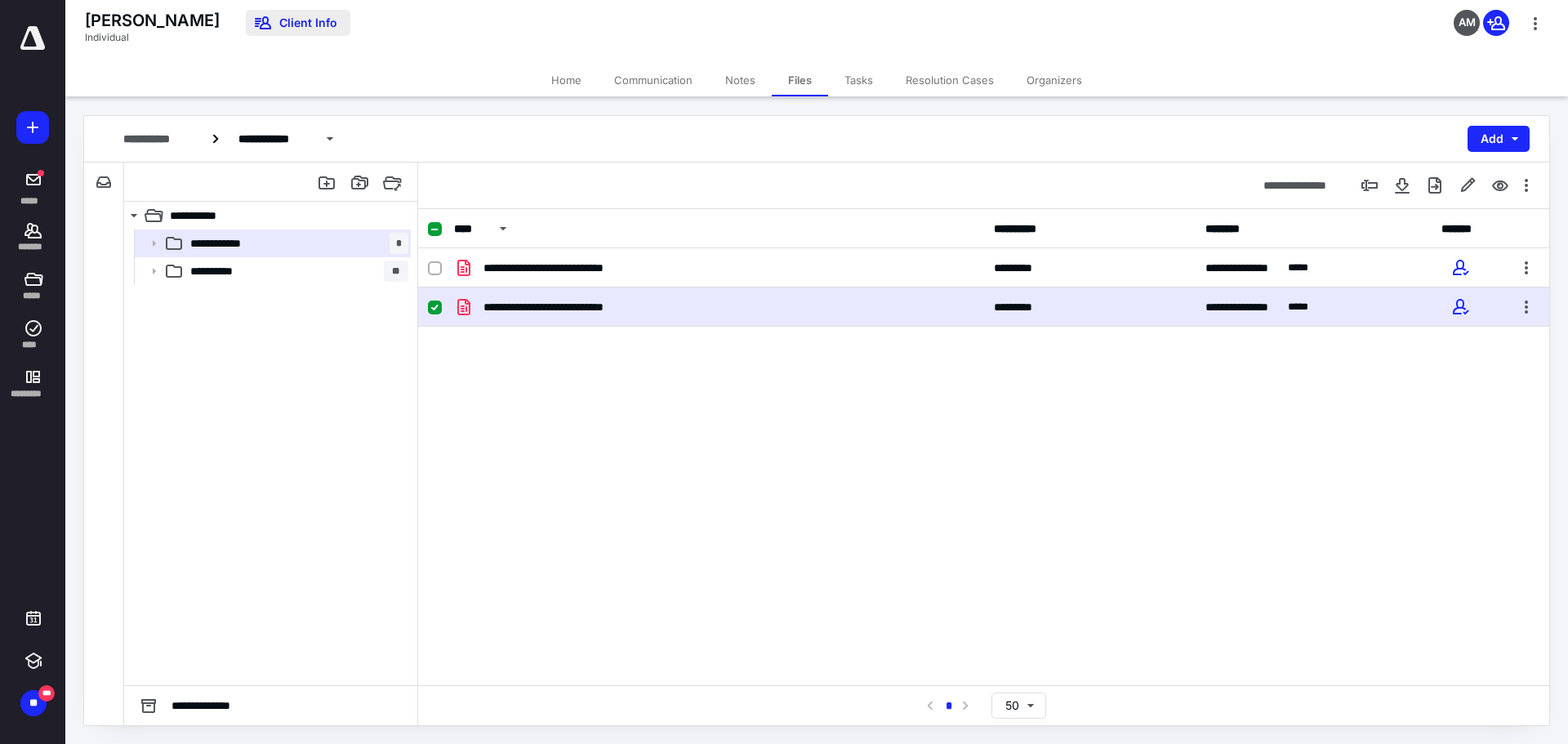 click on "Client Info" at bounding box center [298, 23] 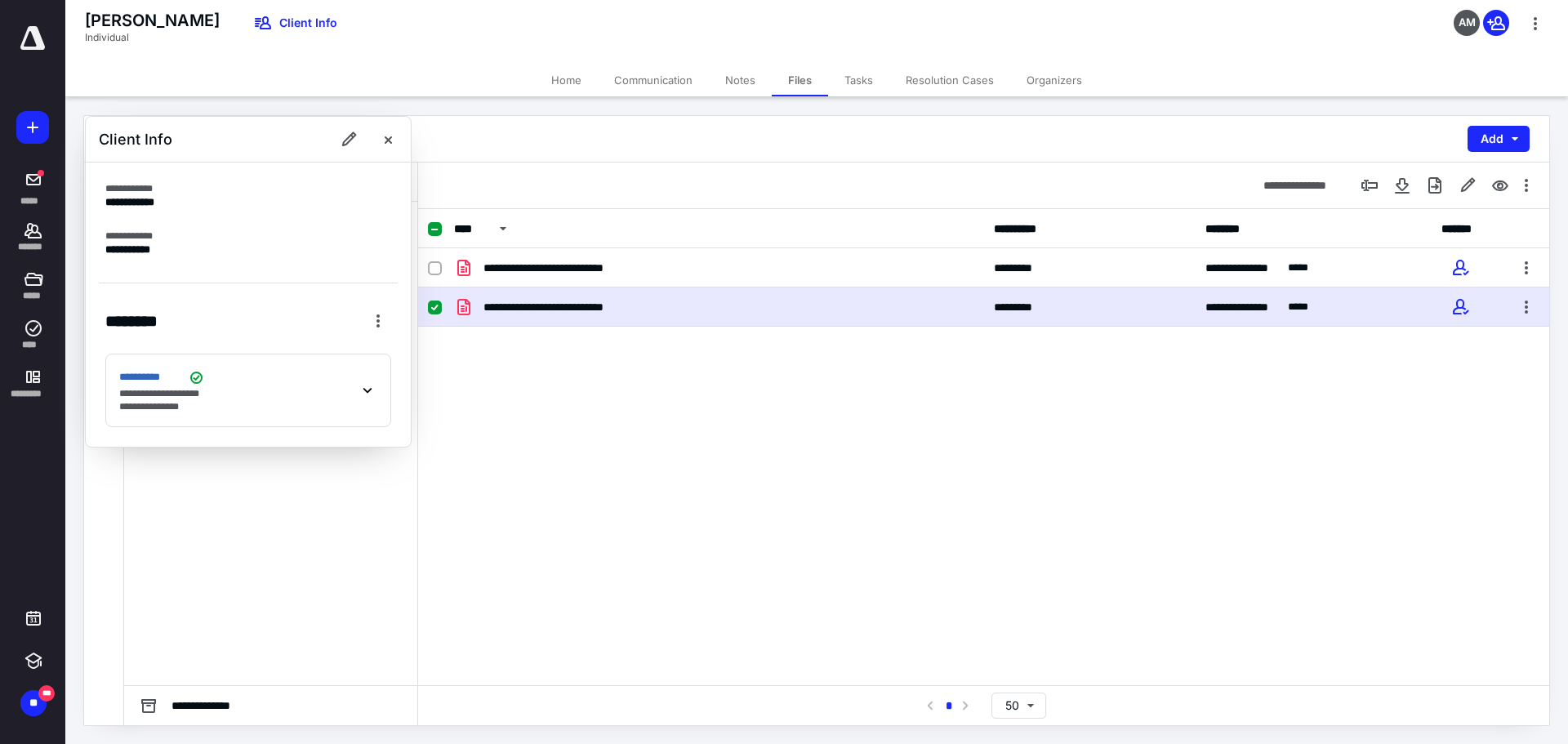 click on "**********" at bounding box center [248, 390] 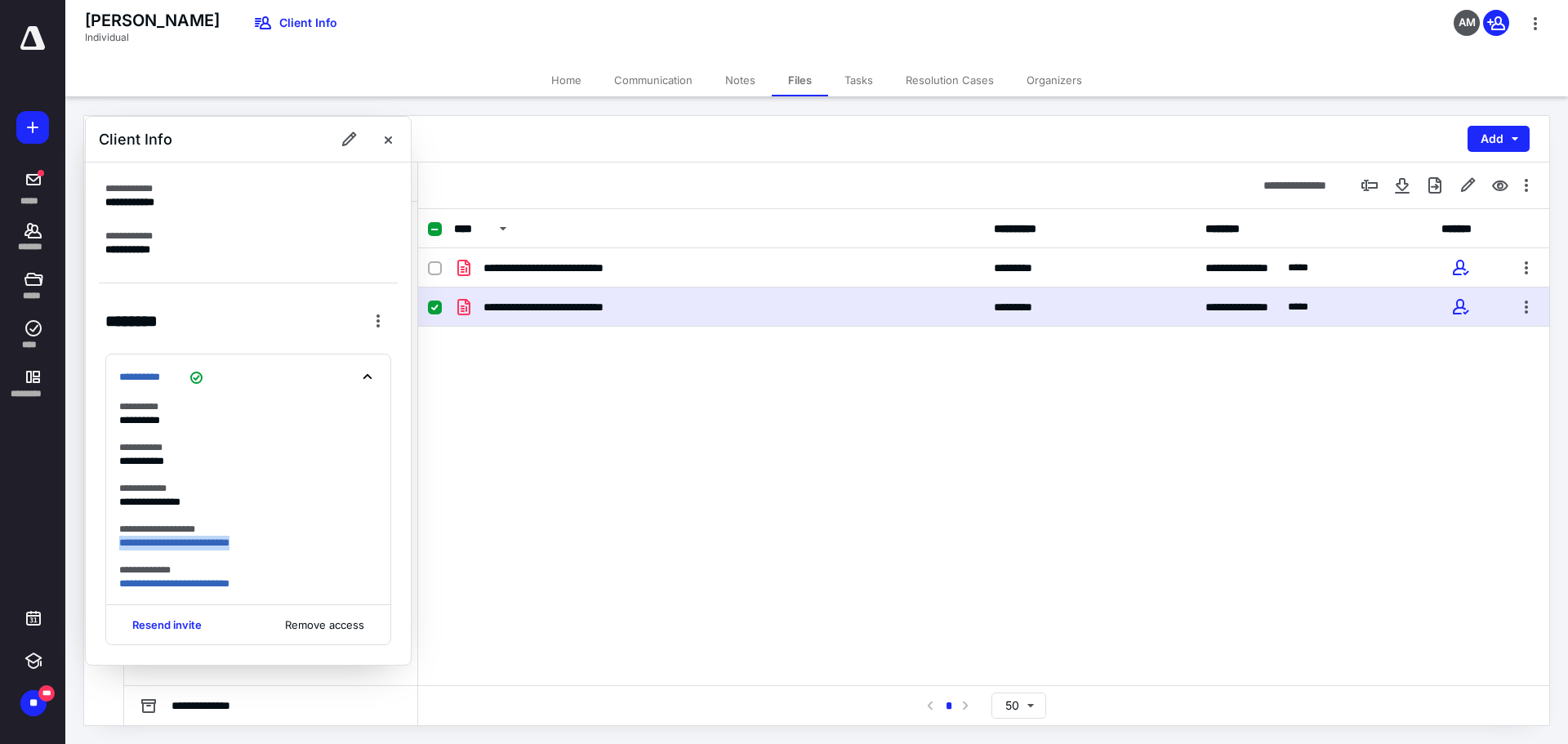 drag, startPoint x: 292, startPoint y: 547, endPoint x: 101, endPoint y: 546, distance: 191.00262 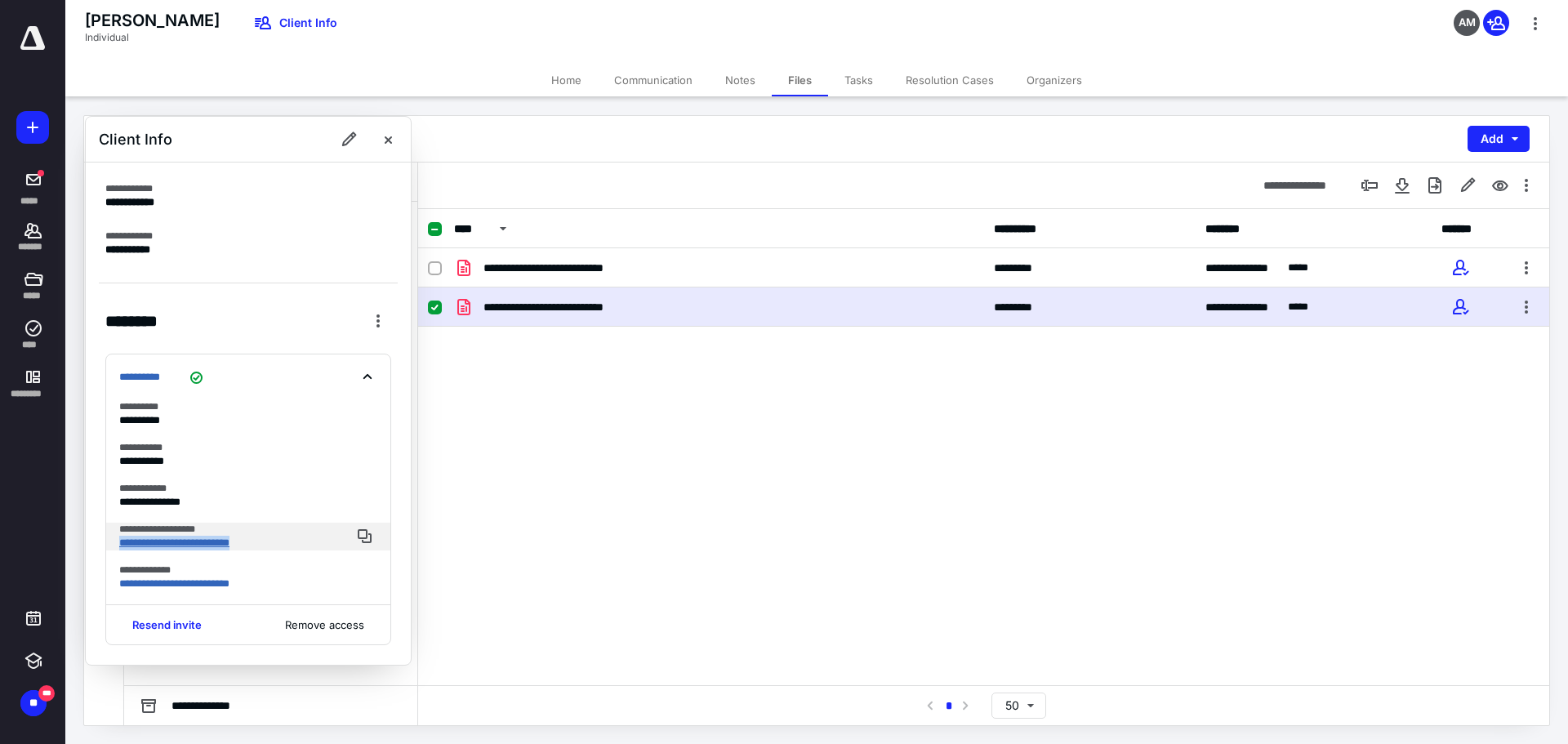 copy on "**********" 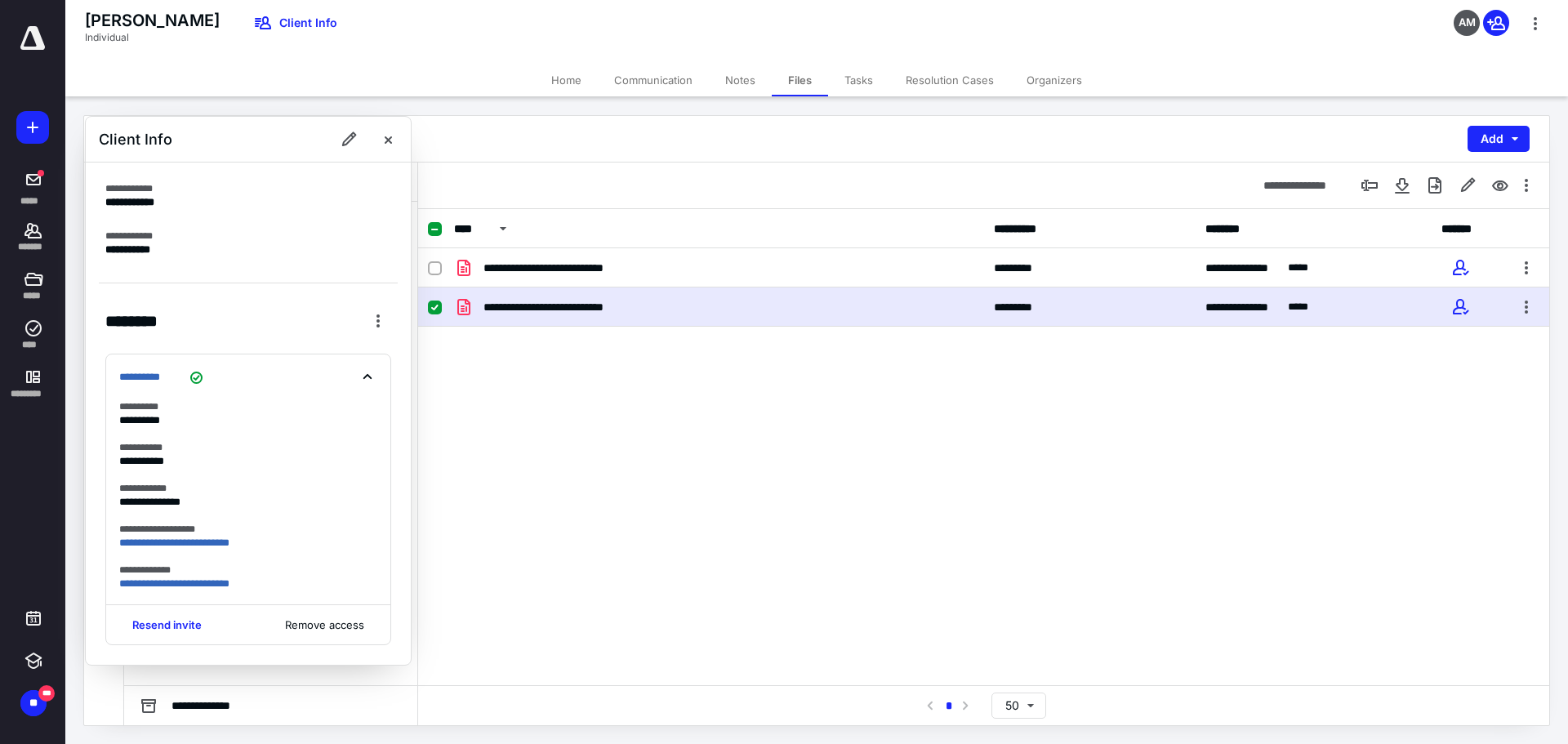 drag, startPoint x: 442, startPoint y: 417, endPoint x: 430, endPoint y: 405, distance: 16.970563 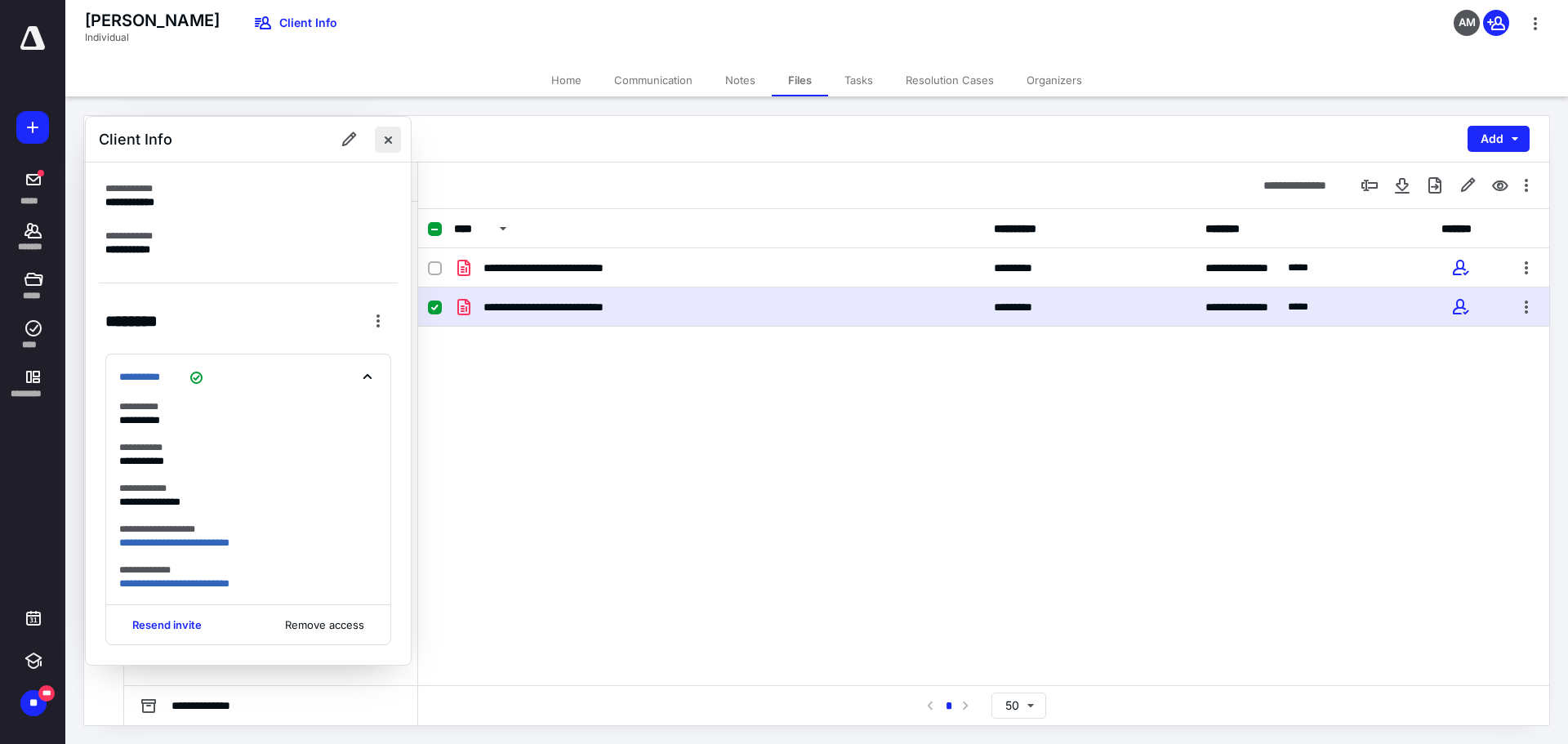 click at bounding box center [388, 140] 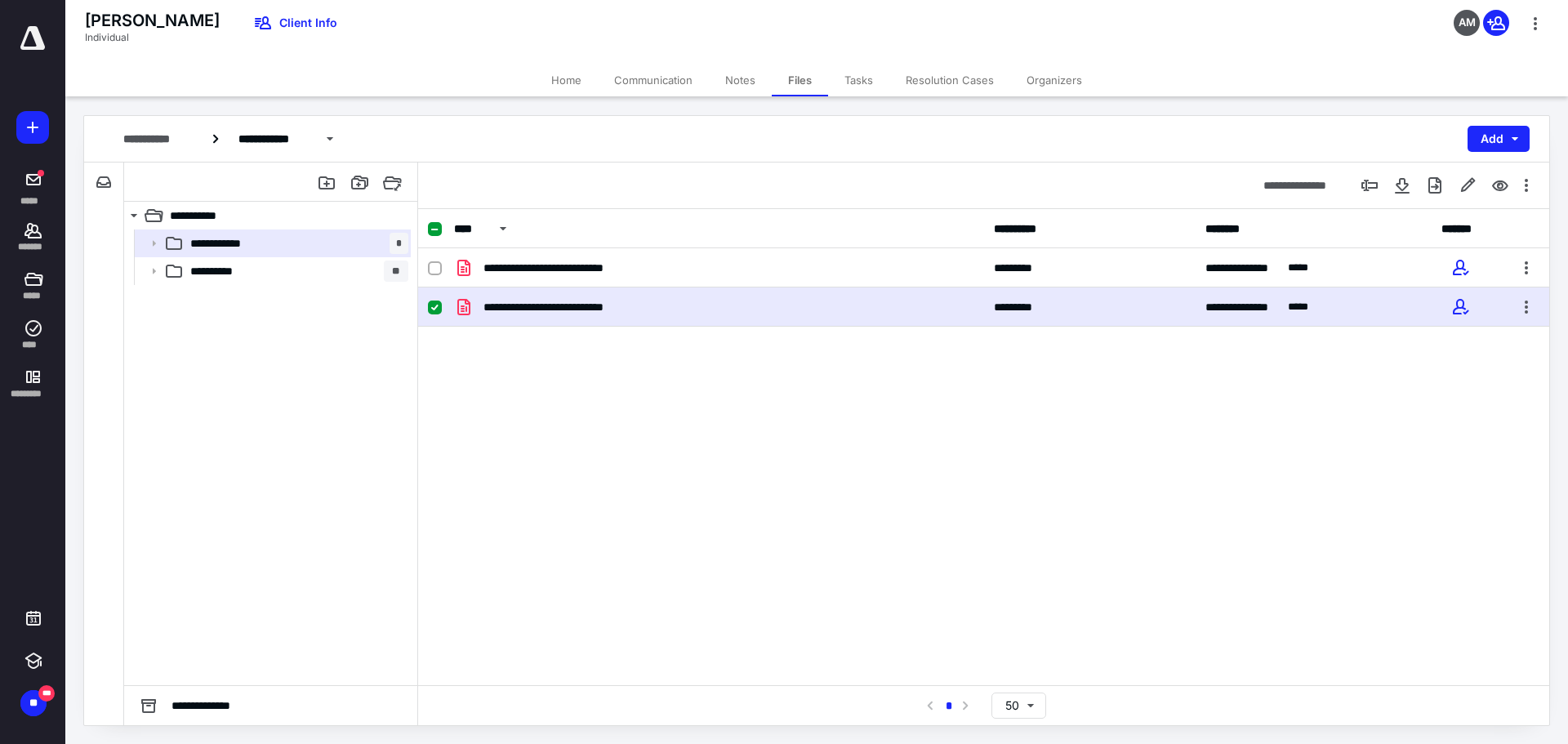 click on "**********" at bounding box center [983, 447] 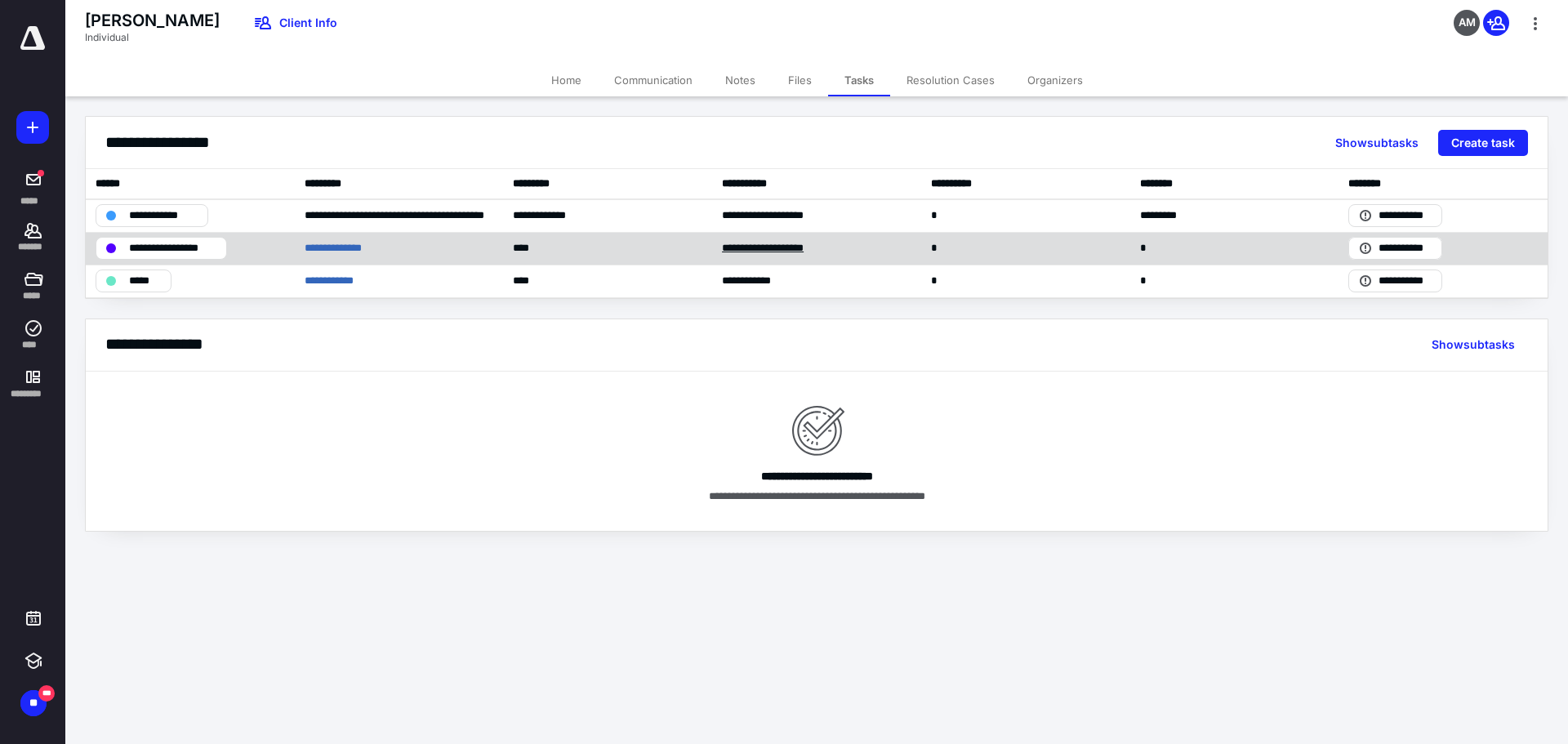 click on "**********" at bounding box center (773, 248) 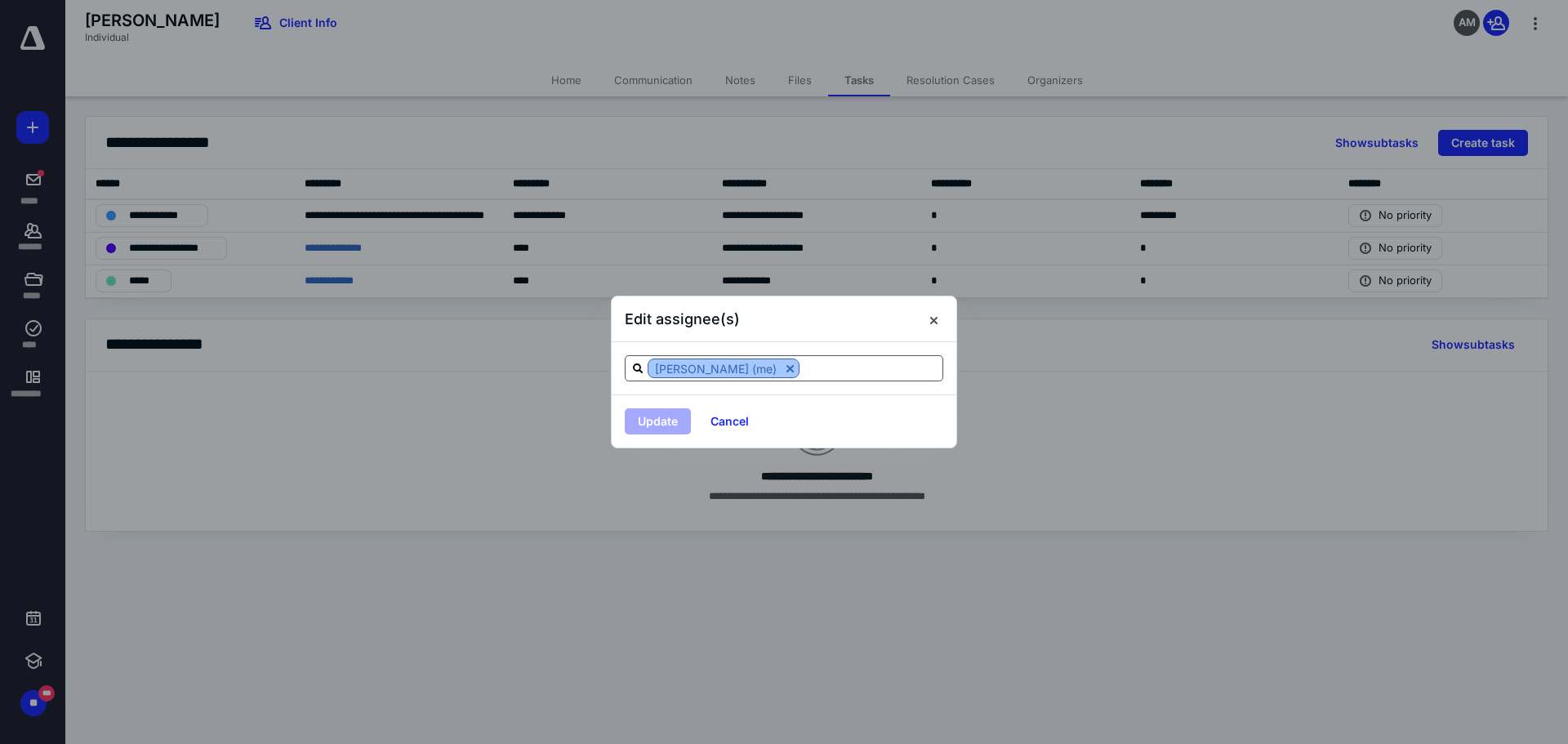 click at bounding box center (790, 368) 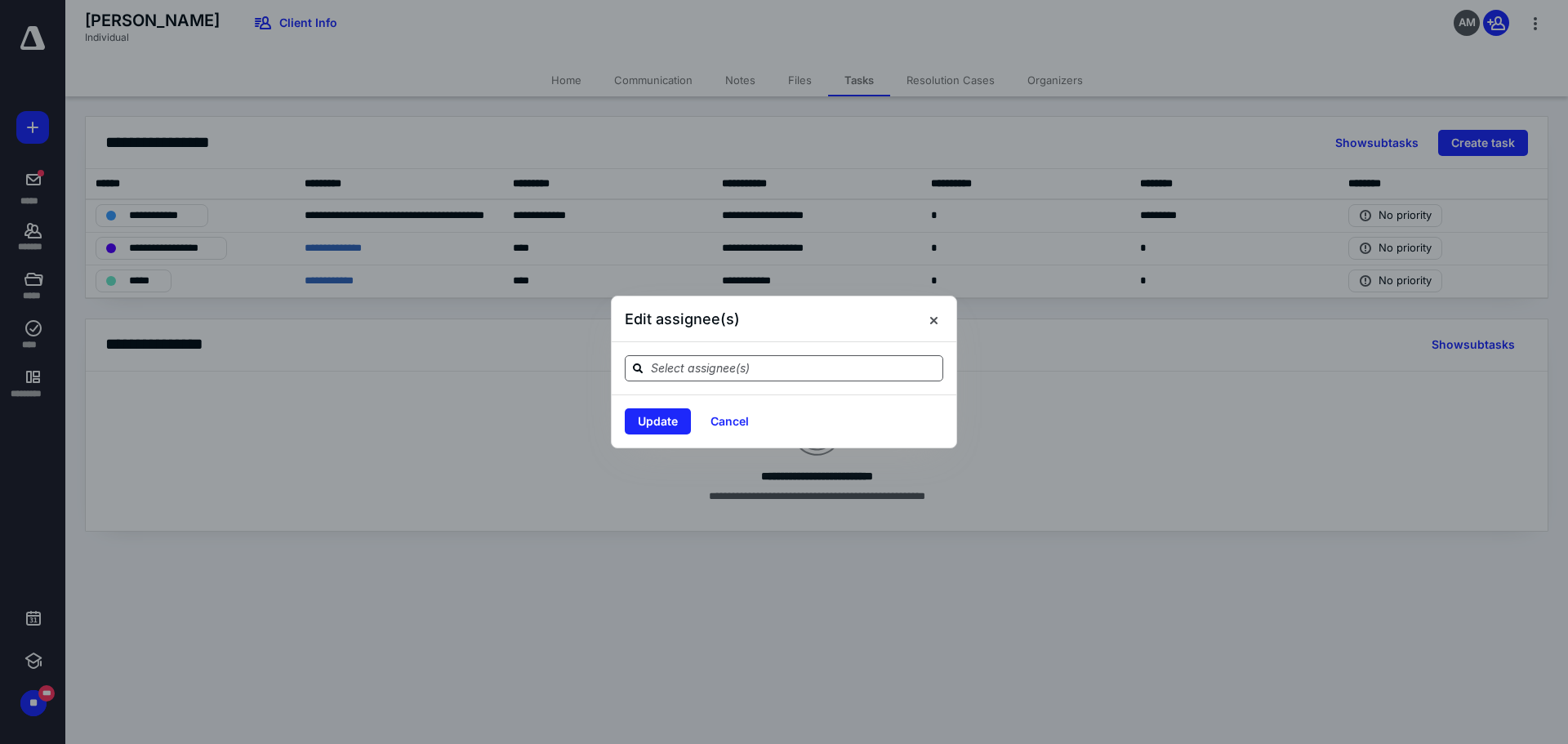click at bounding box center [794, 368] 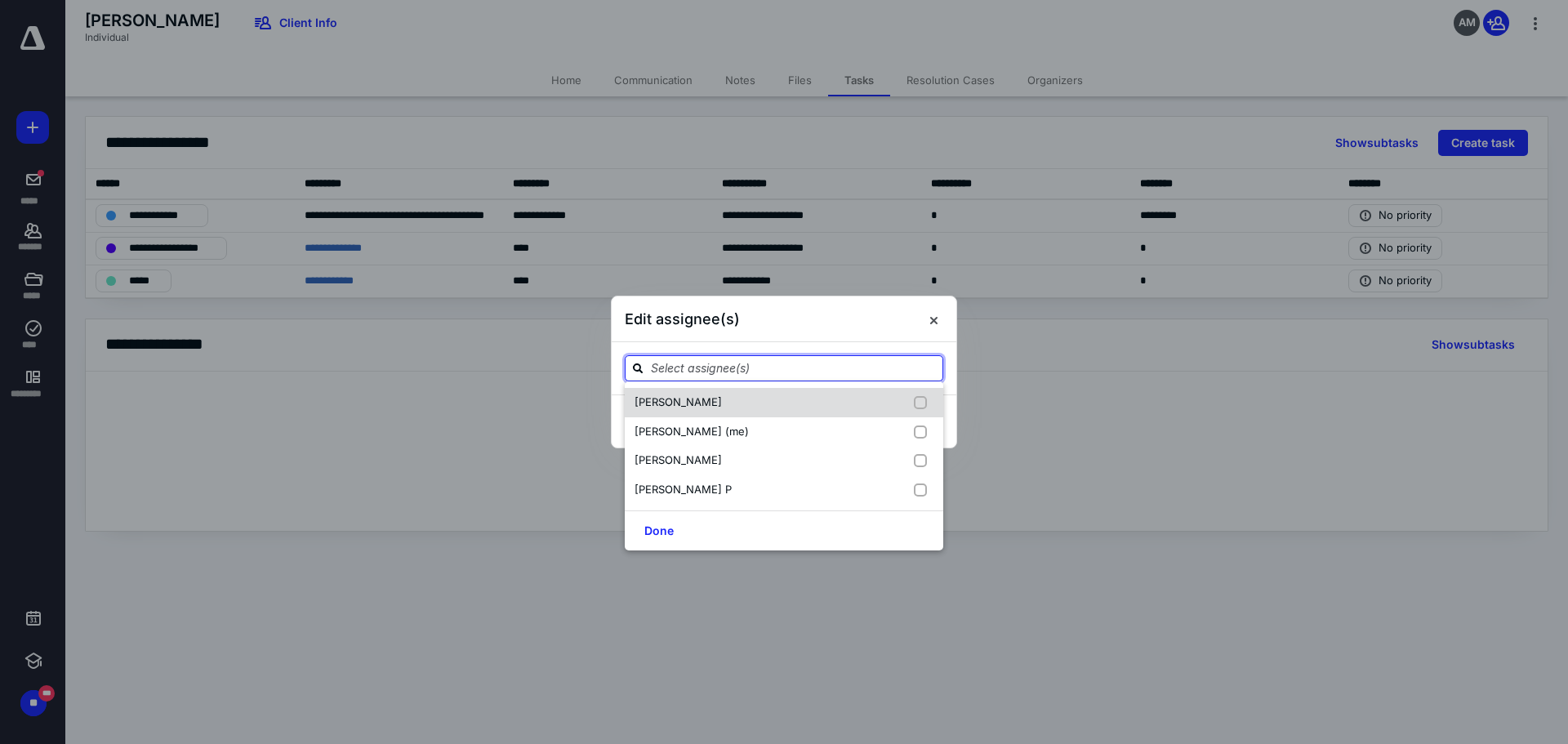 click on "Alex McGowin" at bounding box center (784, 403) 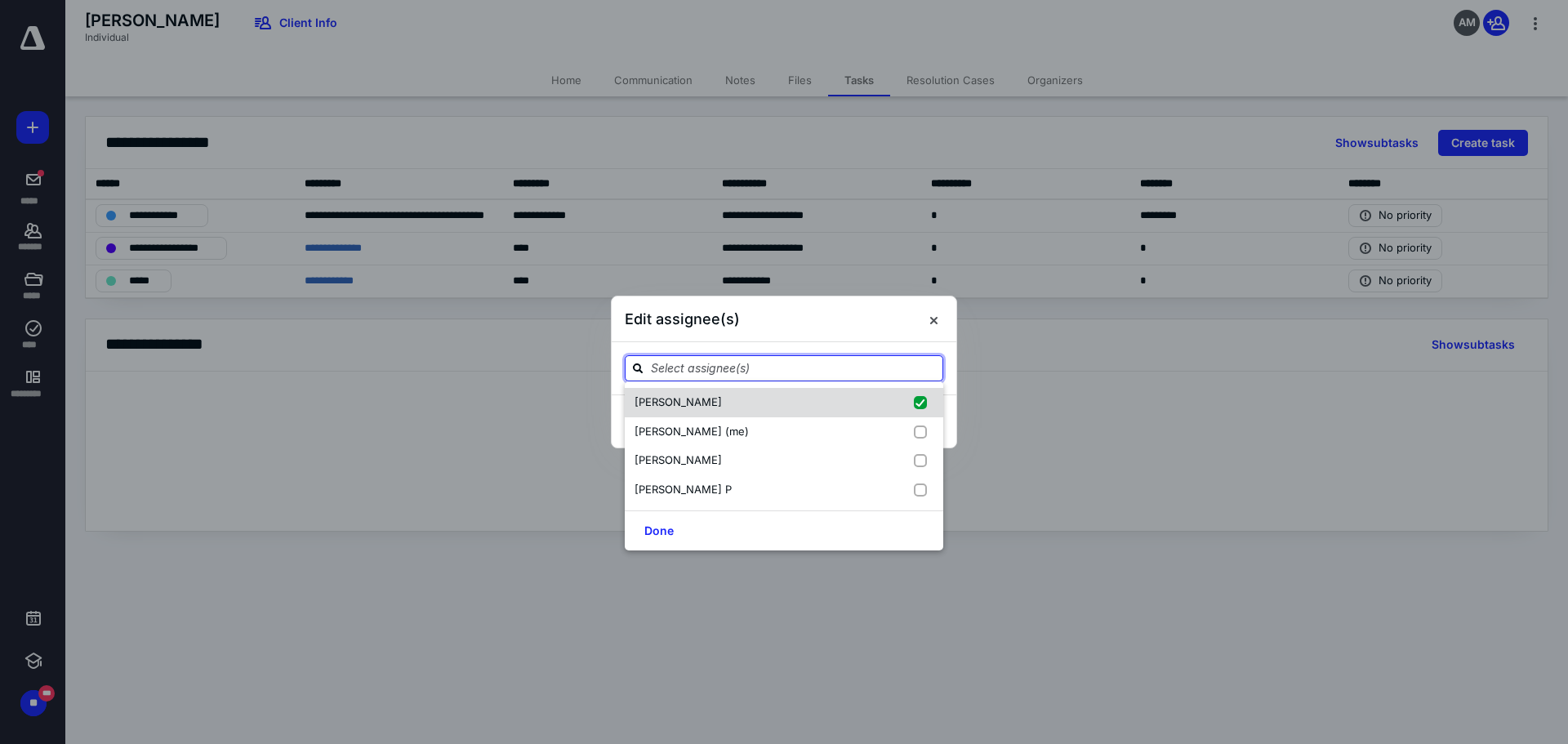 checkbox on "true" 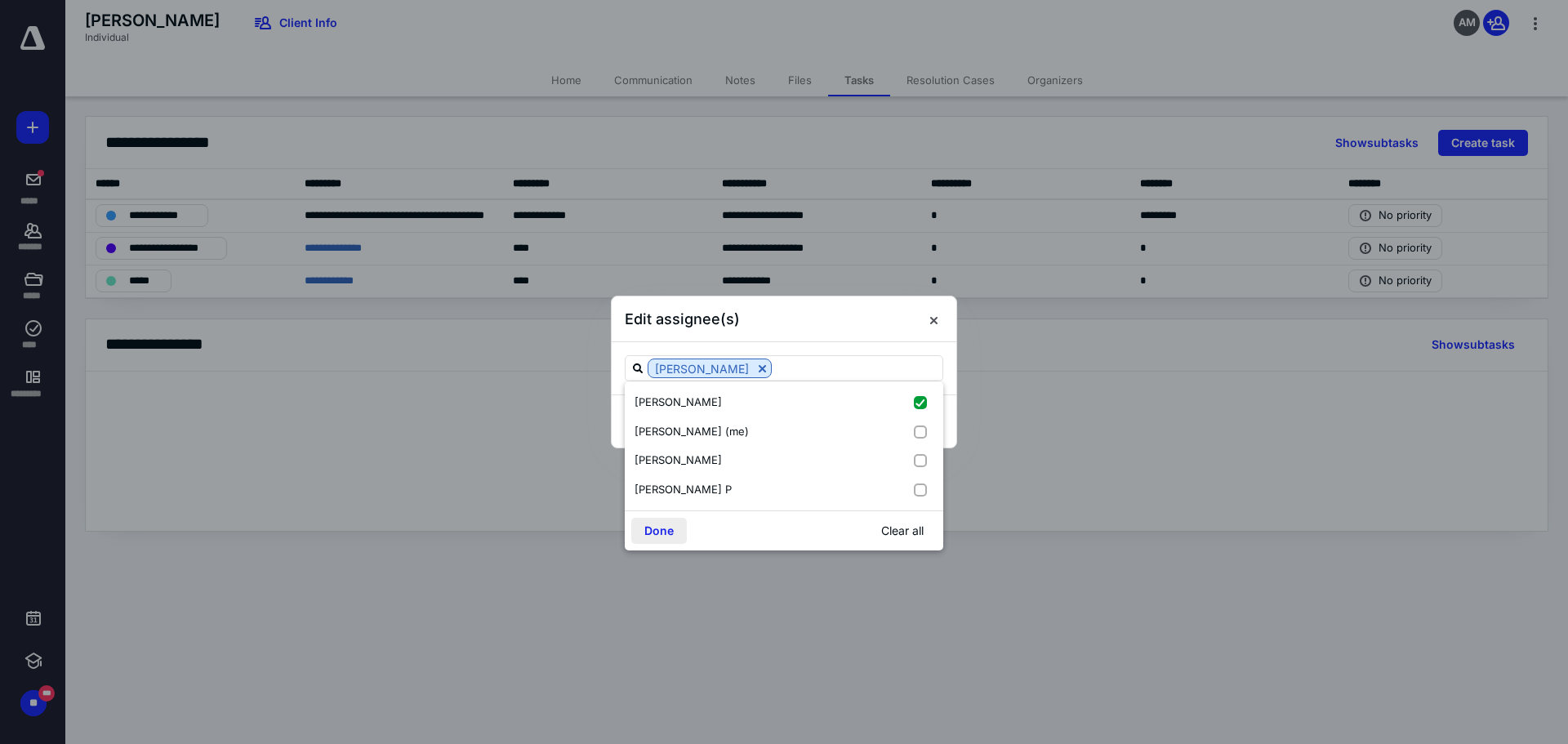 click on "Done" at bounding box center (659, 531) 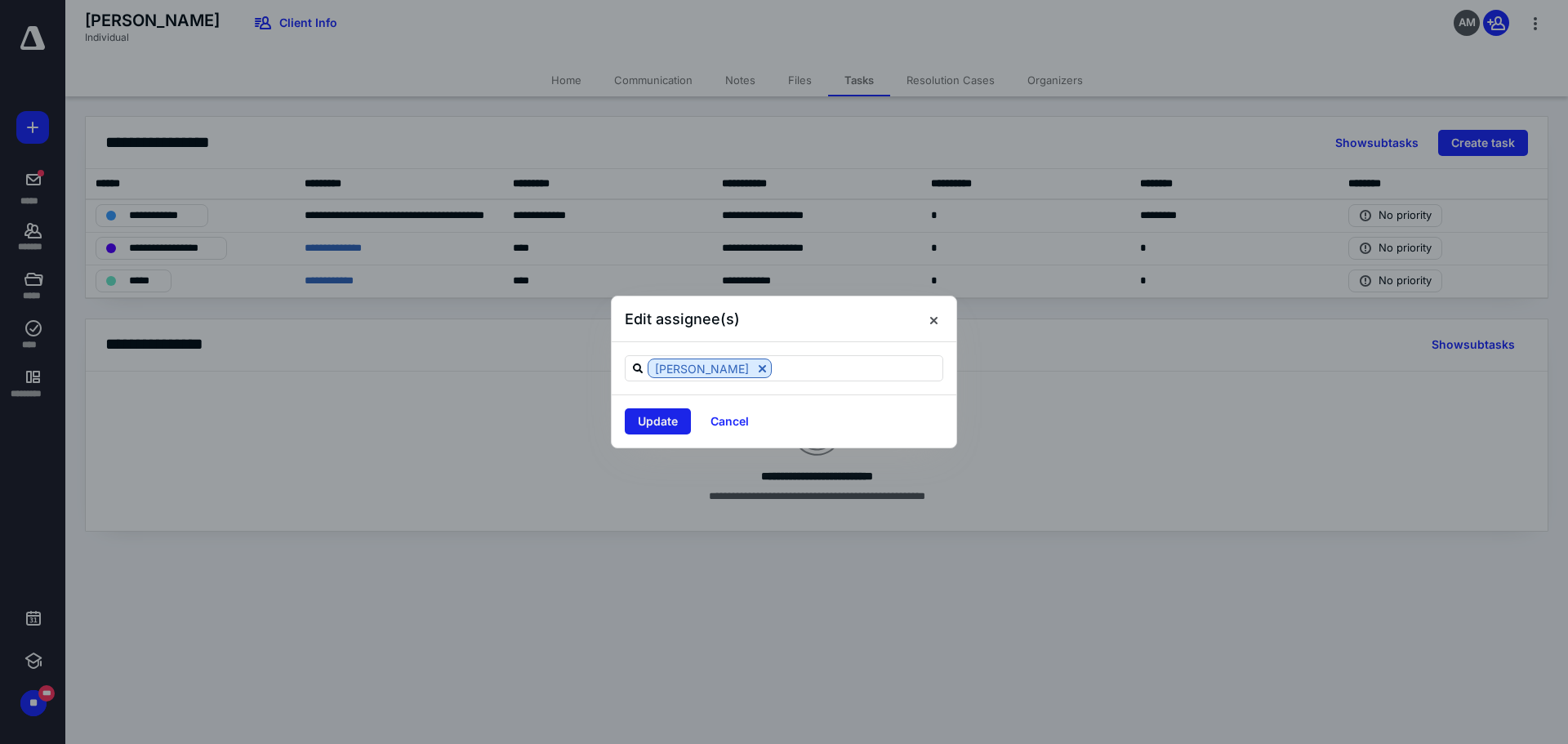 click on "Update" at bounding box center [657, 421] 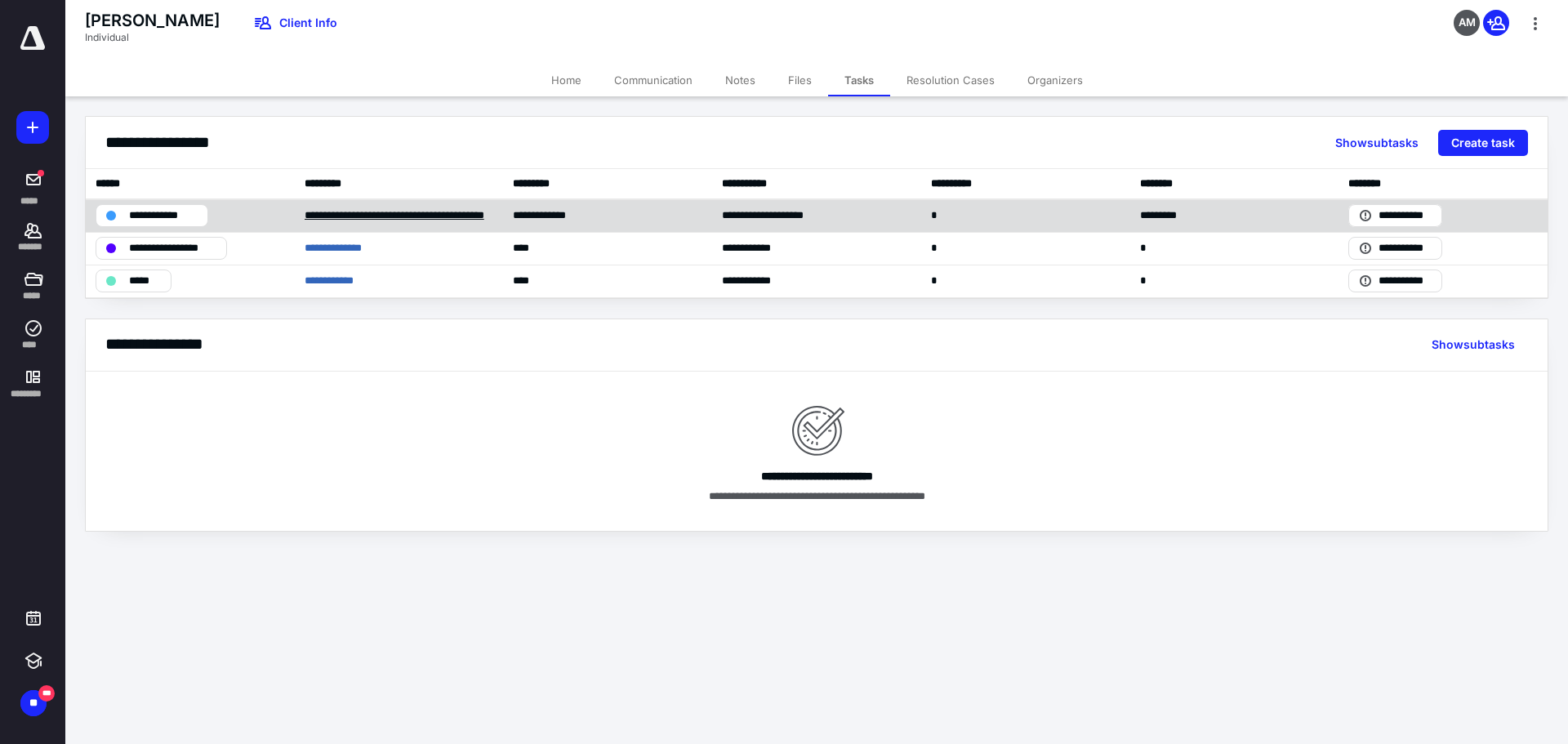 scroll, scrollTop: 0, scrollLeft: 0, axis: both 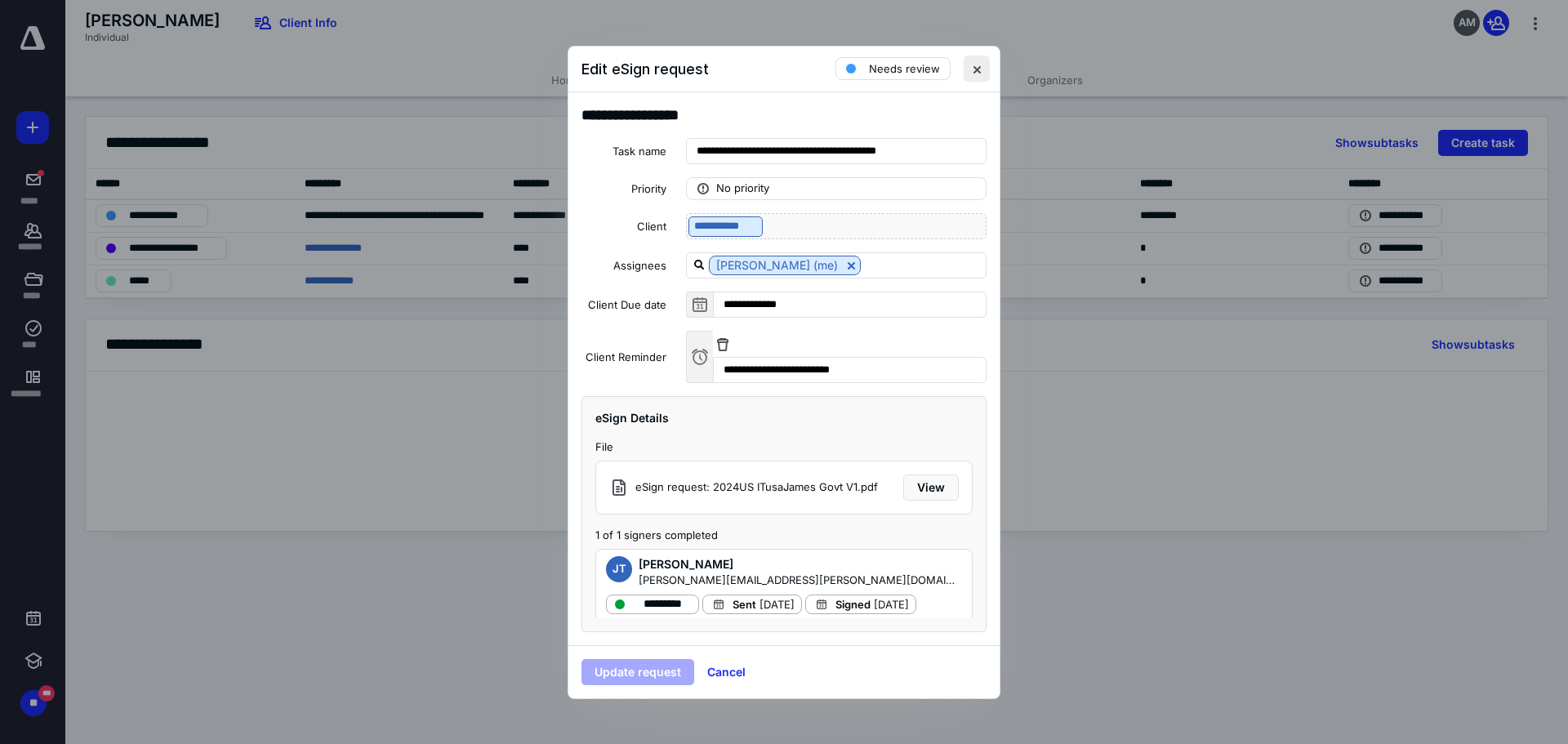 click at bounding box center [977, 69] 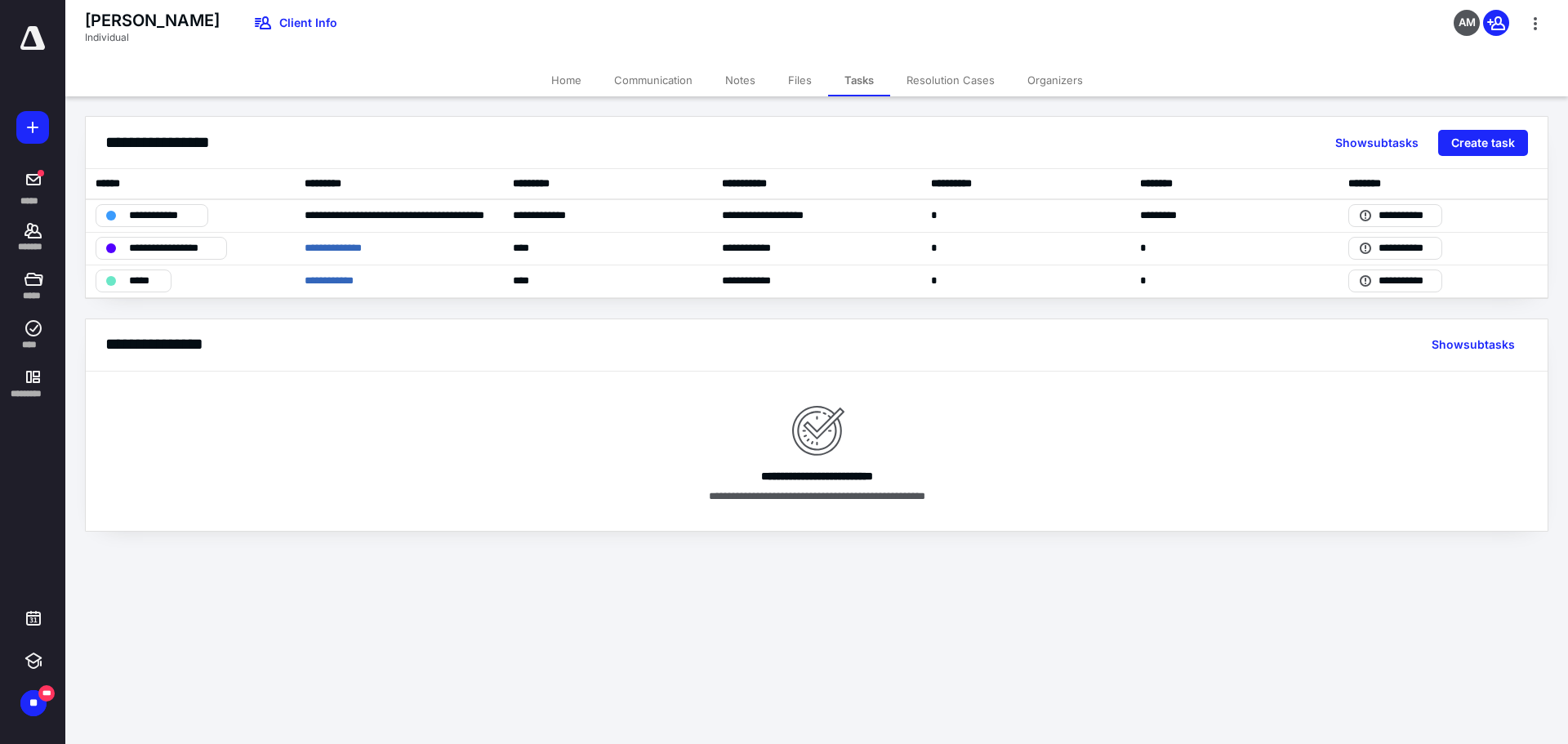 click on "Files" at bounding box center [800, 80] 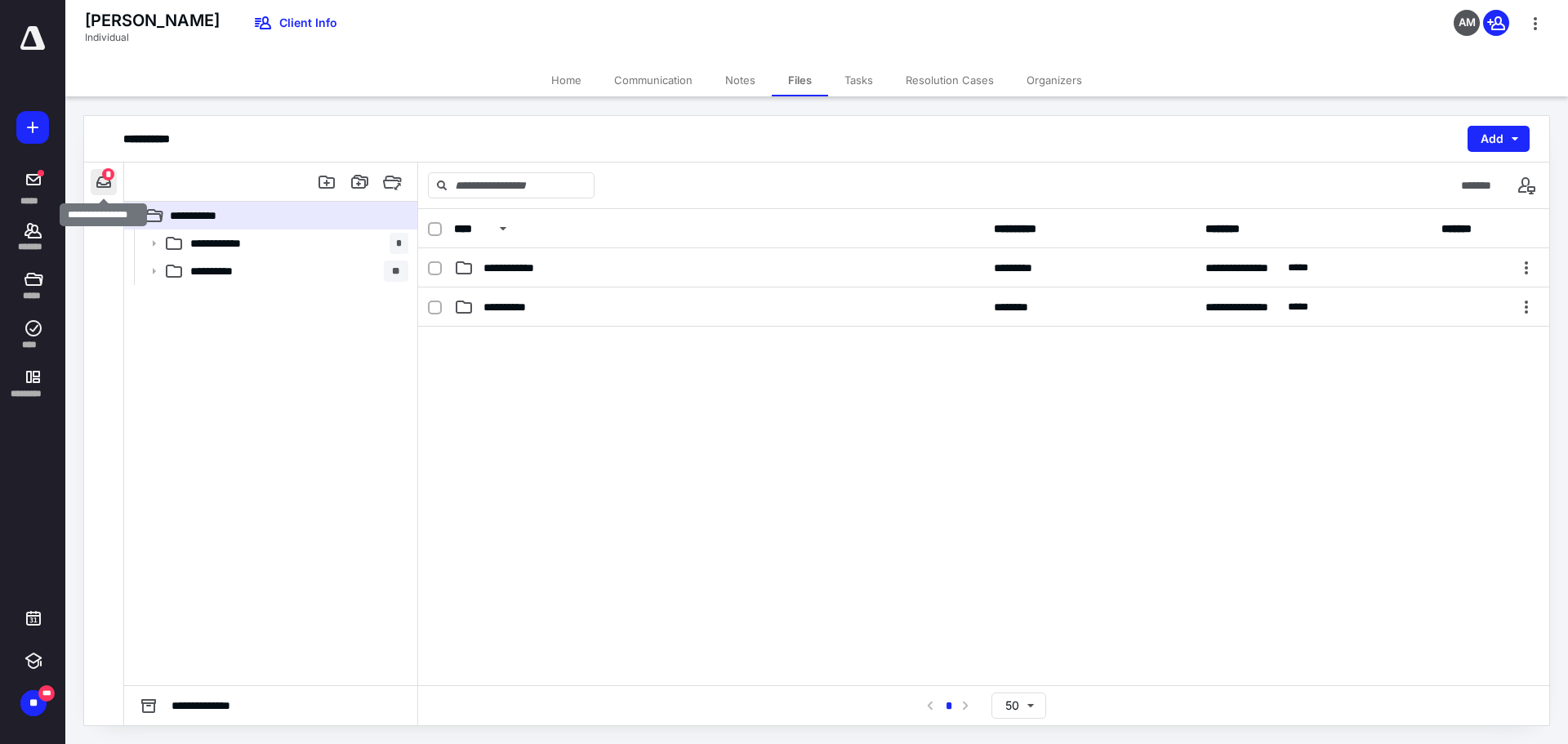 click at bounding box center (104, 182) 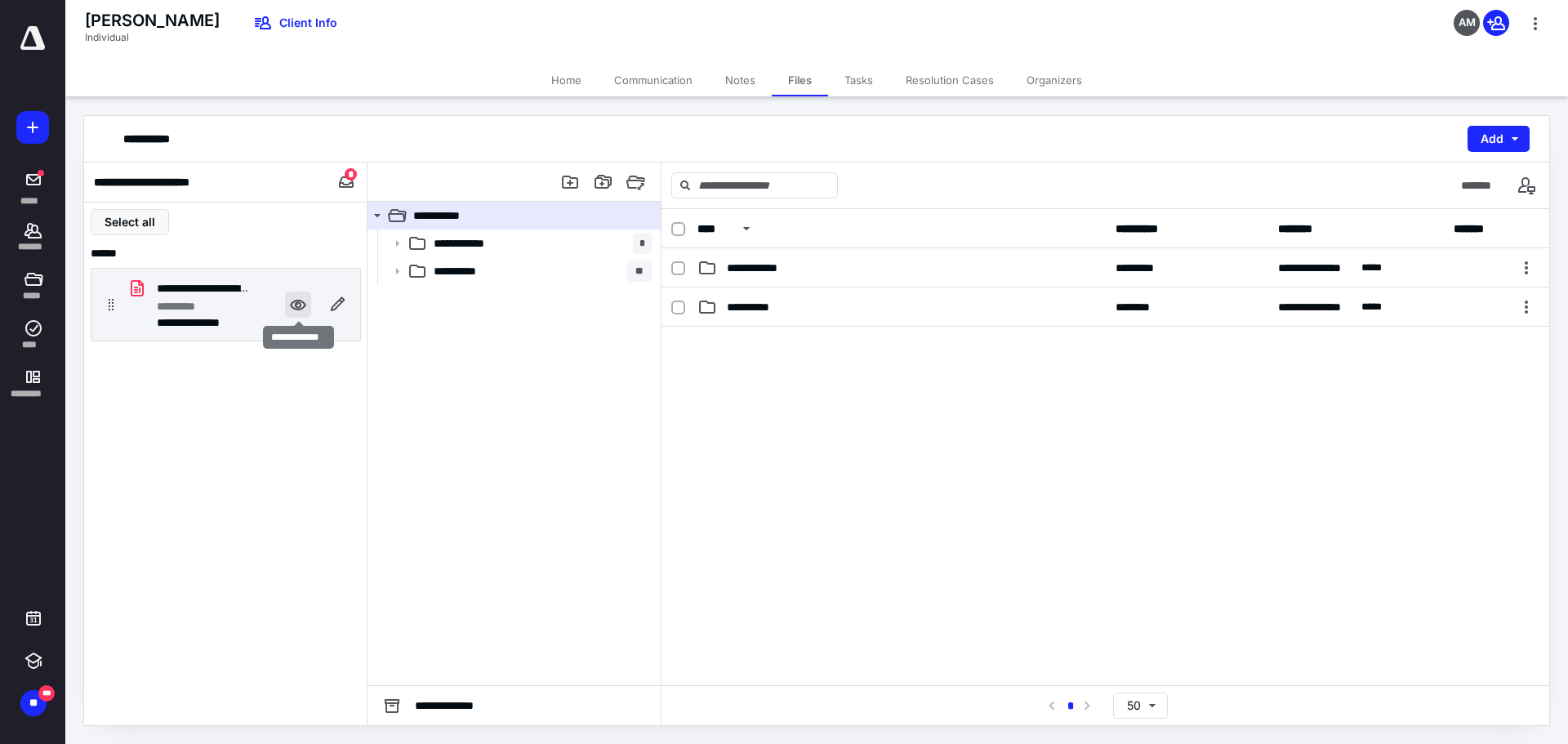 click at bounding box center [298, 305] 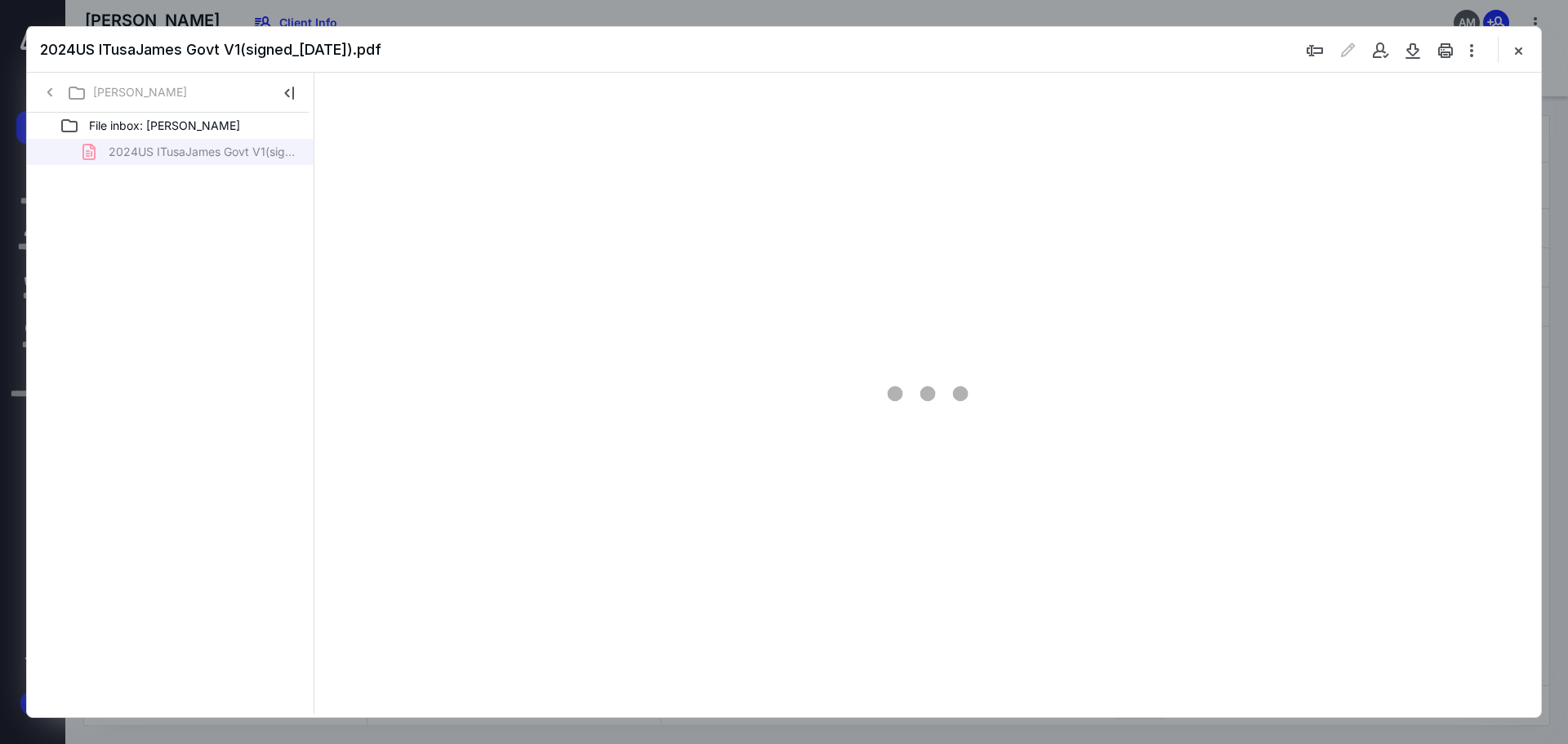 scroll, scrollTop: 0, scrollLeft: 0, axis: both 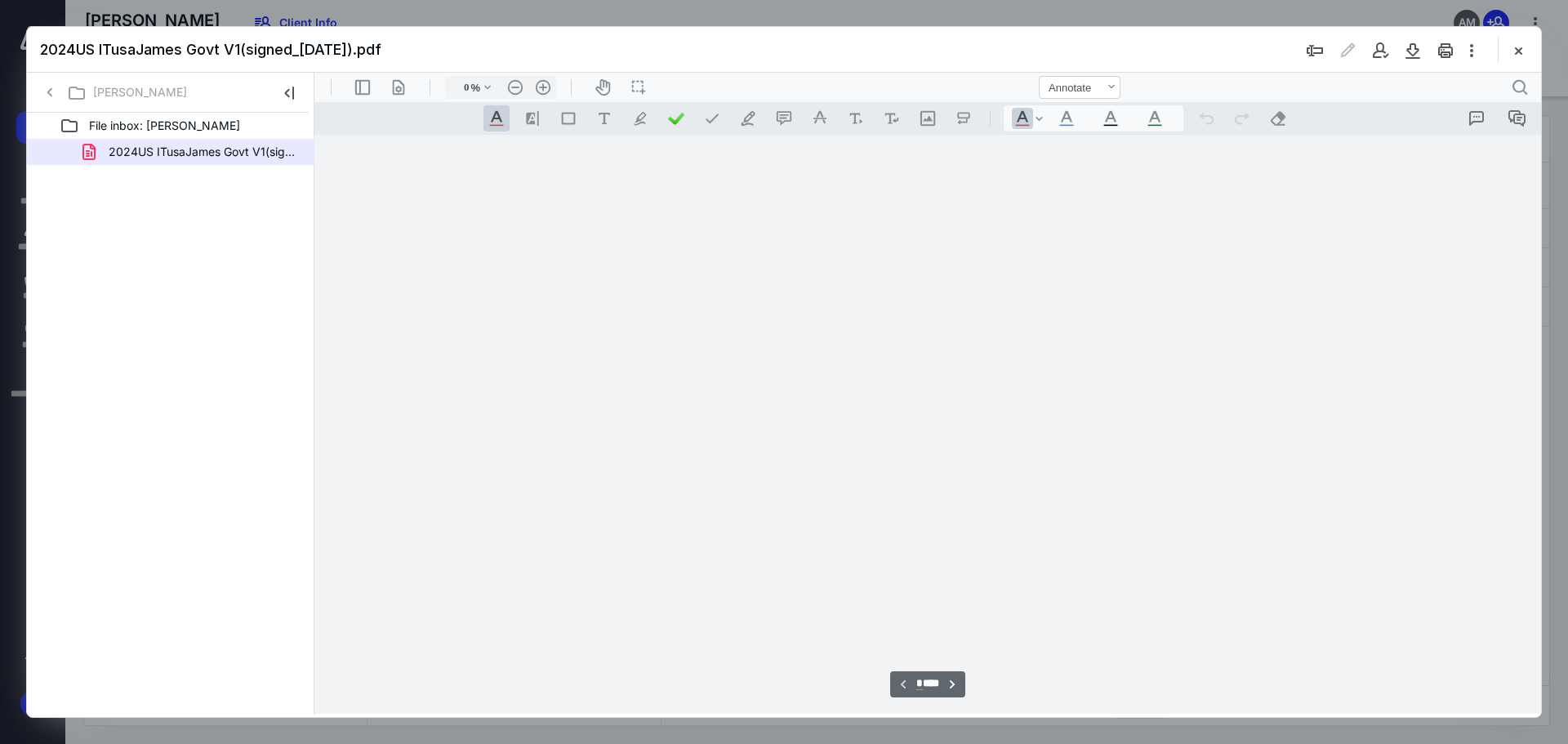 type on "89" 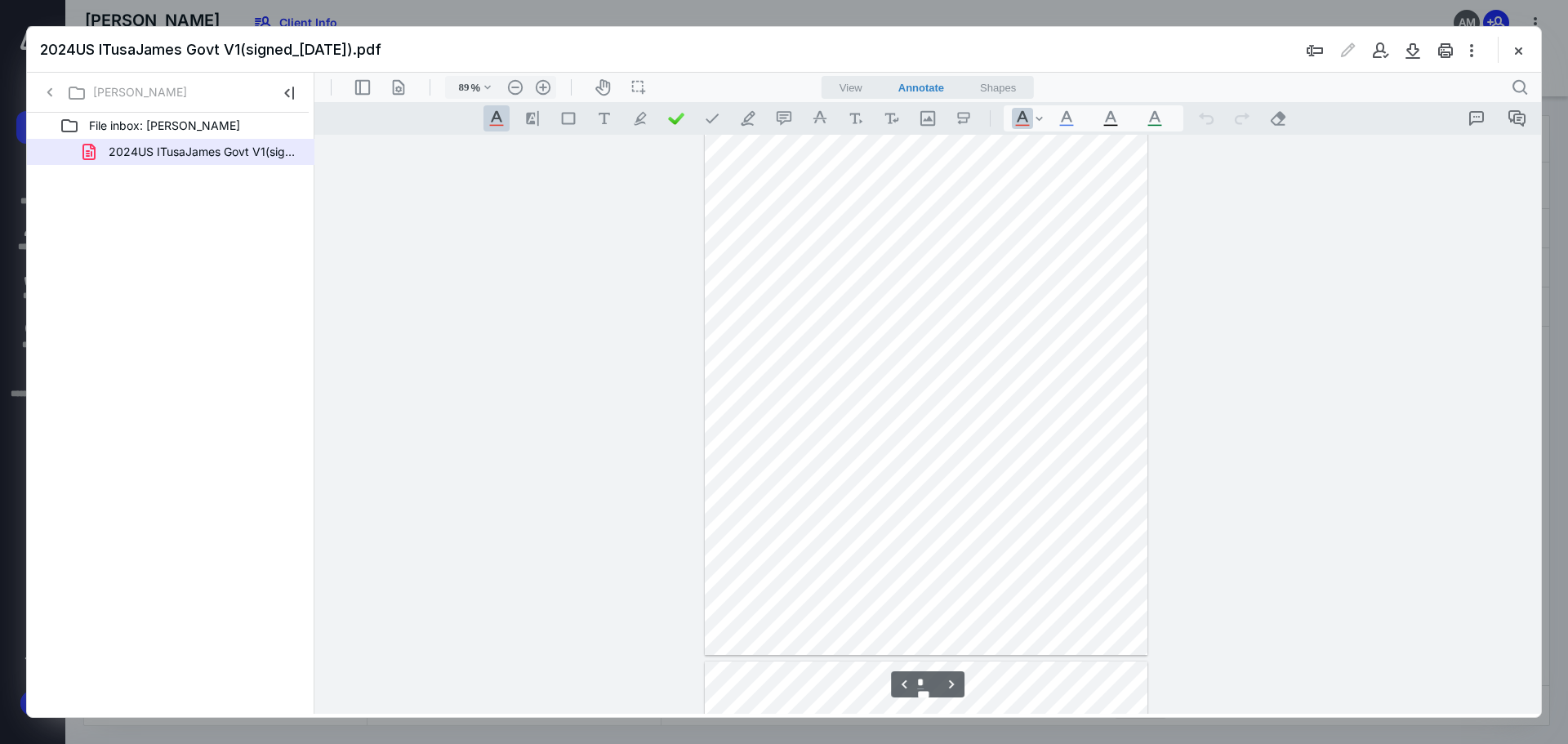 scroll, scrollTop: 637, scrollLeft: 0, axis: vertical 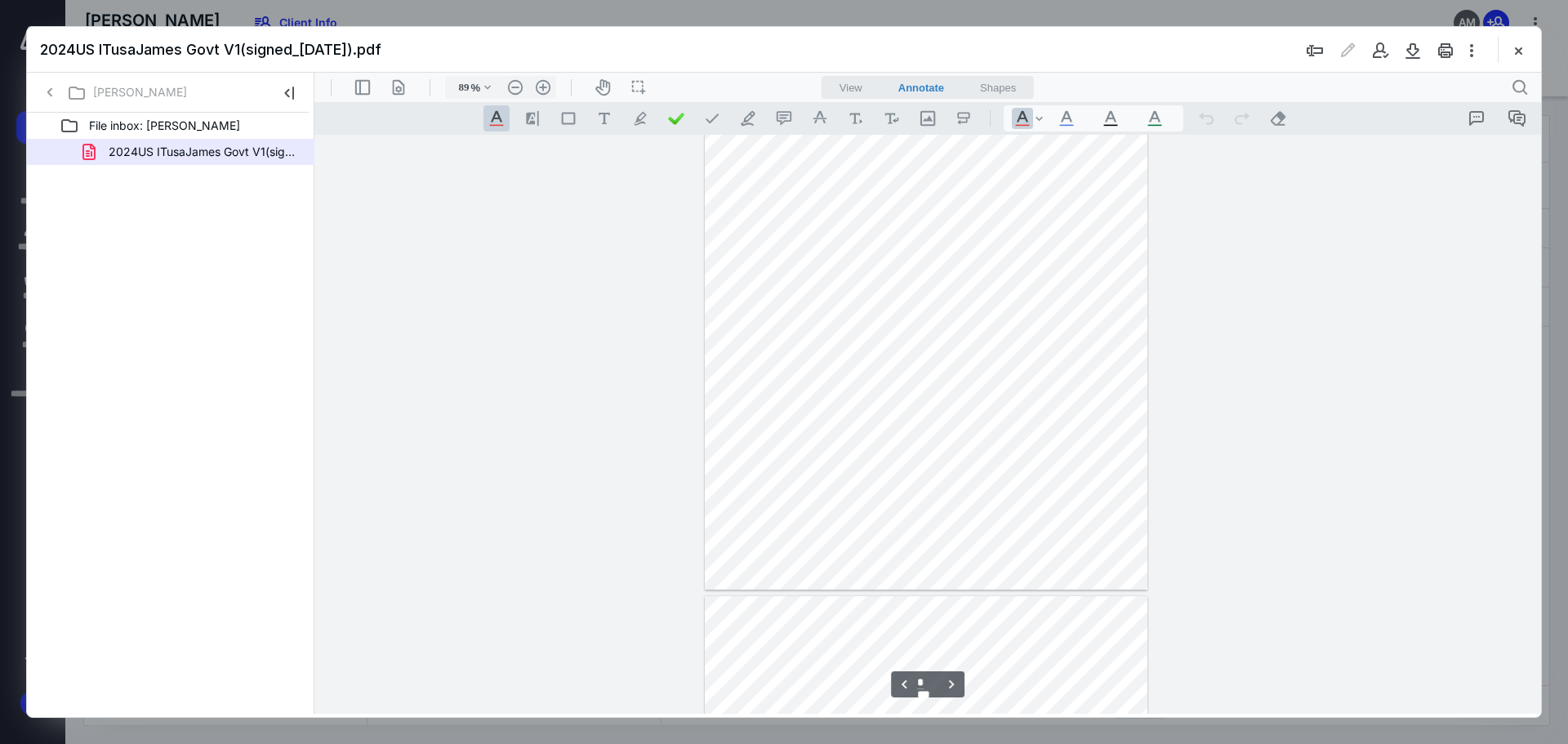 type on "*" 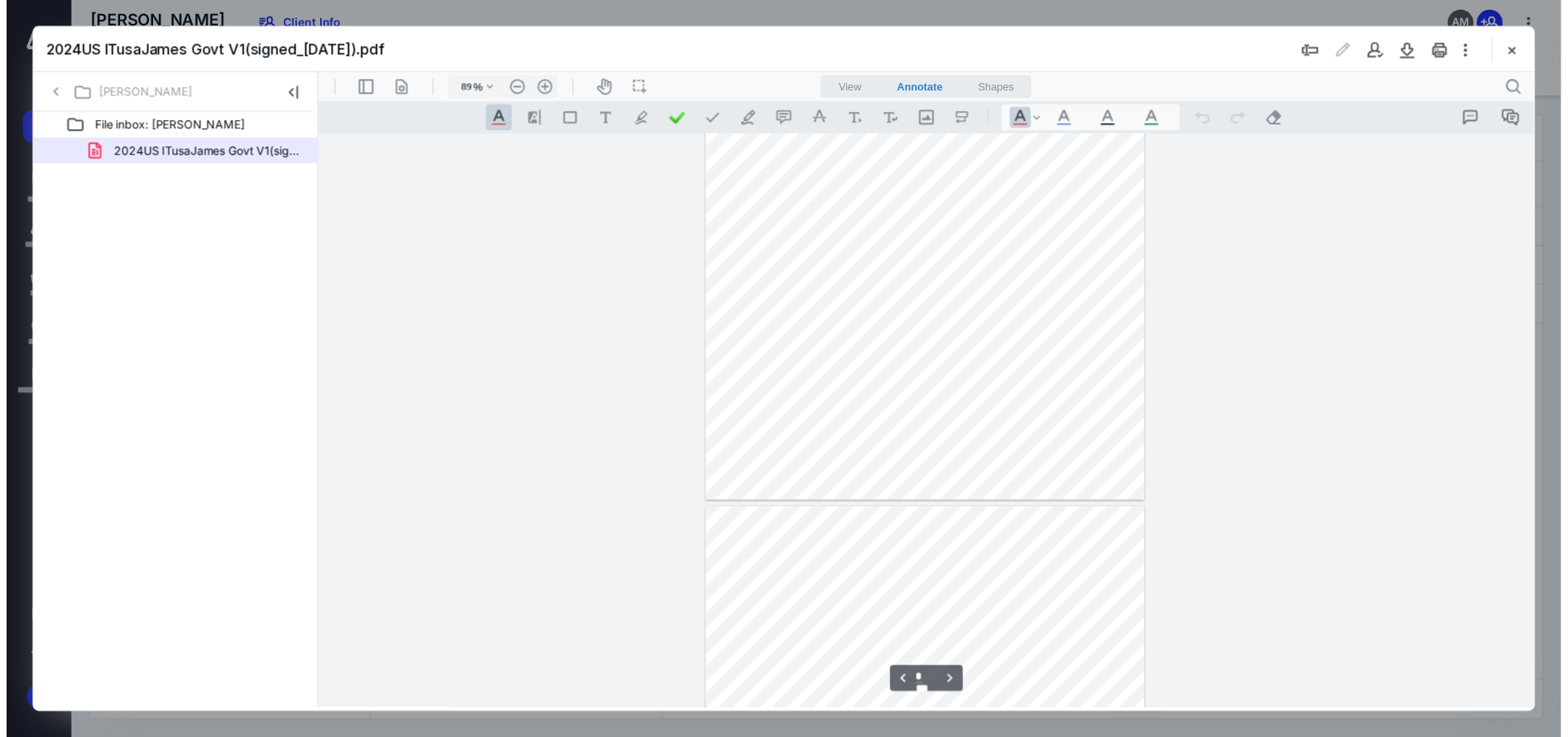 scroll, scrollTop: 1958, scrollLeft: 0, axis: vertical 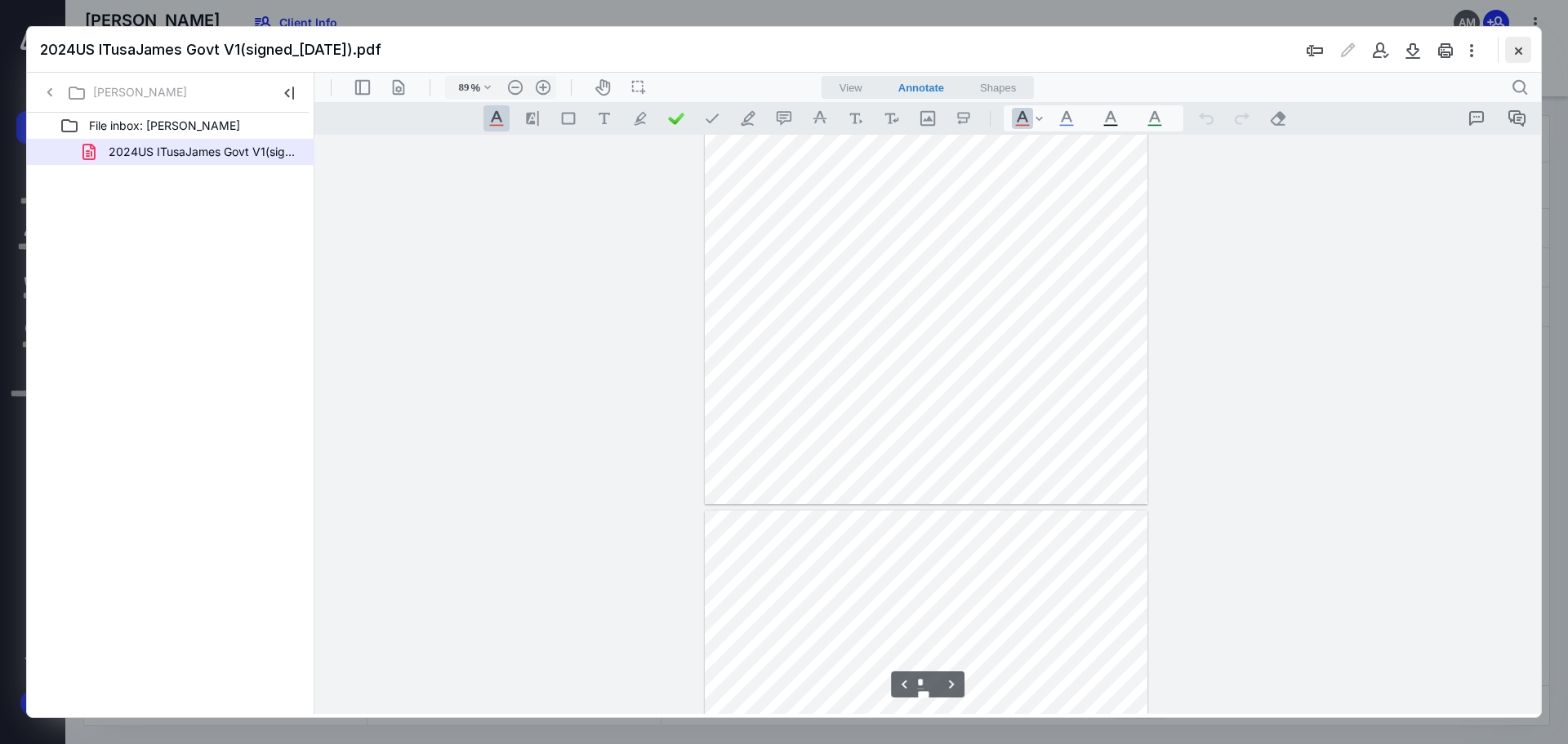 click at bounding box center (1518, 50) 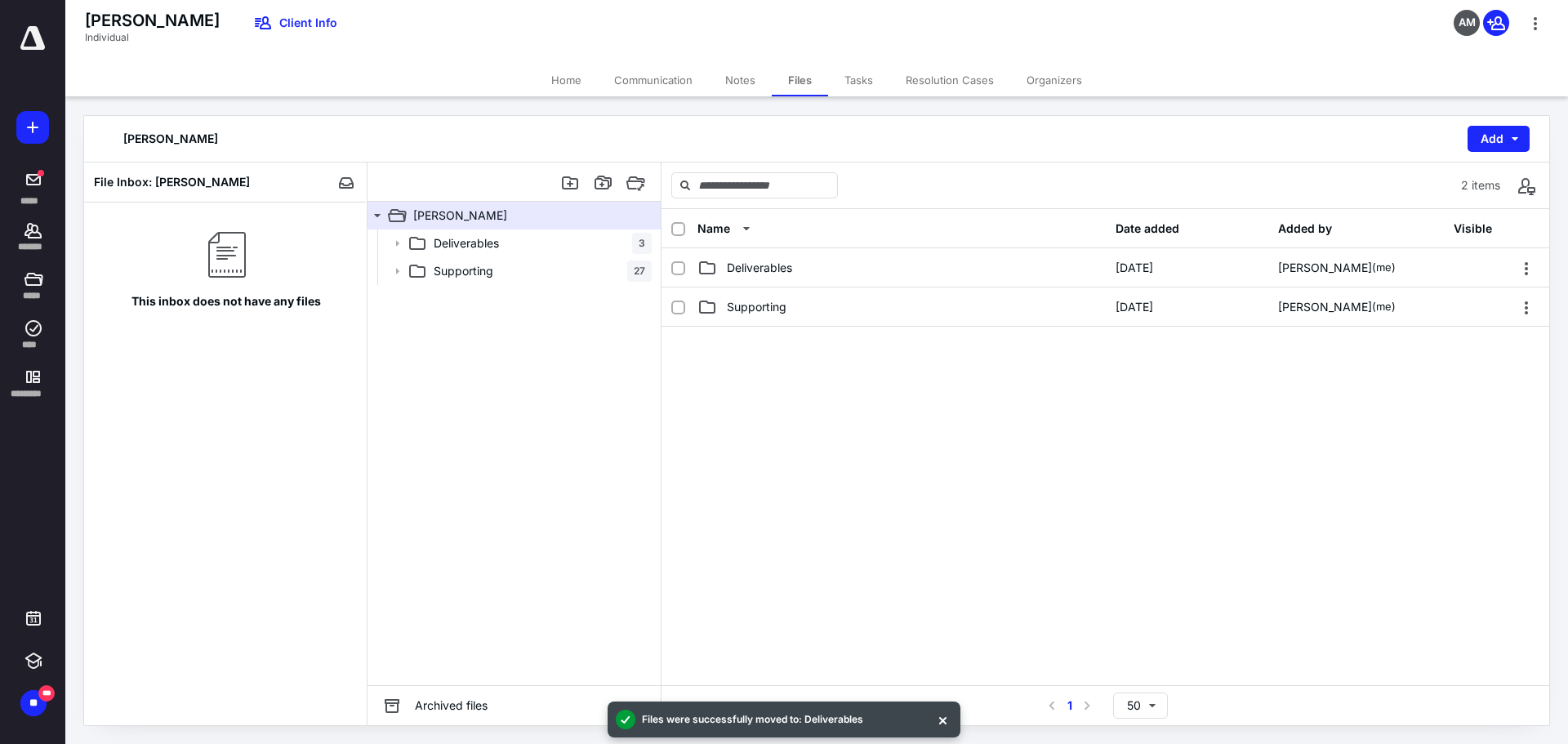 click on "Tasks" at bounding box center (858, 80) 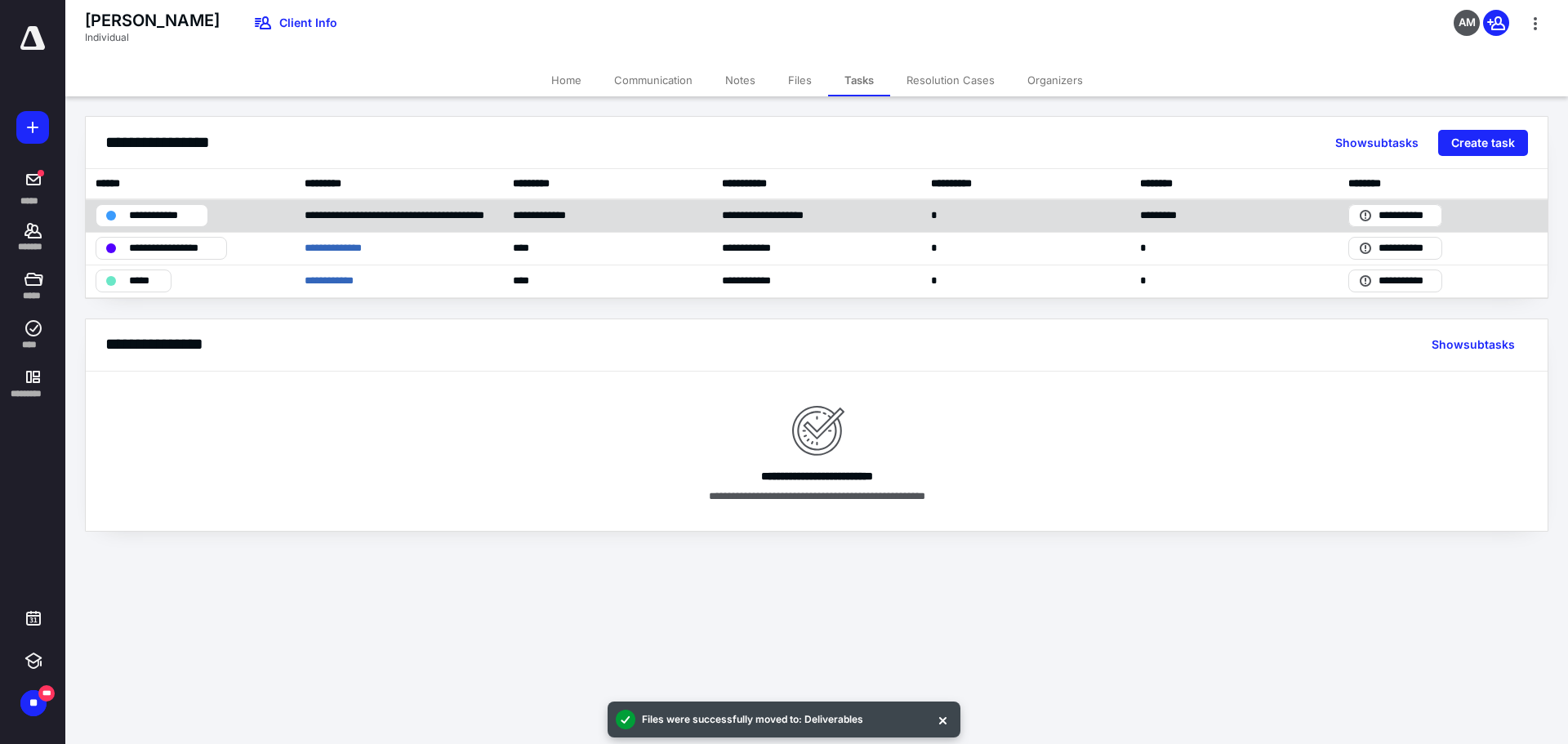 click on "**********" at bounding box center [163, 216] 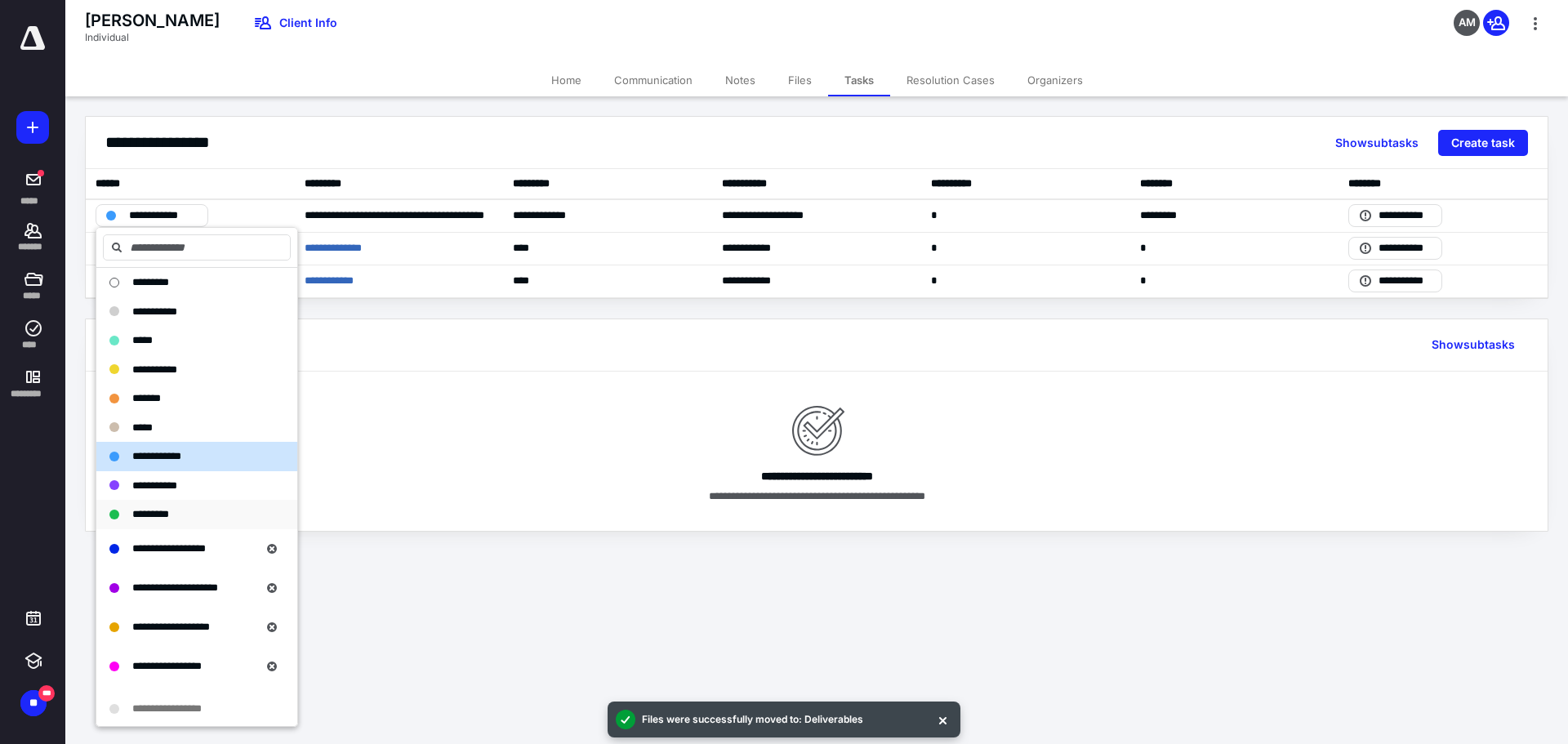 click on "*********" at bounding box center (197, 515) 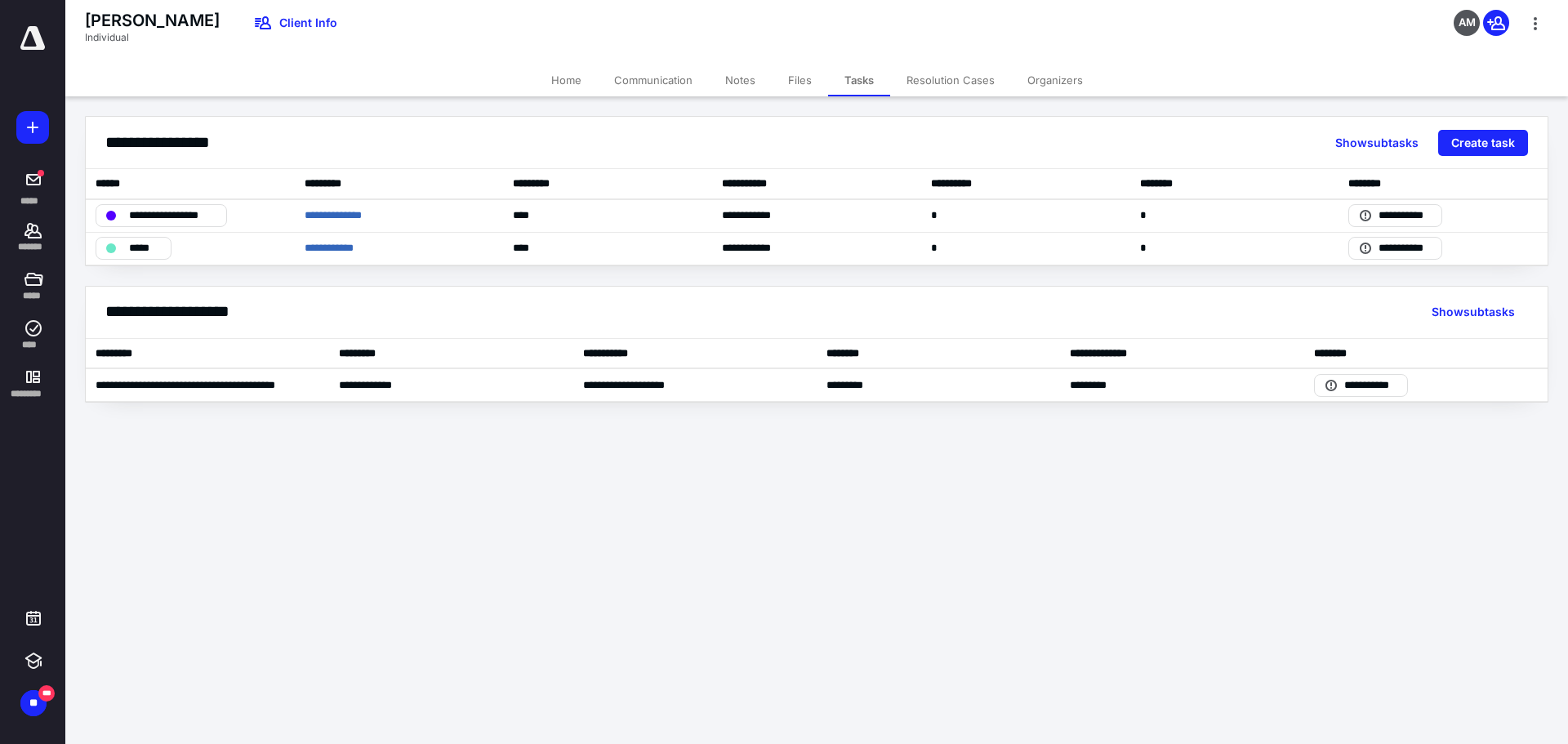 click on "*********" at bounding box center (399, 184) 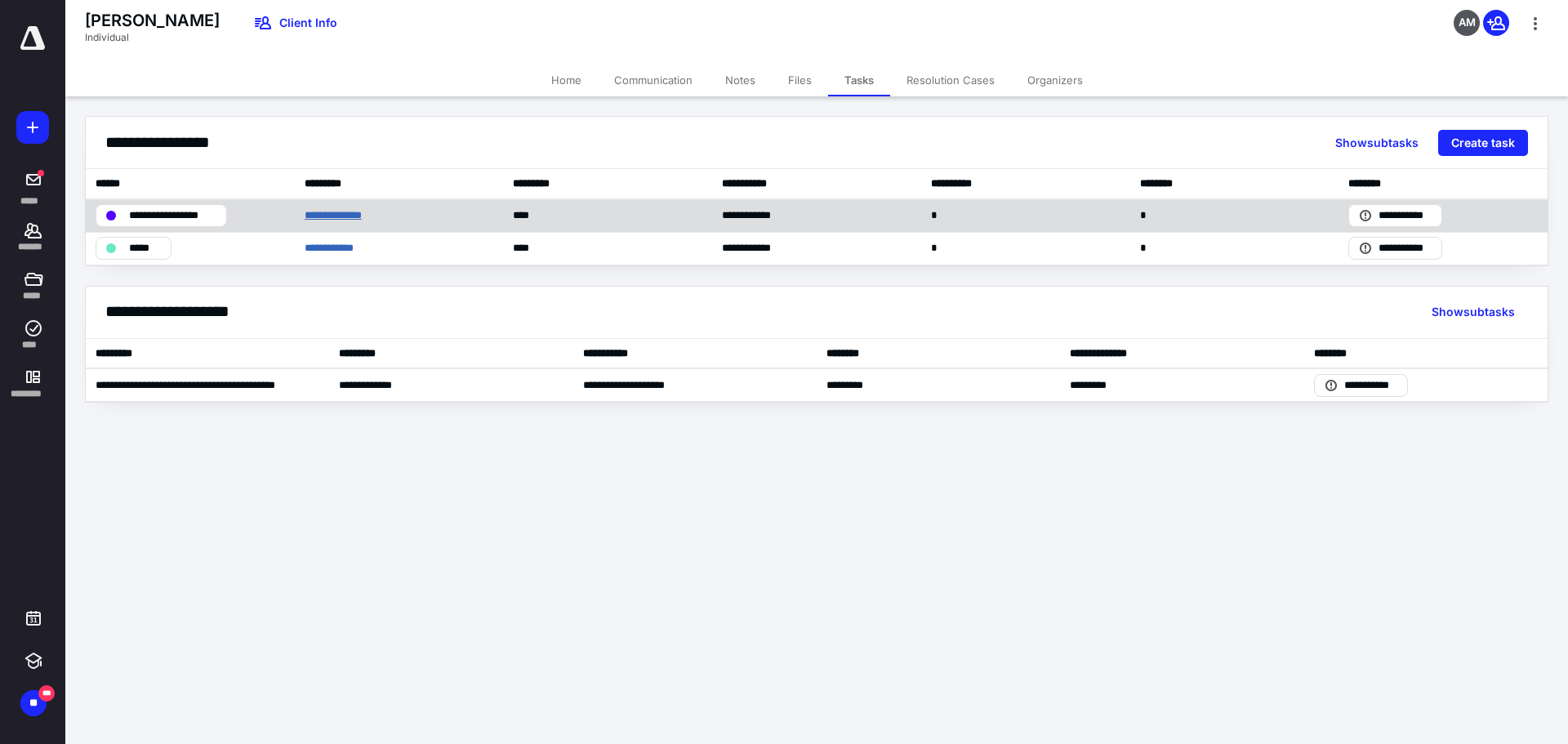 click on "**********" at bounding box center (345, 216) 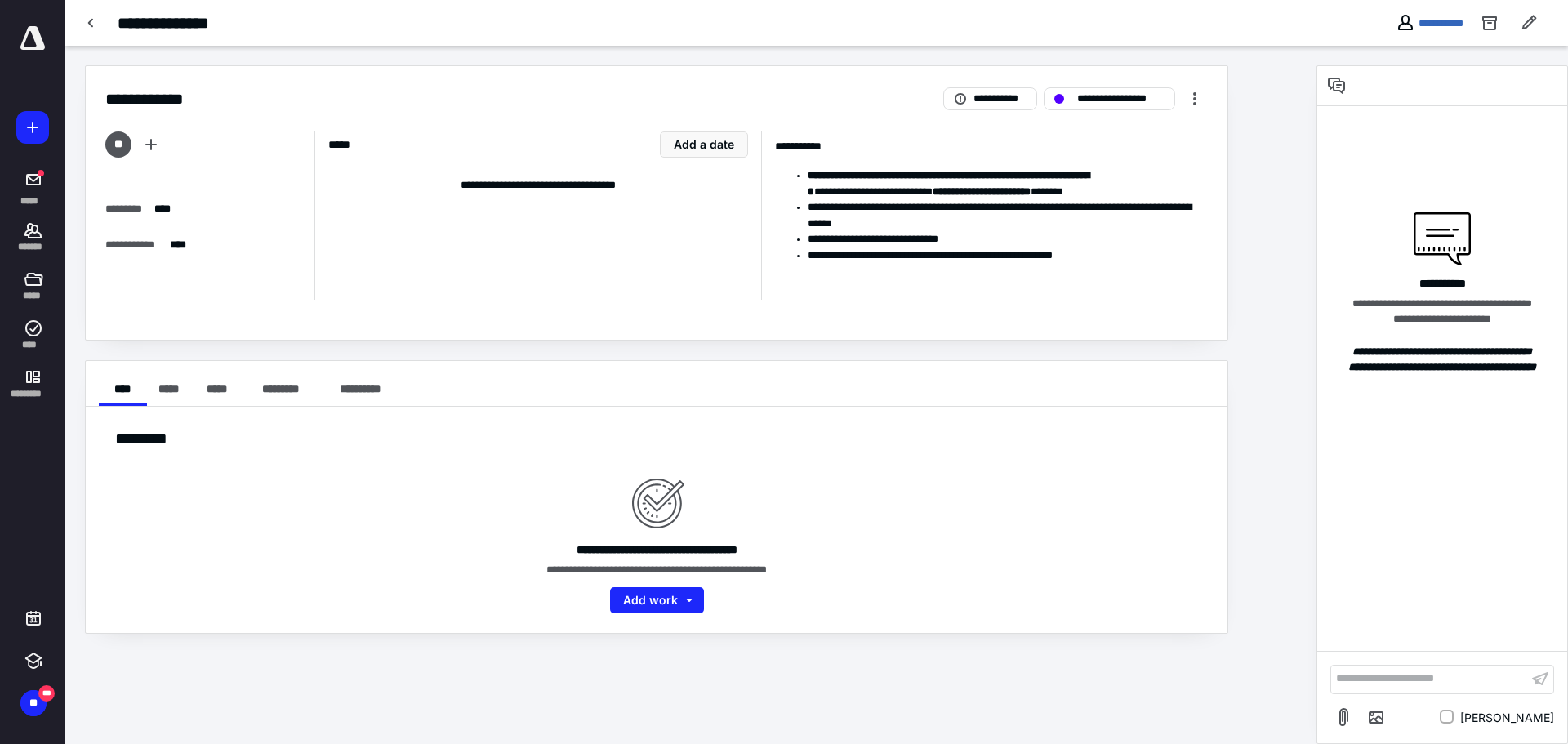 click on "**********" at bounding box center (1429, 679) 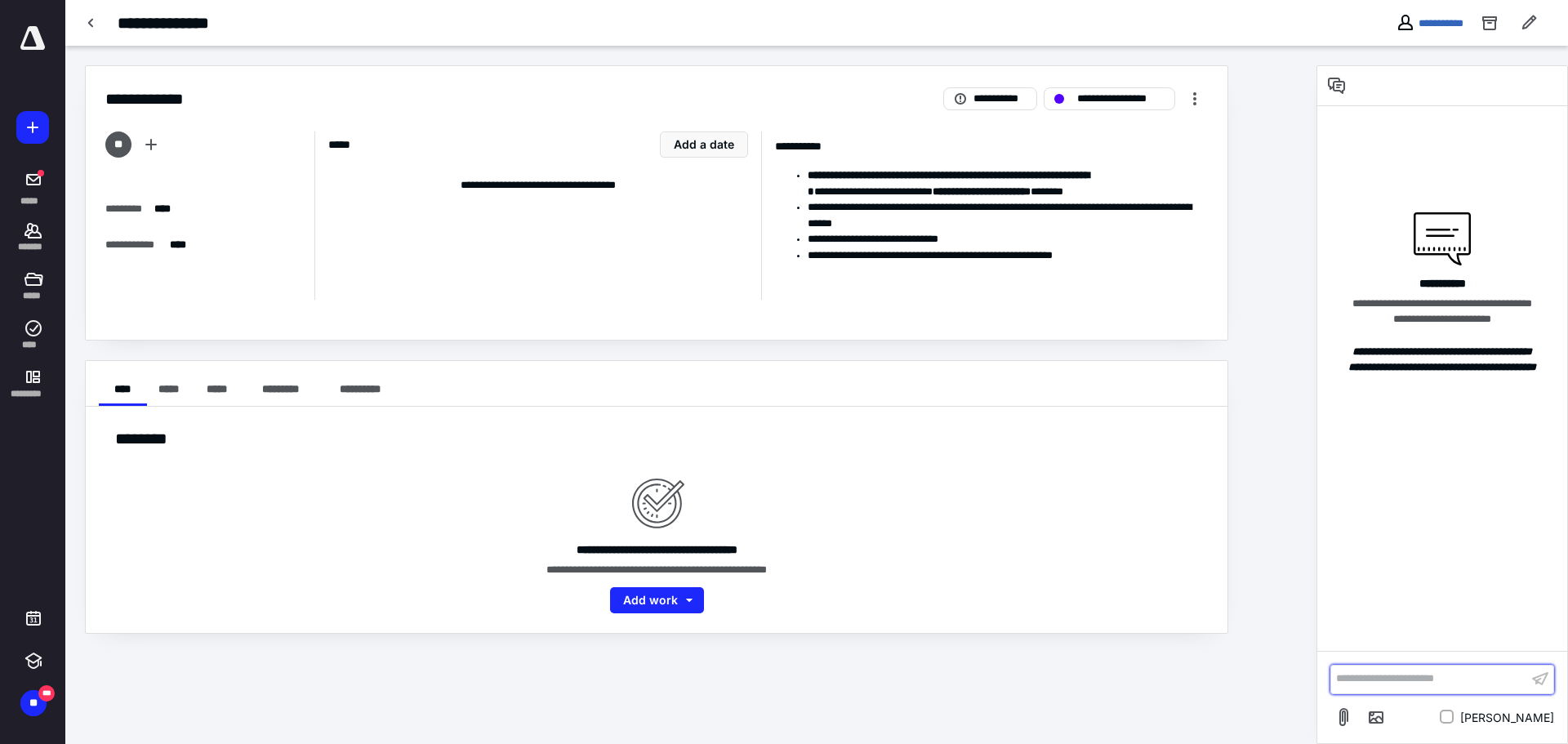 click on "**********" at bounding box center [1429, 679] 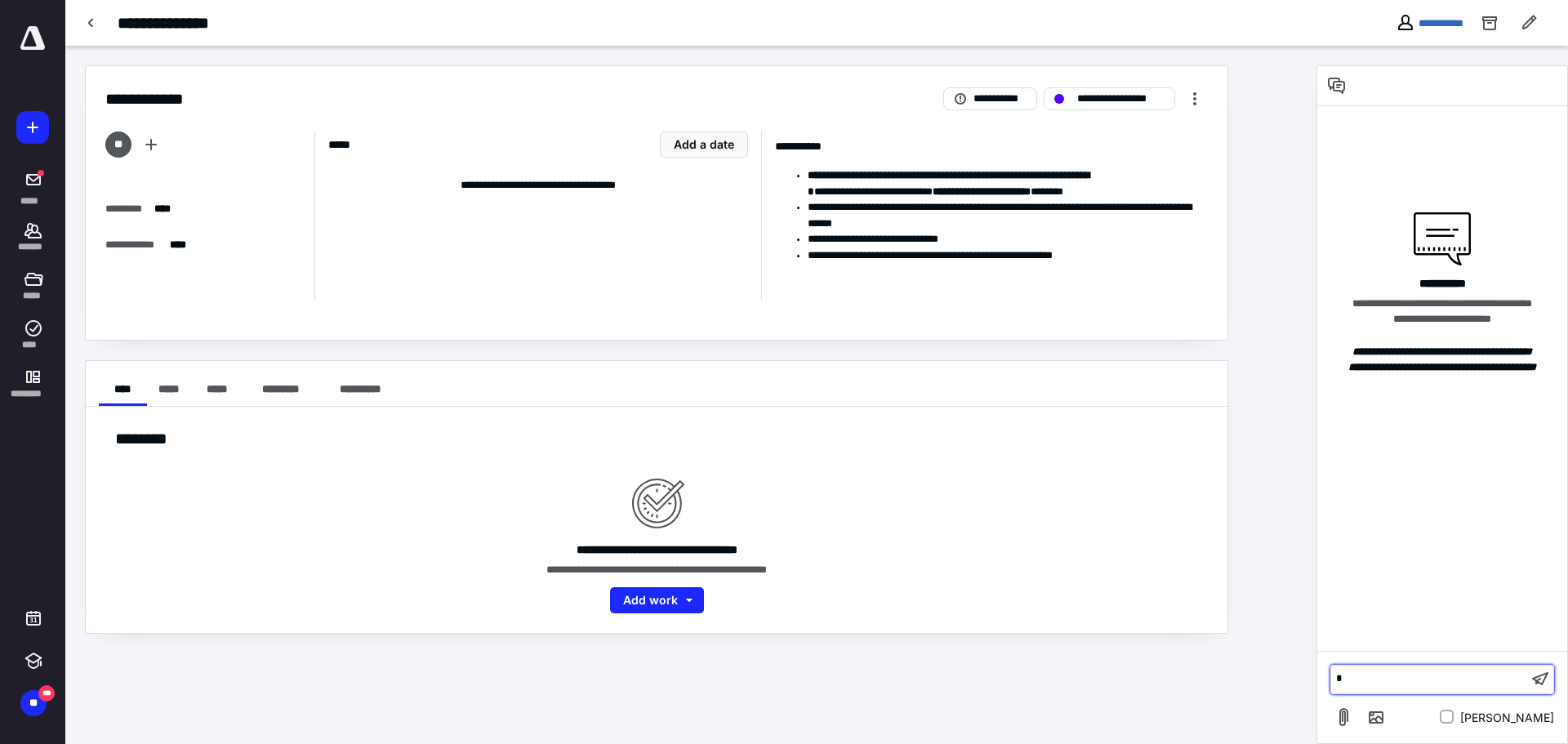 type 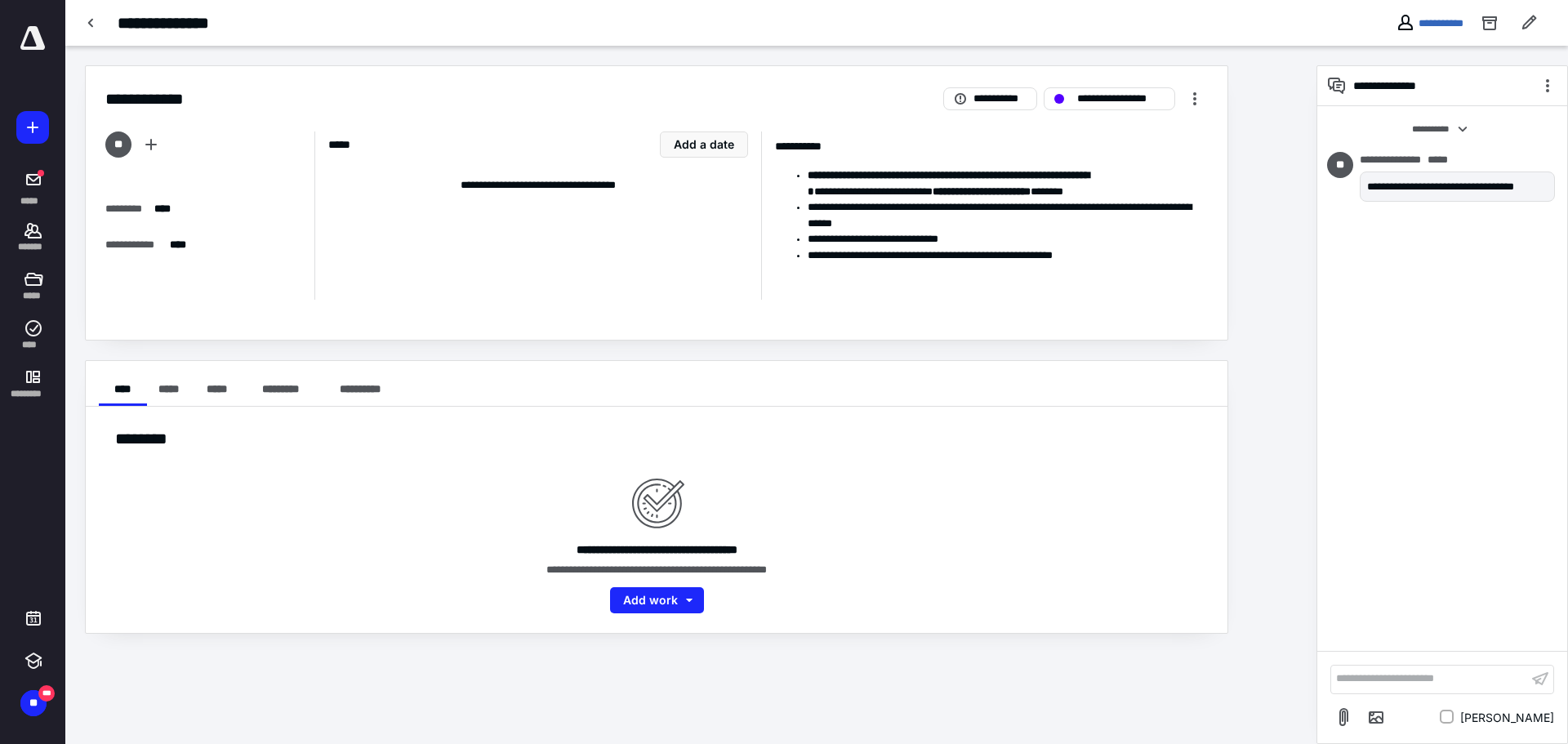 click on "**********" at bounding box center (537, 216) 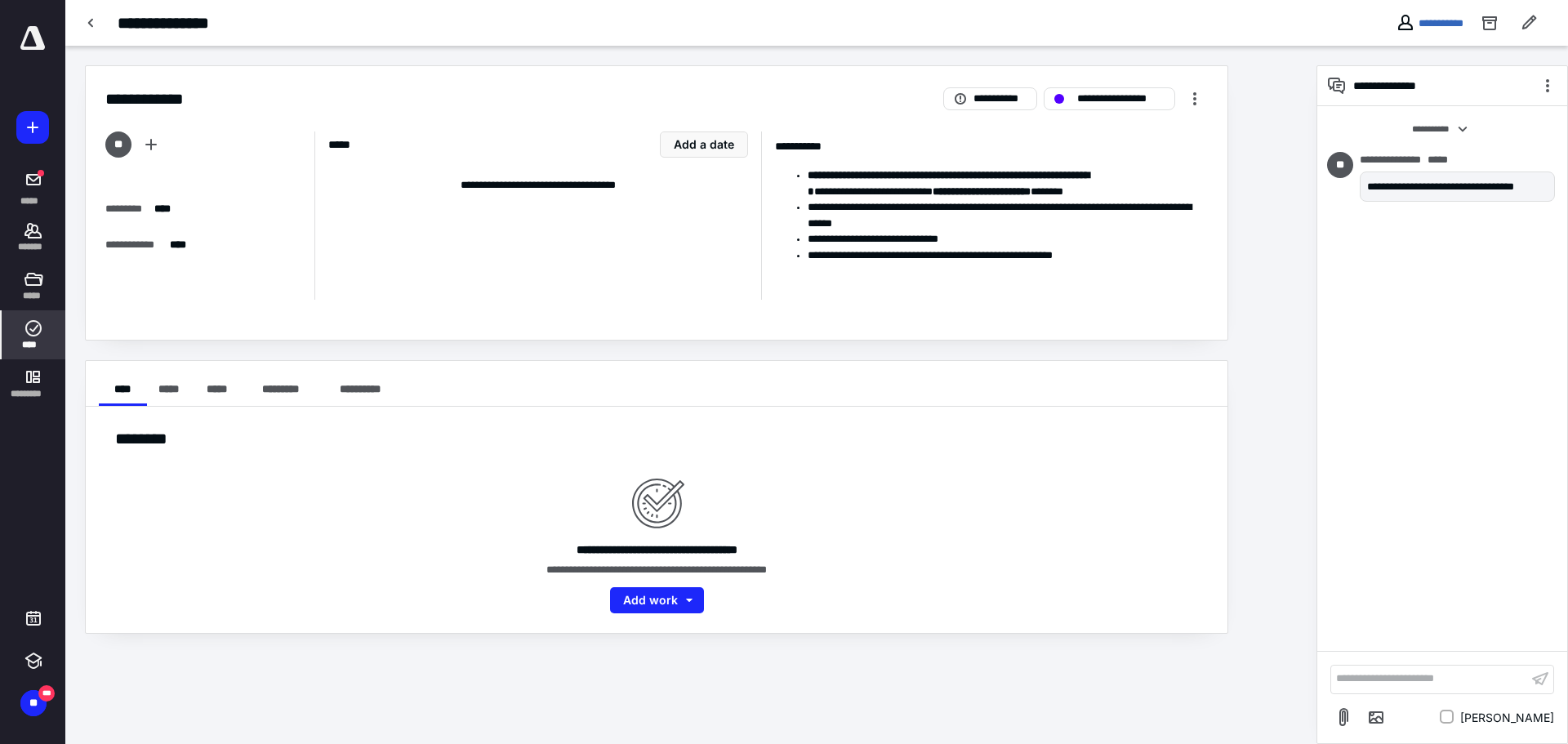 click on "****" at bounding box center [33, 345] 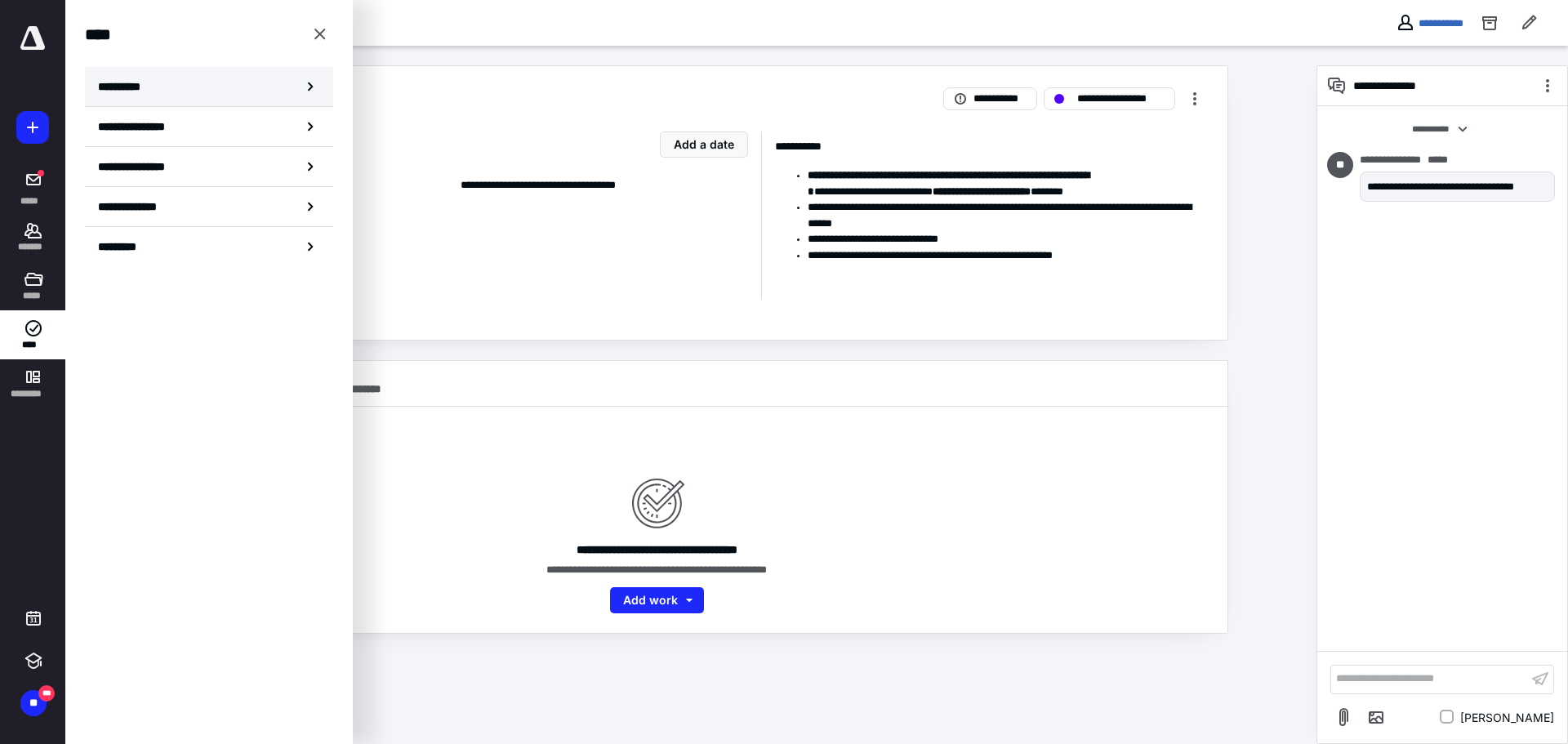 click on "**********" at bounding box center [209, 87] 